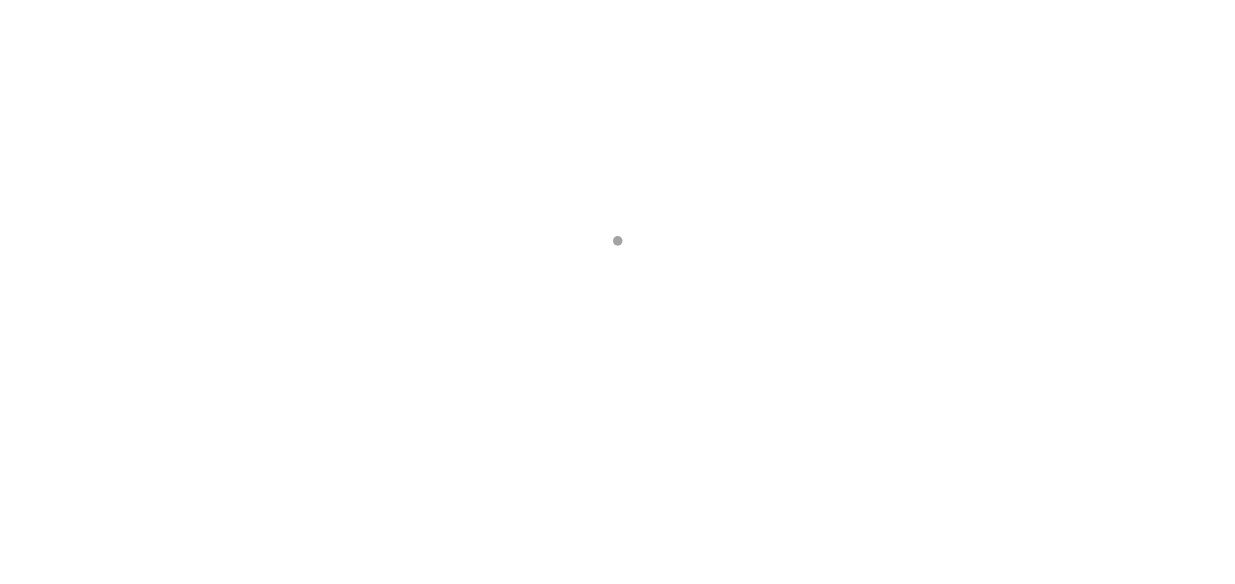 scroll, scrollTop: 0, scrollLeft: 0, axis: both 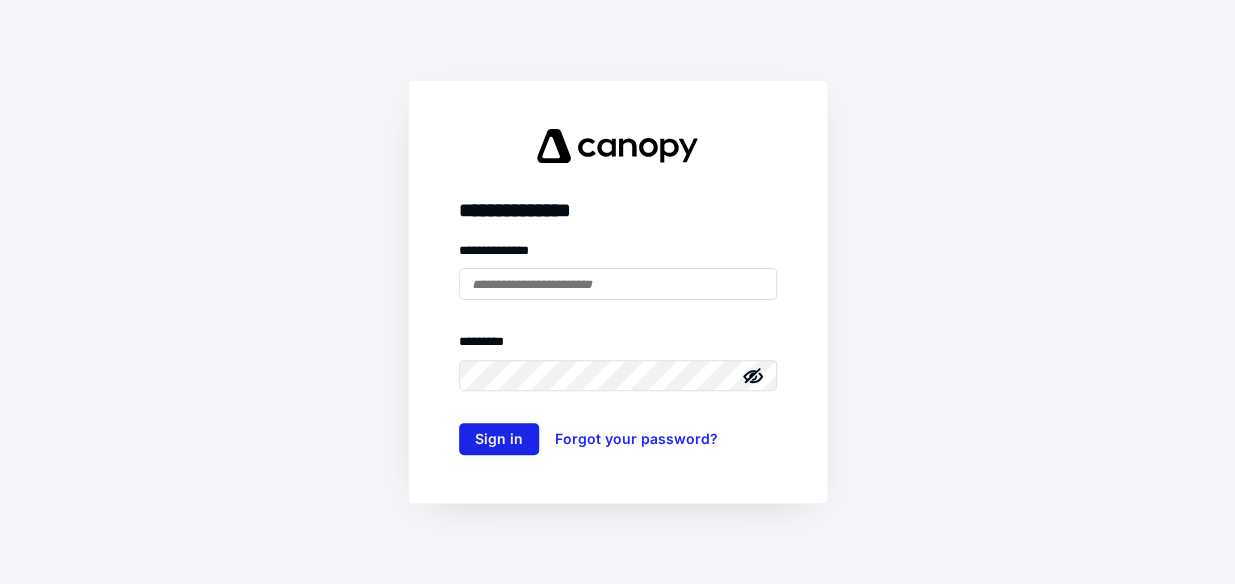 type on "**********" 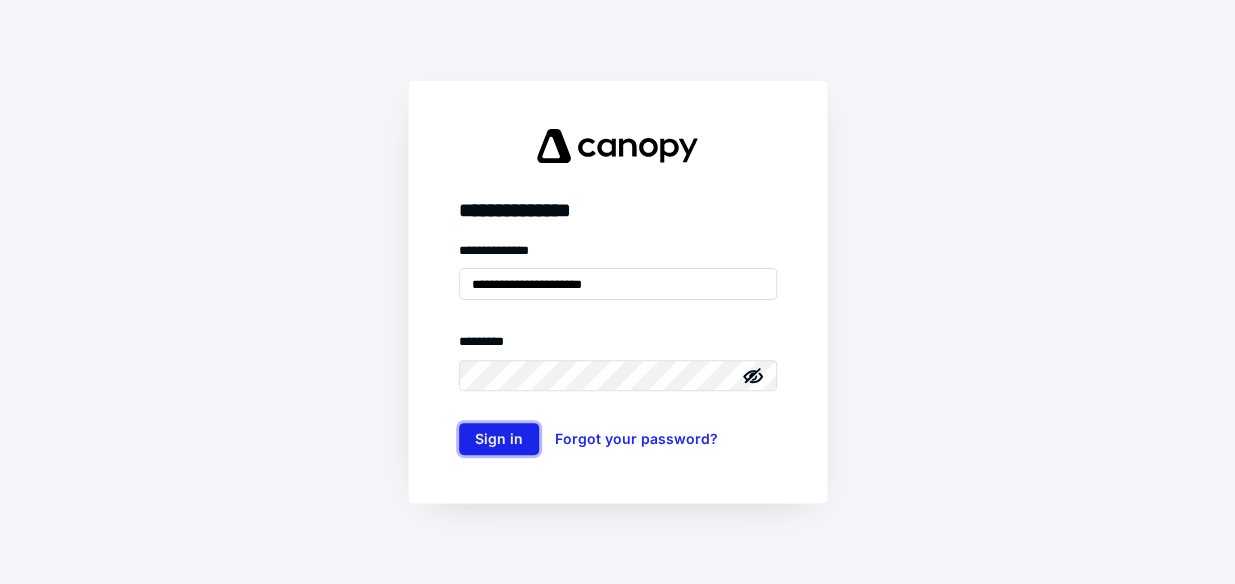 click on "Sign in" at bounding box center (499, 439) 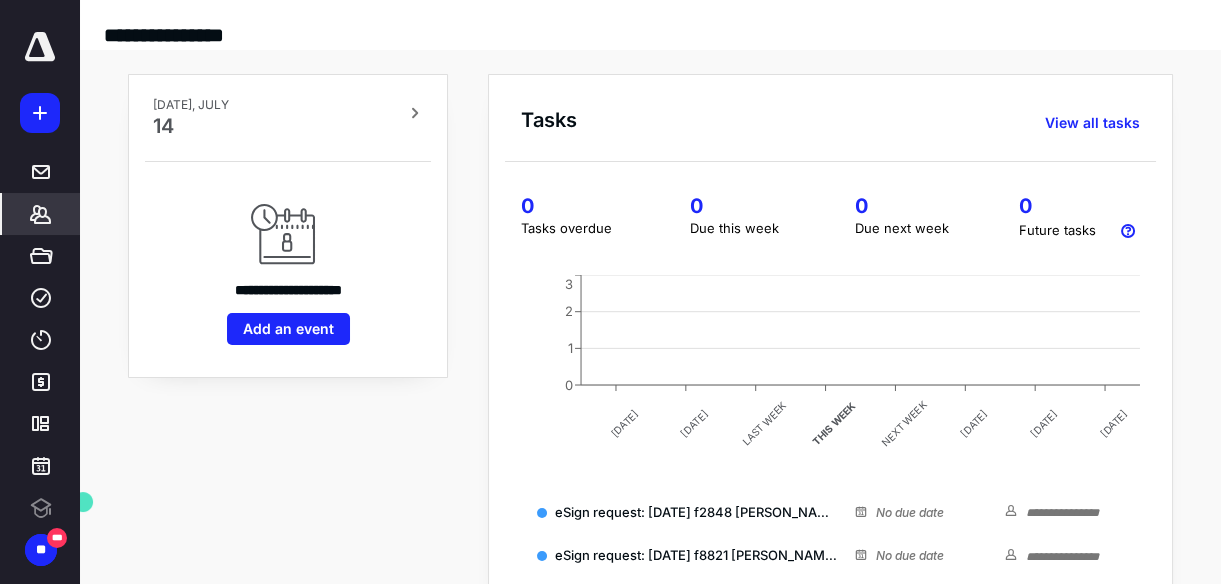scroll, scrollTop: 0, scrollLeft: 0, axis: both 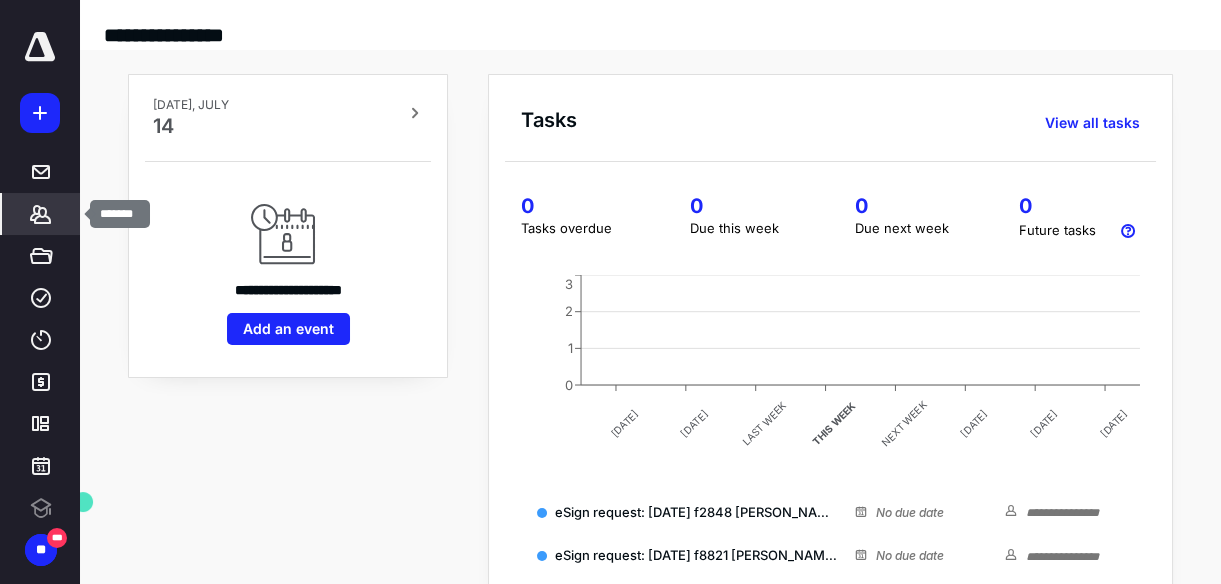 click 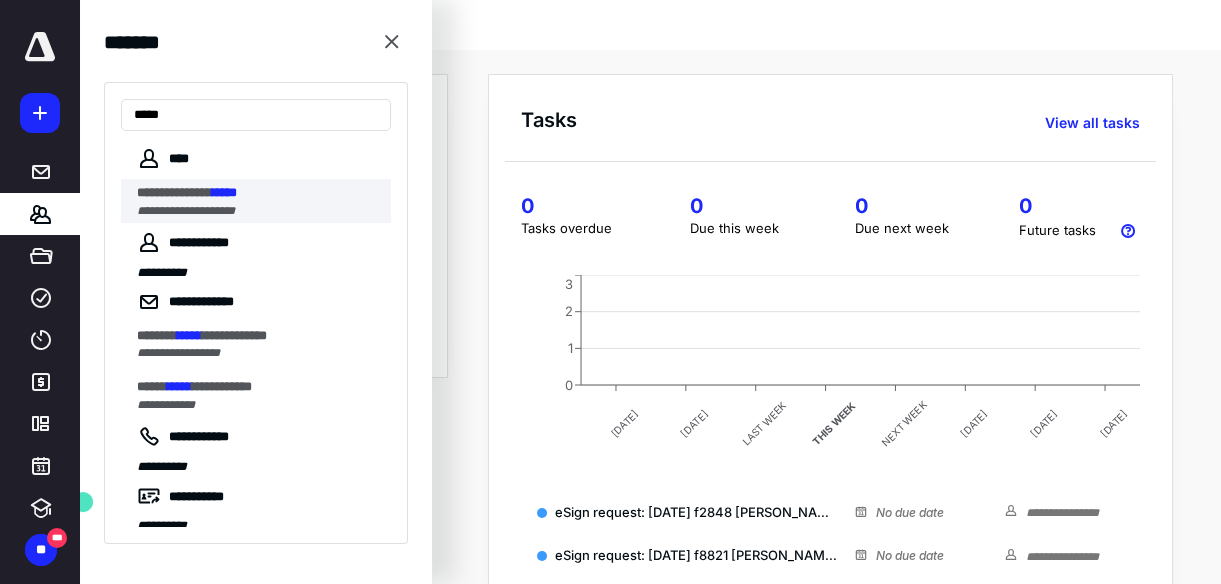 type on "*****" 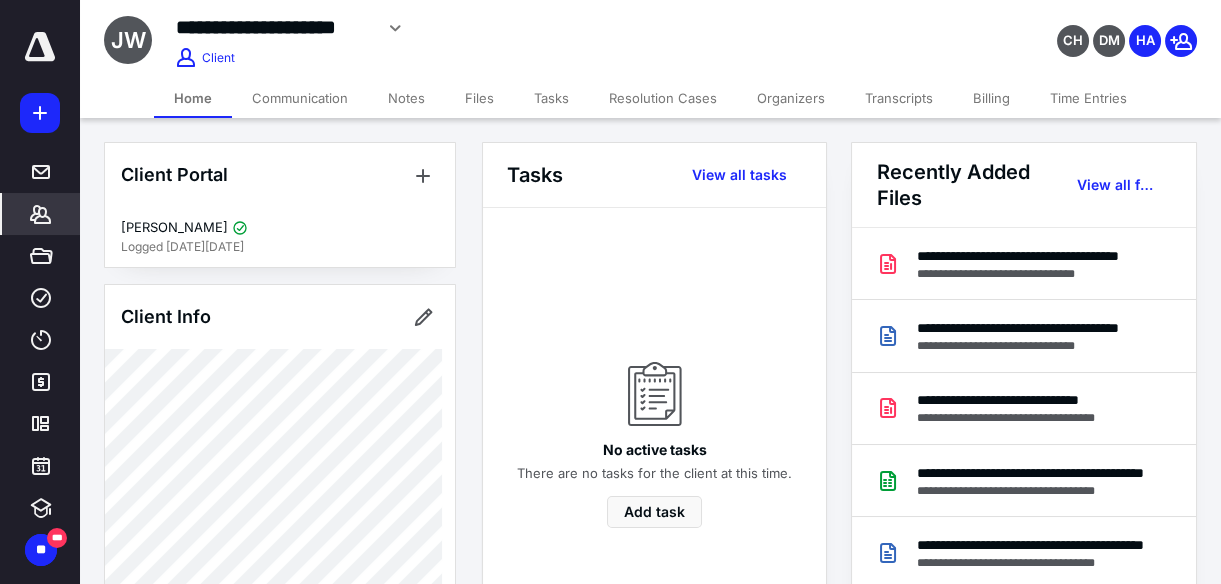 click on "Time Entries" at bounding box center (1088, 98) 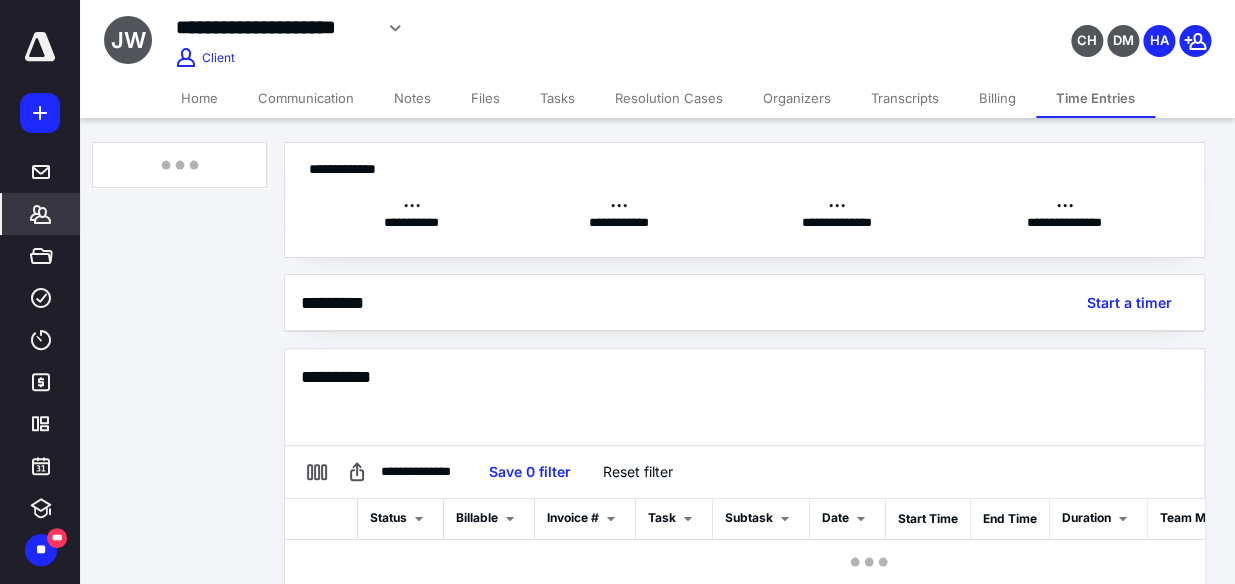 click on "Time Entries" at bounding box center [1095, 98] 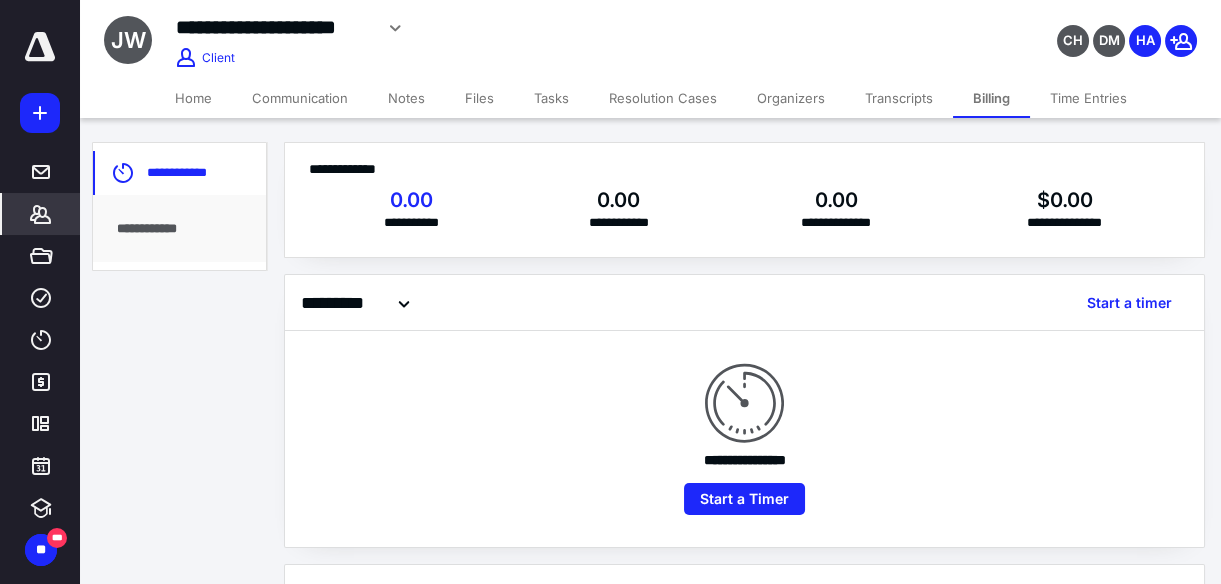 click on "Time Entries" at bounding box center (1088, 98) 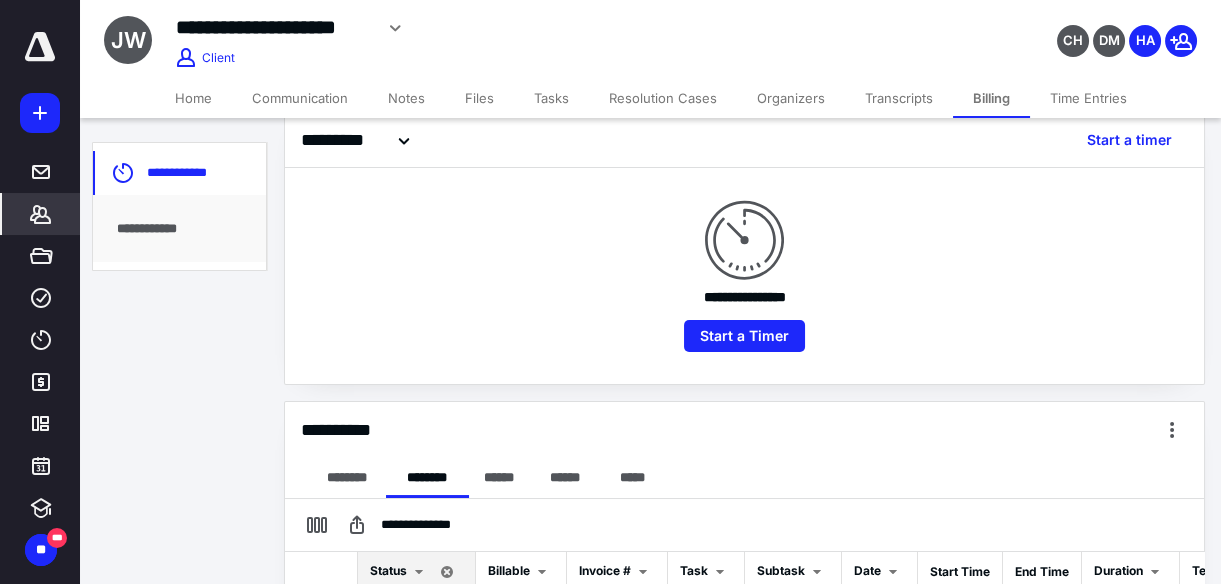 scroll, scrollTop: 445, scrollLeft: 0, axis: vertical 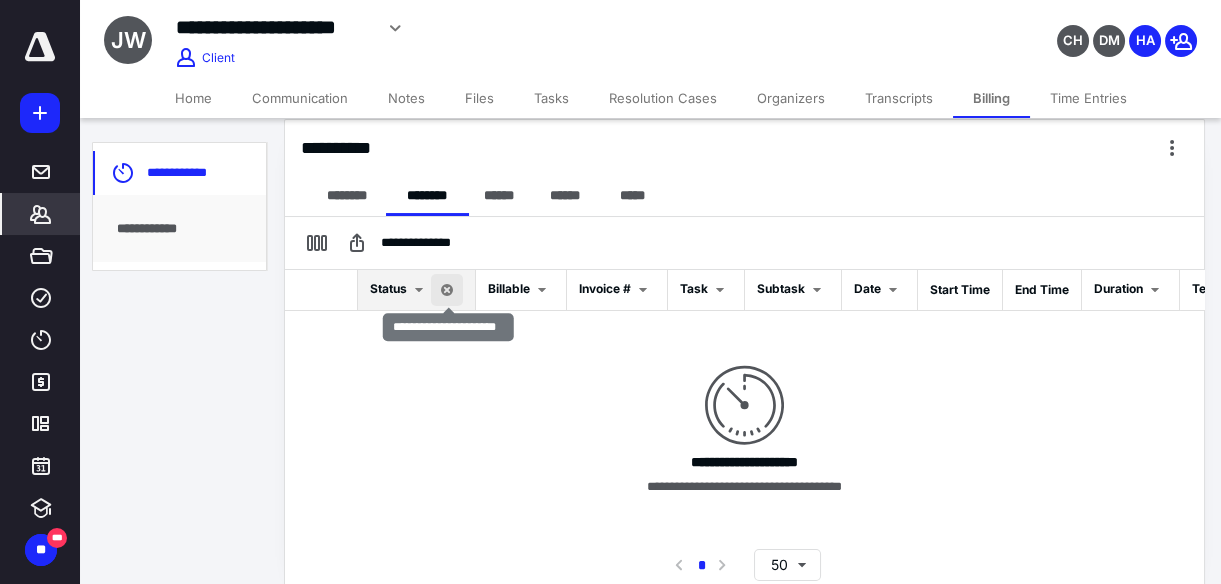 click at bounding box center [447, 290] 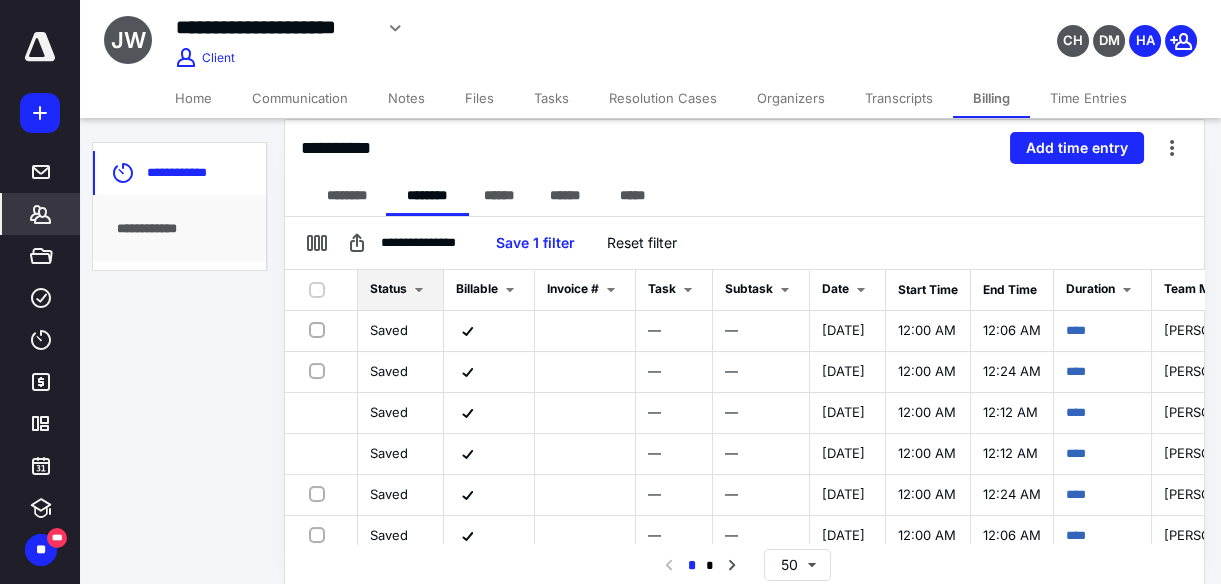 click on "Time Entries" at bounding box center [1088, 98] 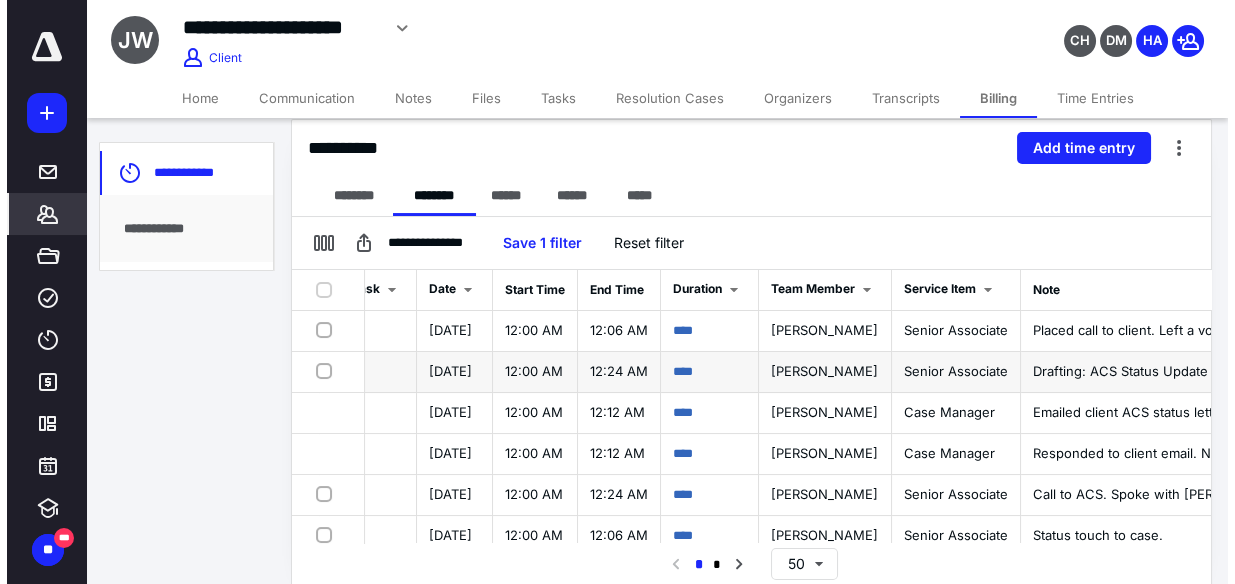 scroll, scrollTop: 0, scrollLeft: 570, axis: horizontal 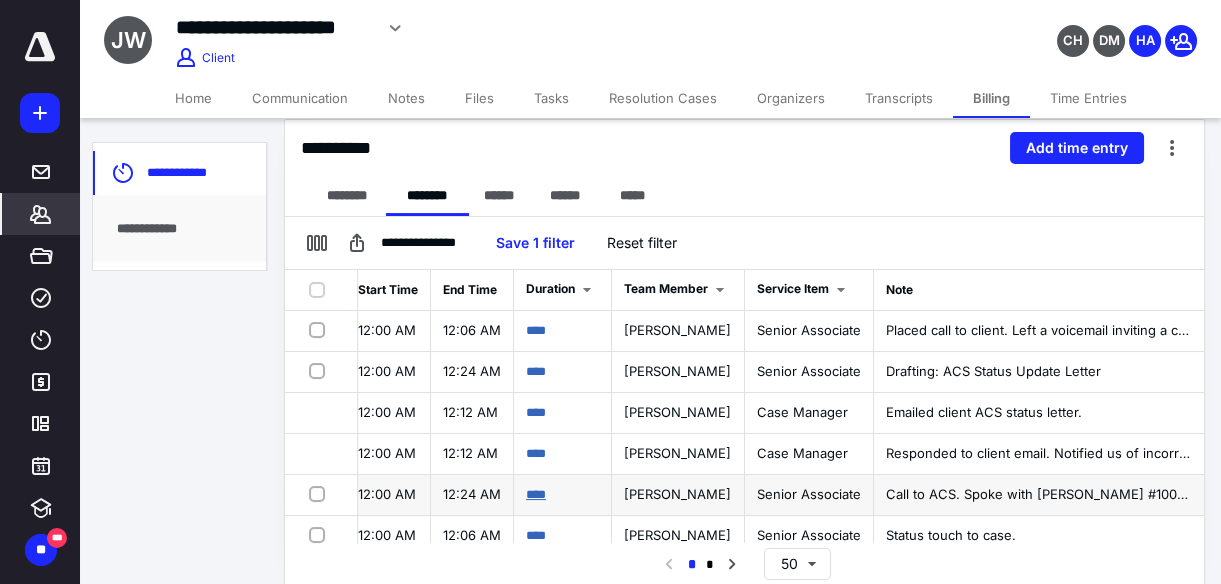 click on "****" at bounding box center [536, 494] 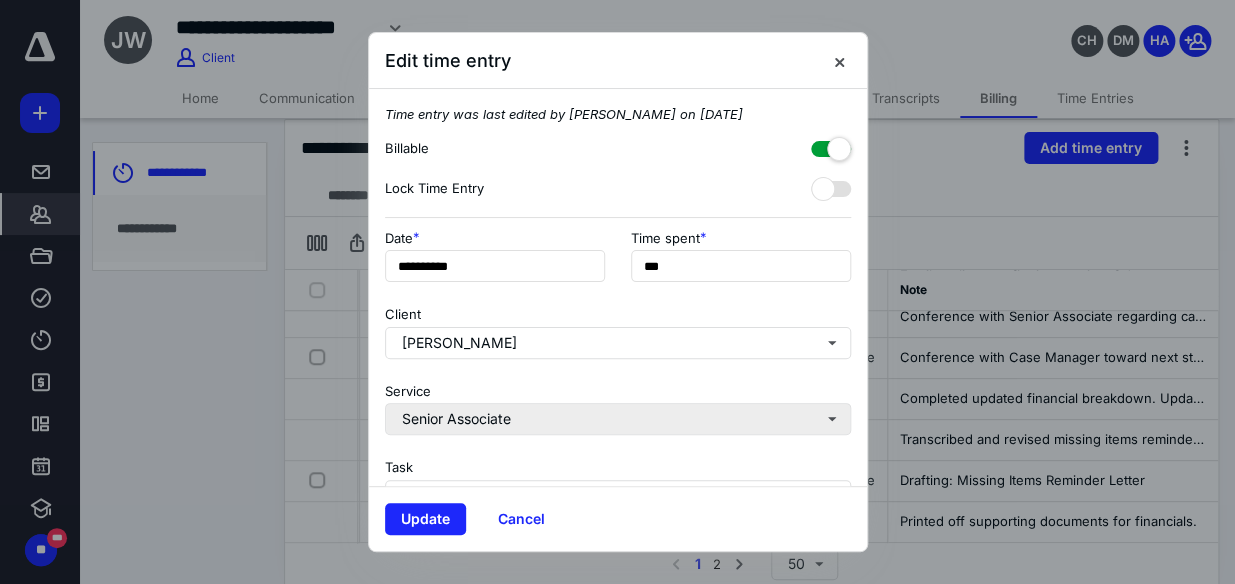 scroll, scrollTop: 643, scrollLeft: 556, axis: both 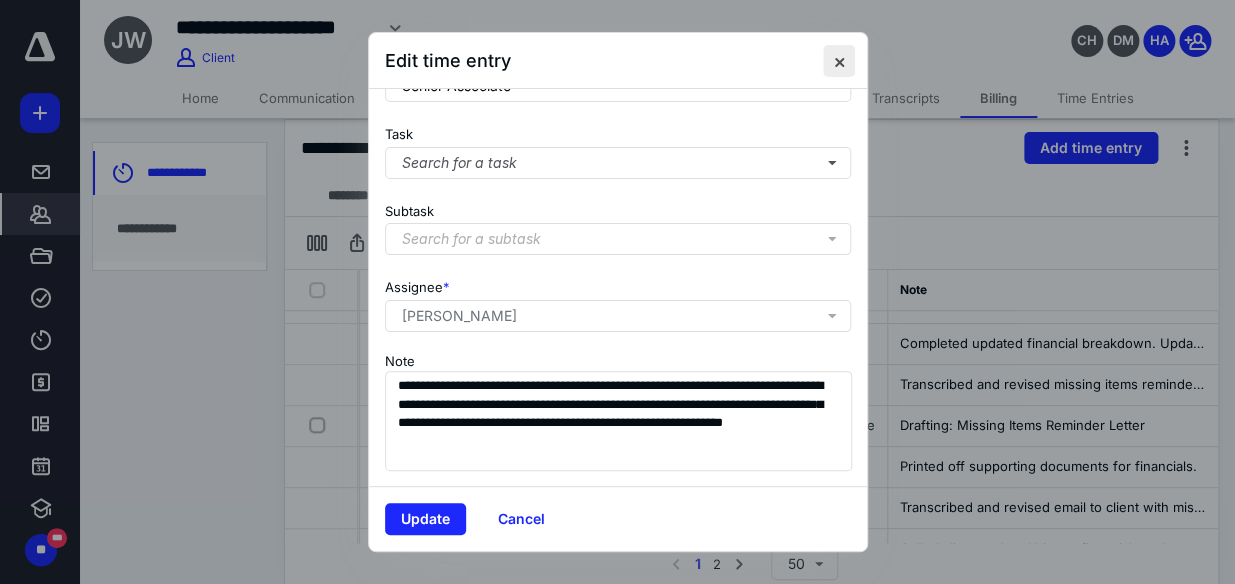 click at bounding box center (839, 61) 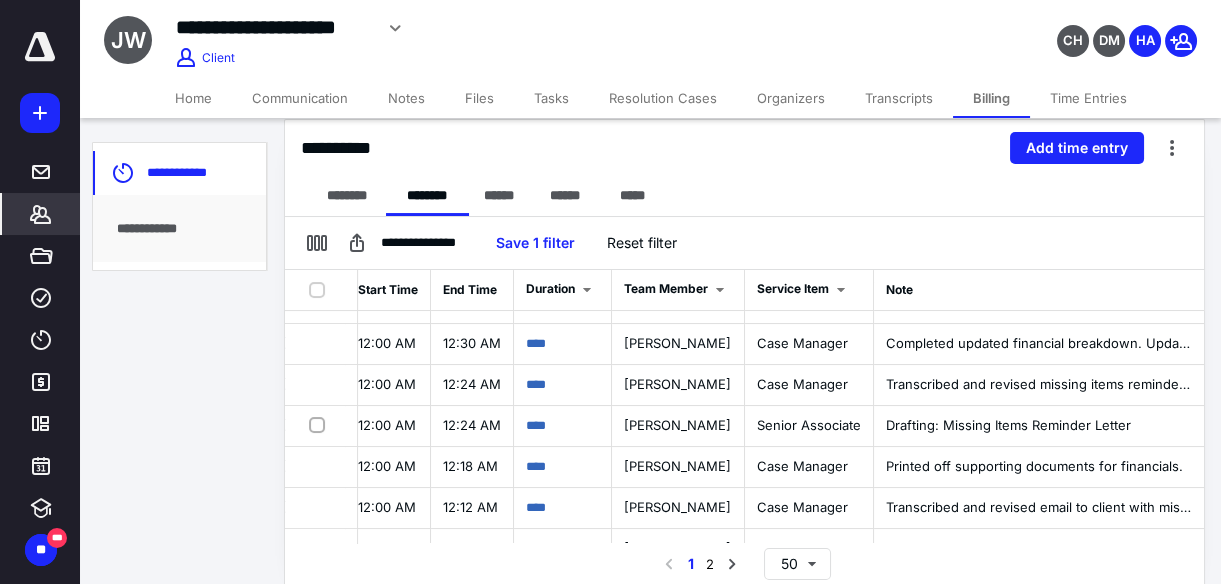 click on "Home" at bounding box center [193, 98] 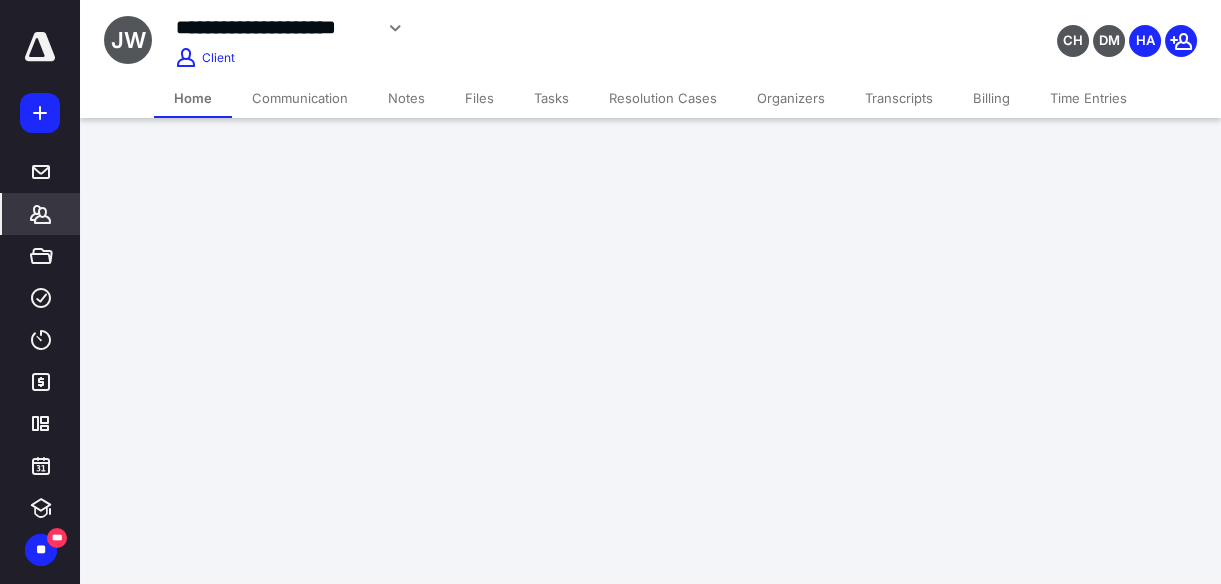 scroll, scrollTop: 0, scrollLeft: 0, axis: both 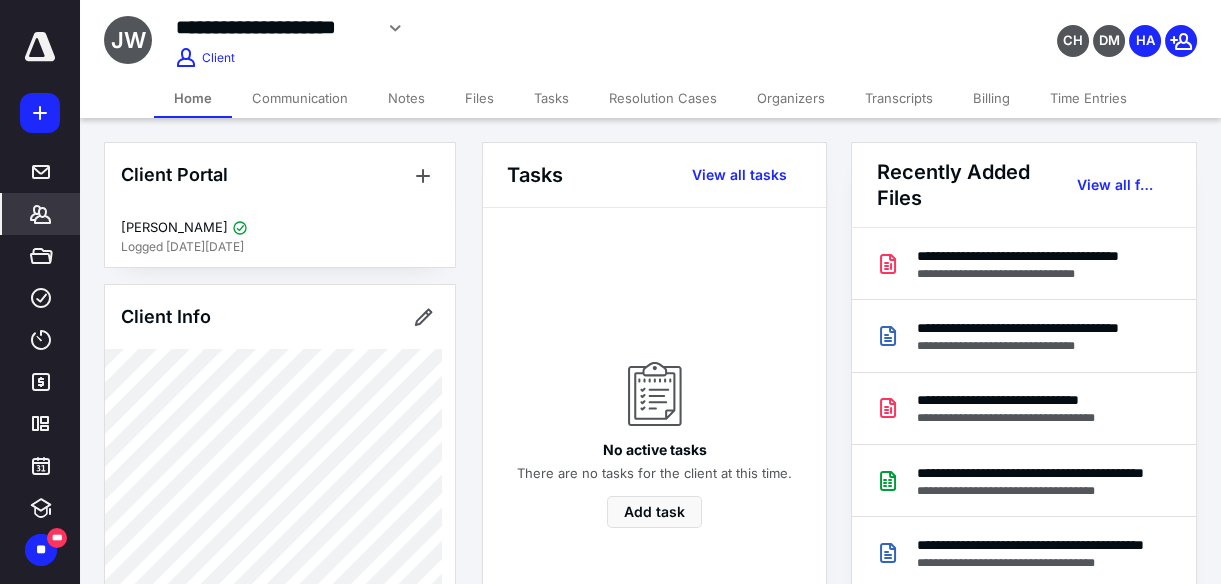 click on "Time Entries" at bounding box center (1088, 98) 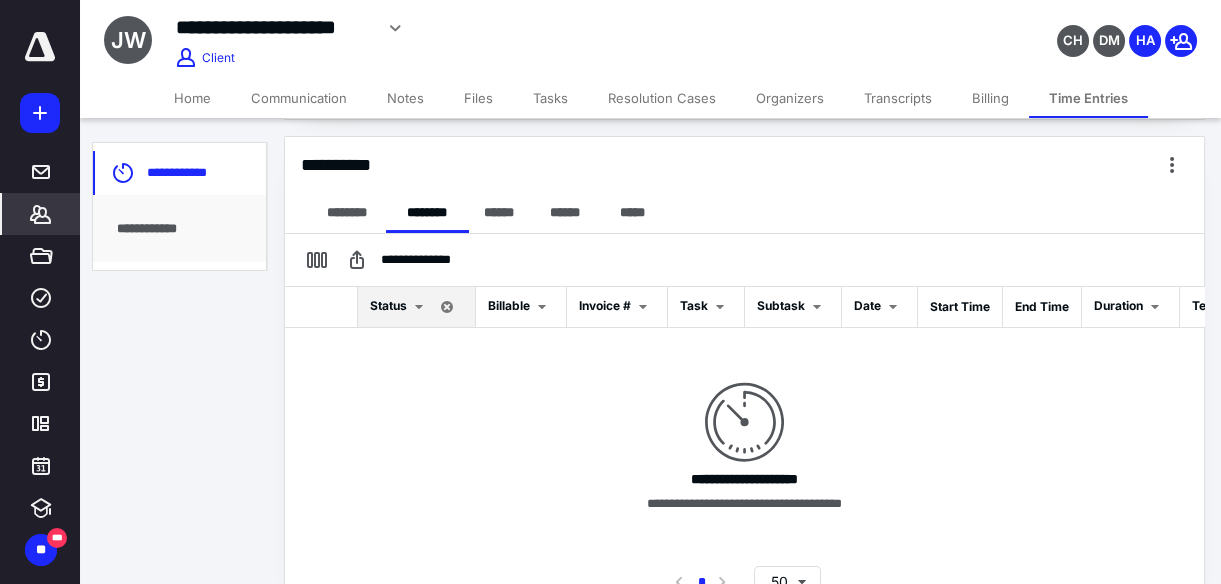 scroll, scrollTop: 429, scrollLeft: 0, axis: vertical 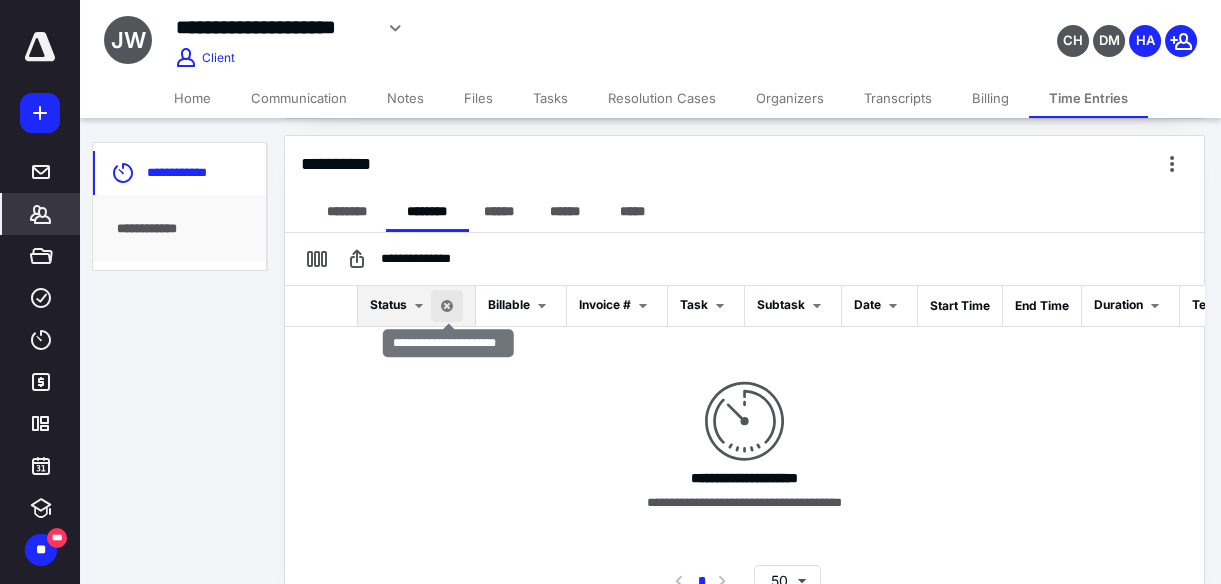 click at bounding box center (447, 306) 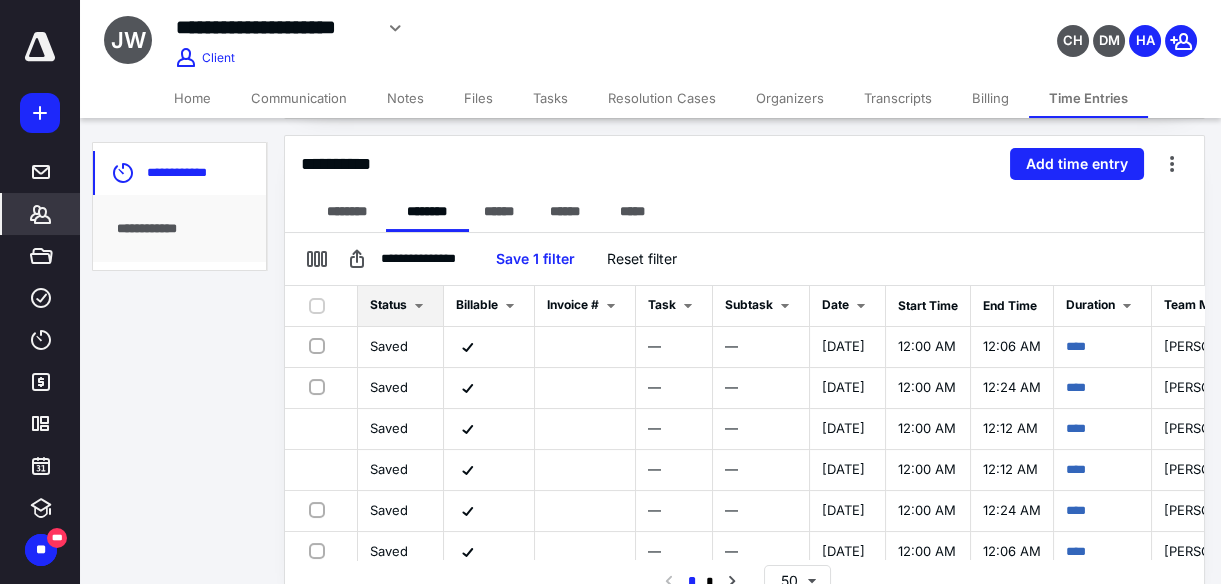 scroll, scrollTop: 445, scrollLeft: 0, axis: vertical 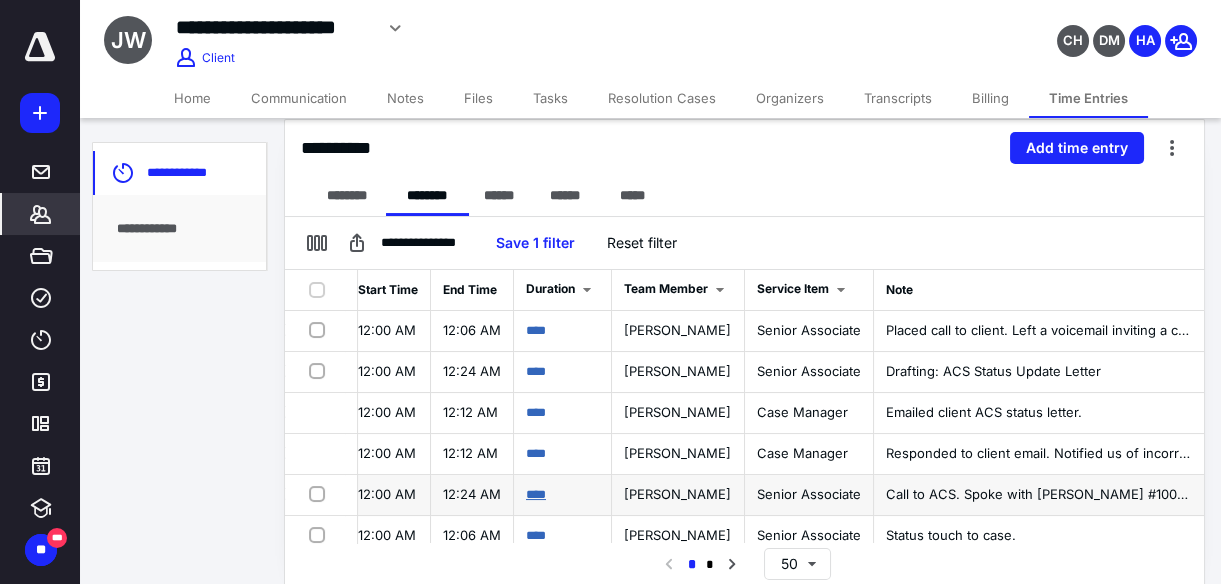click on "****" at bounding box center (536, 494) 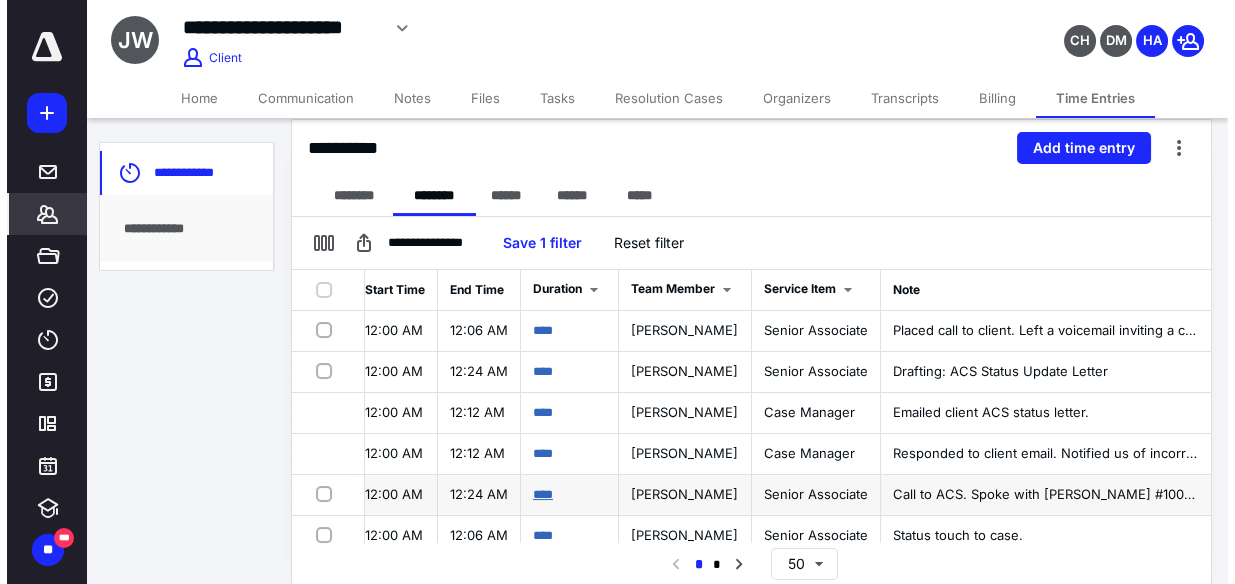 scroll, scrollTop: 0, scrollLeft: 556, axis: horizontal 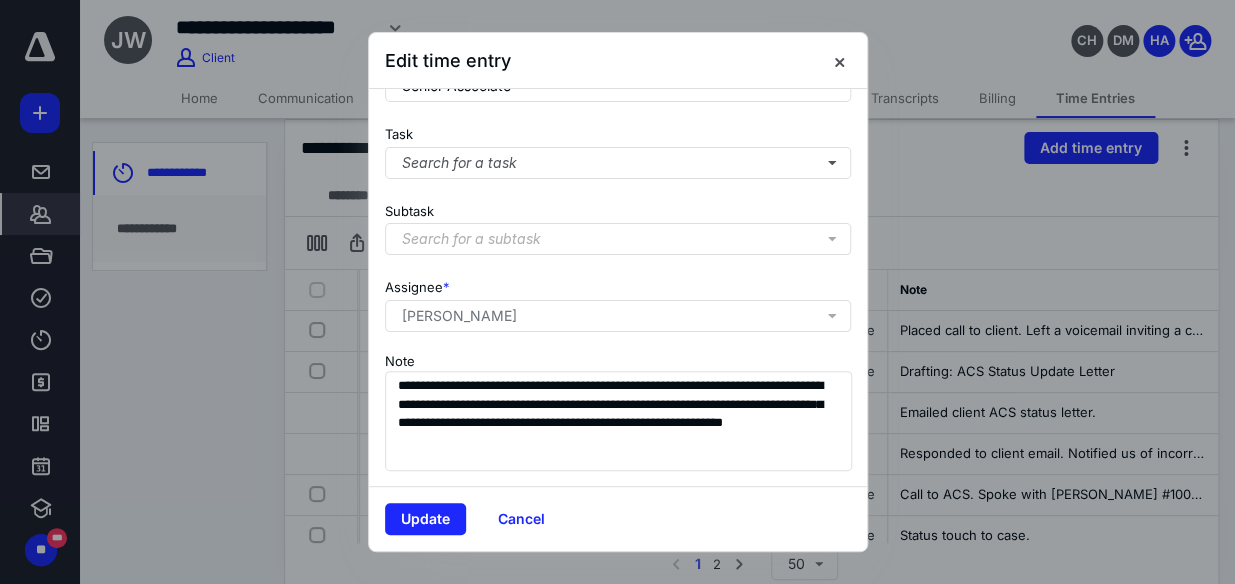 click on "**********" at bounding box center (618, 287) 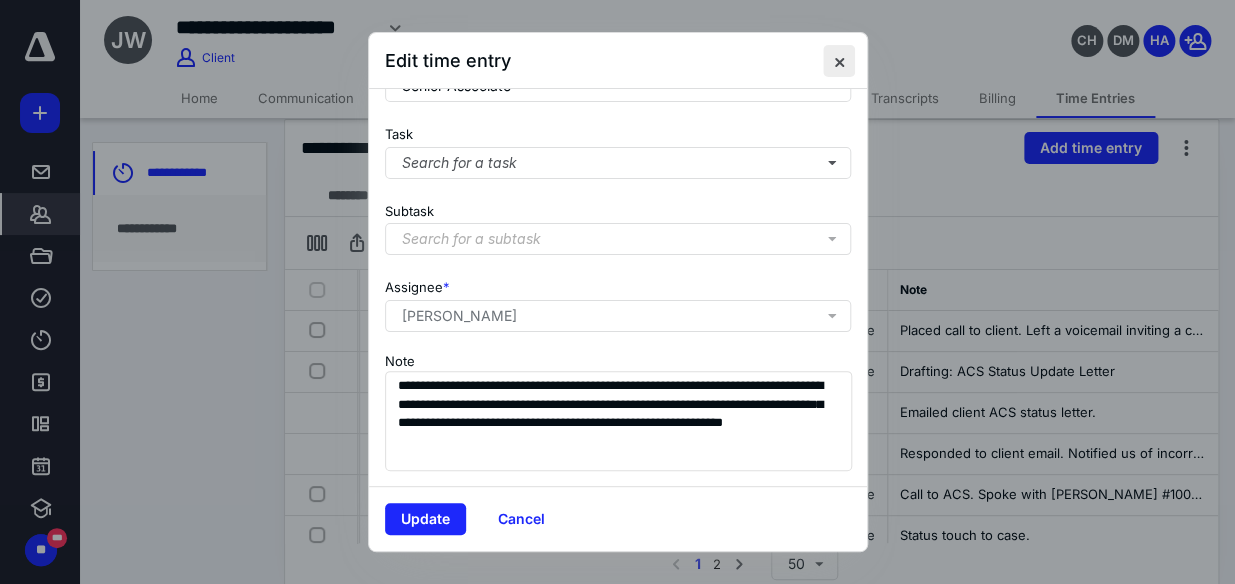 click at bounding box center (839, 61) 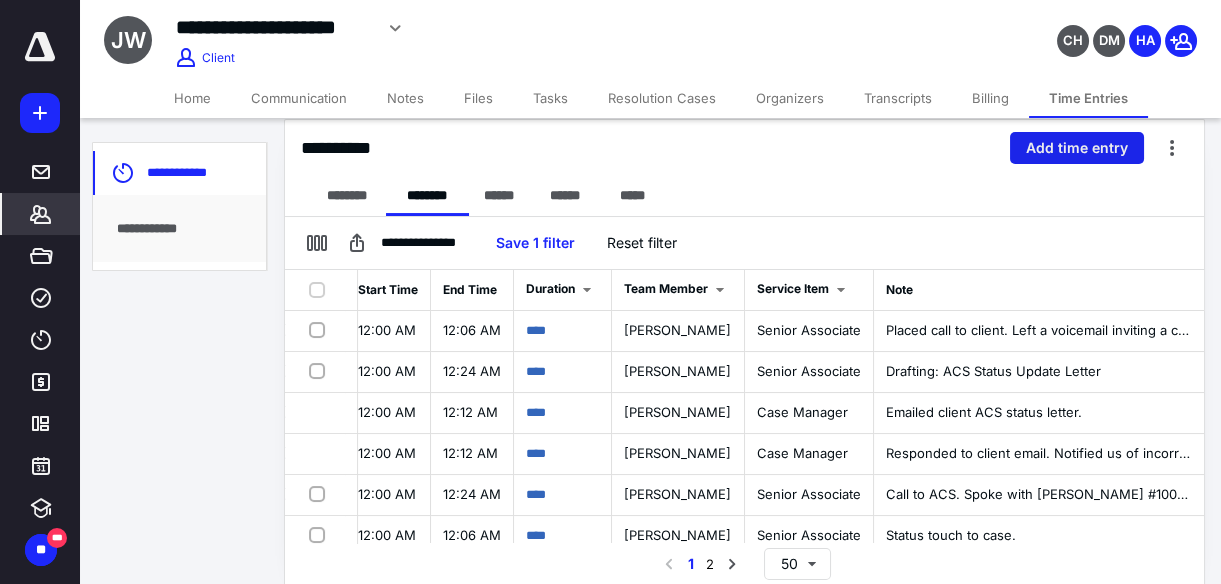 click on "Add time entry" at bounding box center [1077, 148] 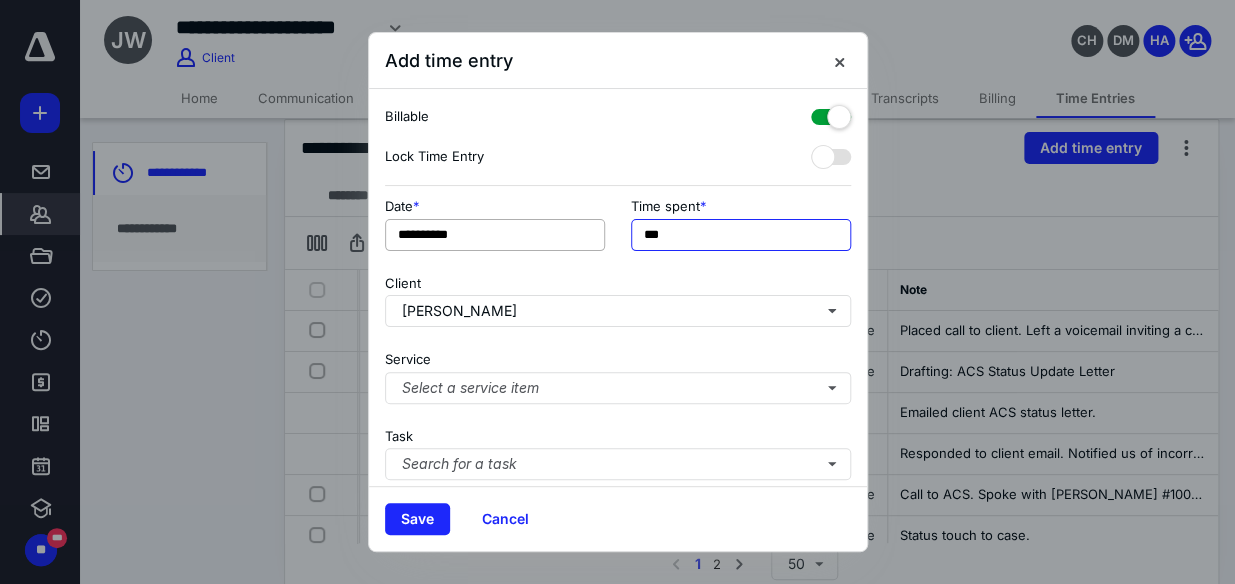 drag, startPoint x: 677, startPoint y: 236, endPoint x: 516, endPoint y: 249, distance: 161.52399 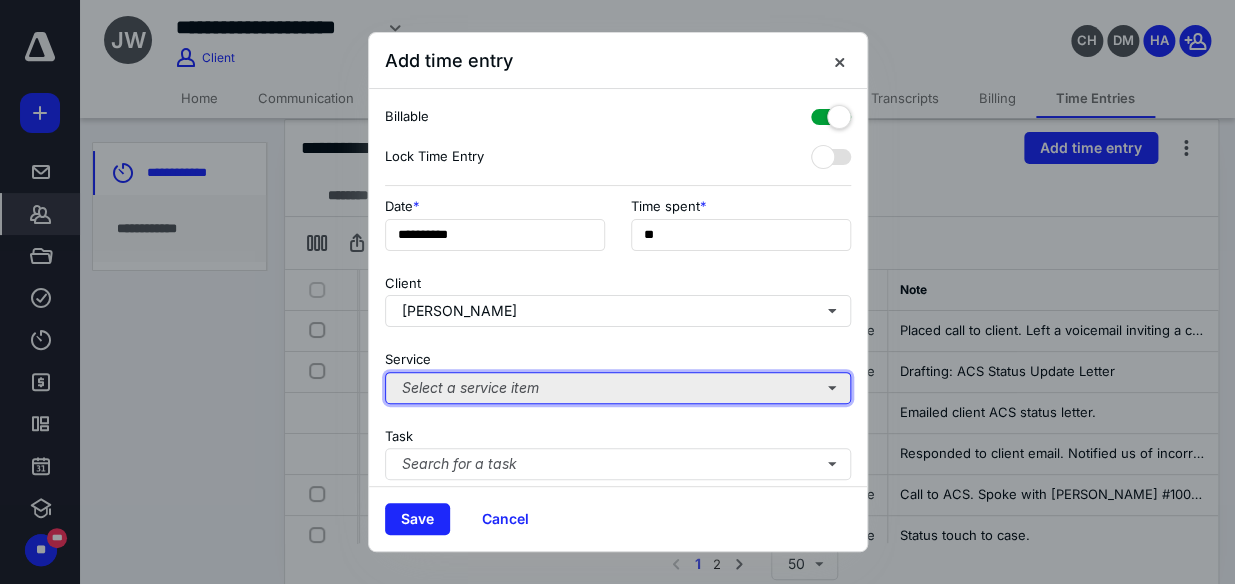 type on "***" 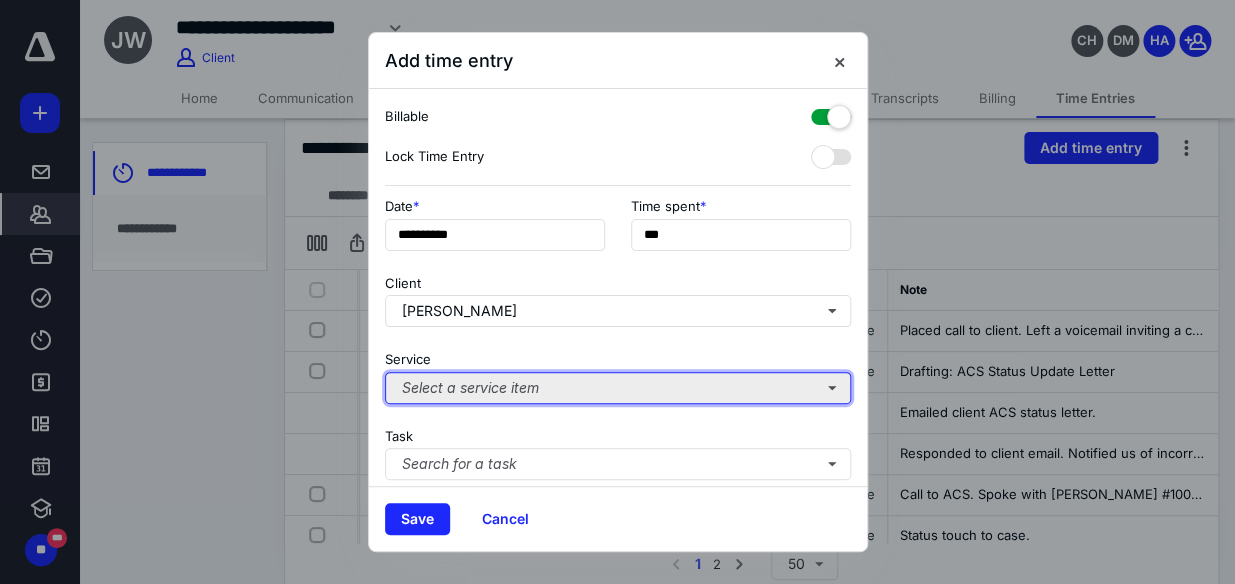 click on "Select a service item" at bounding box center (618, 388) 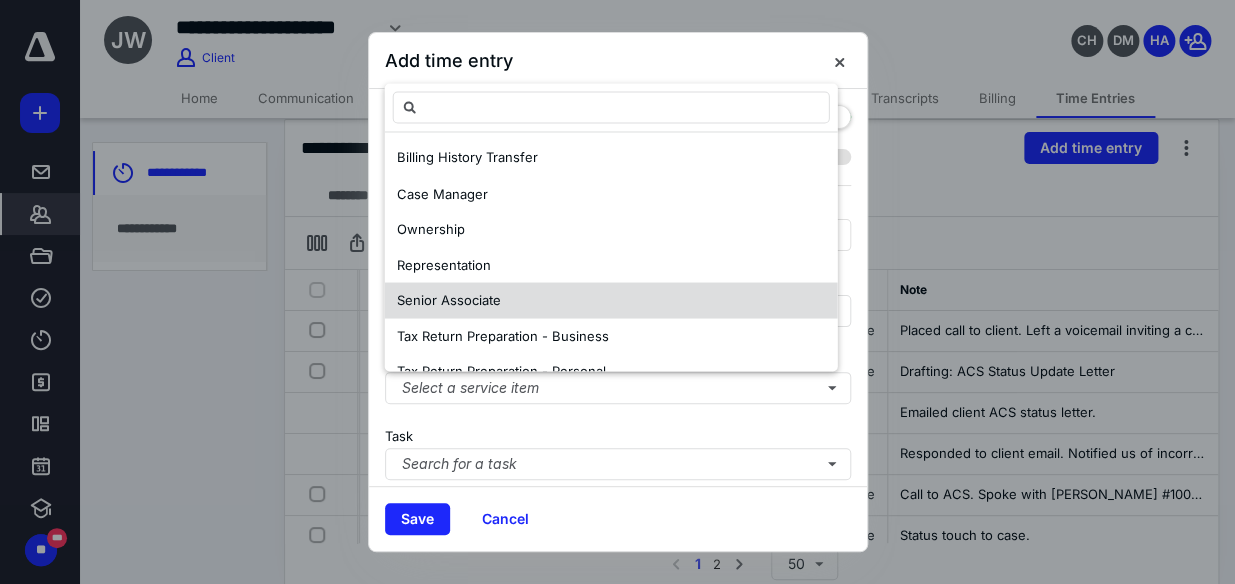 click on "Senior Associate" at bounding box center (611, 301) 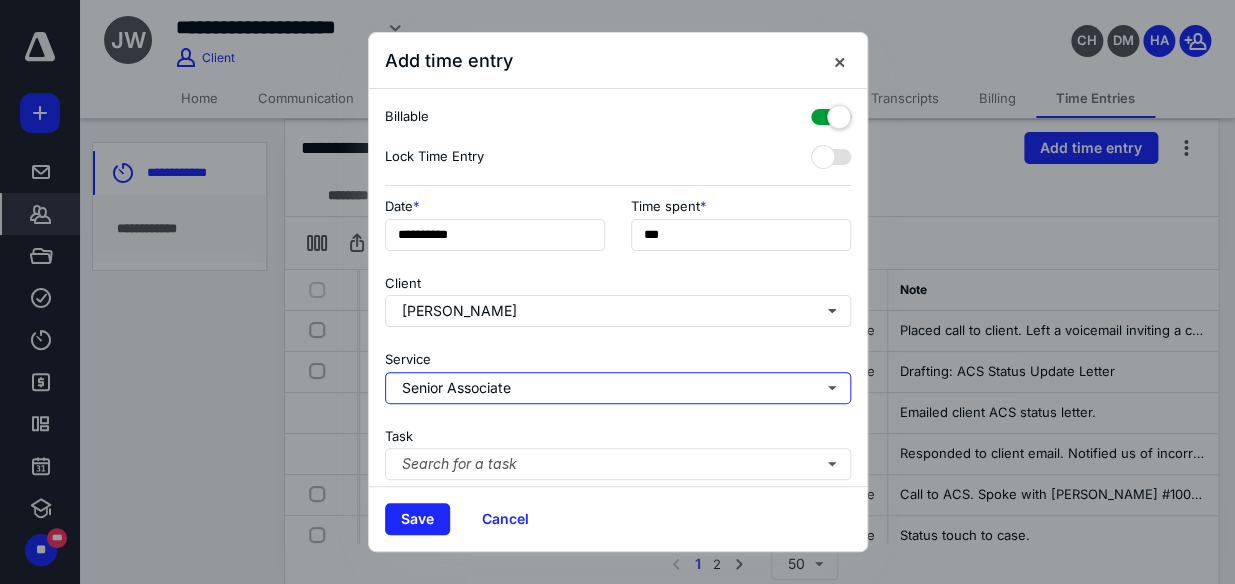 scroll, scrollTop: 301, scrollLeft: 0, axis: vertical 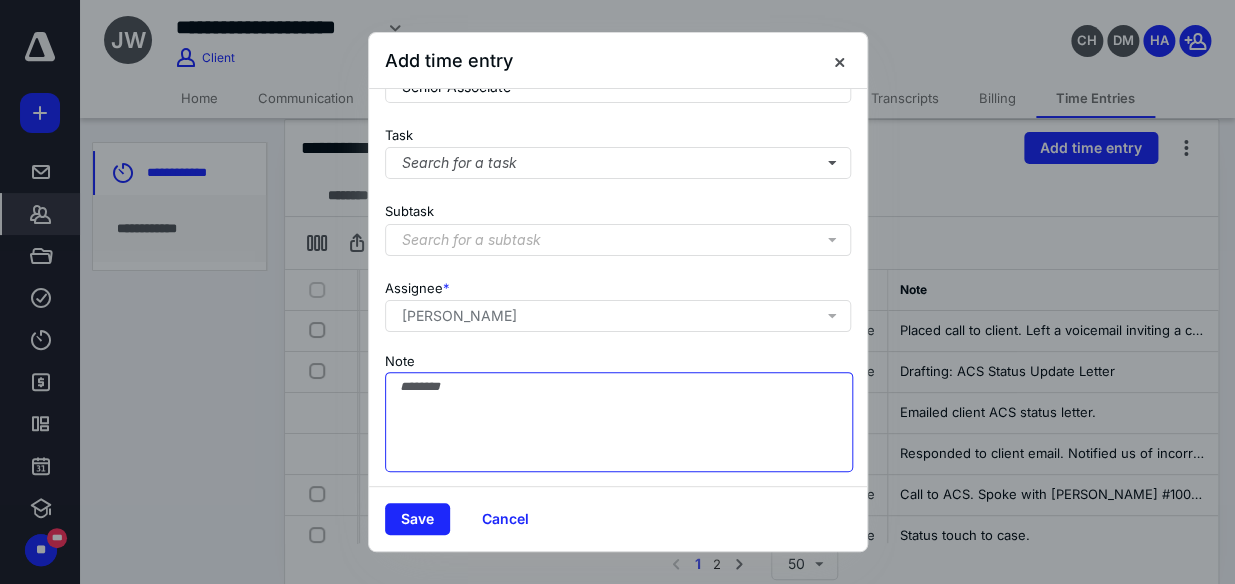 click on "Note" at bounding box center (619, 422) 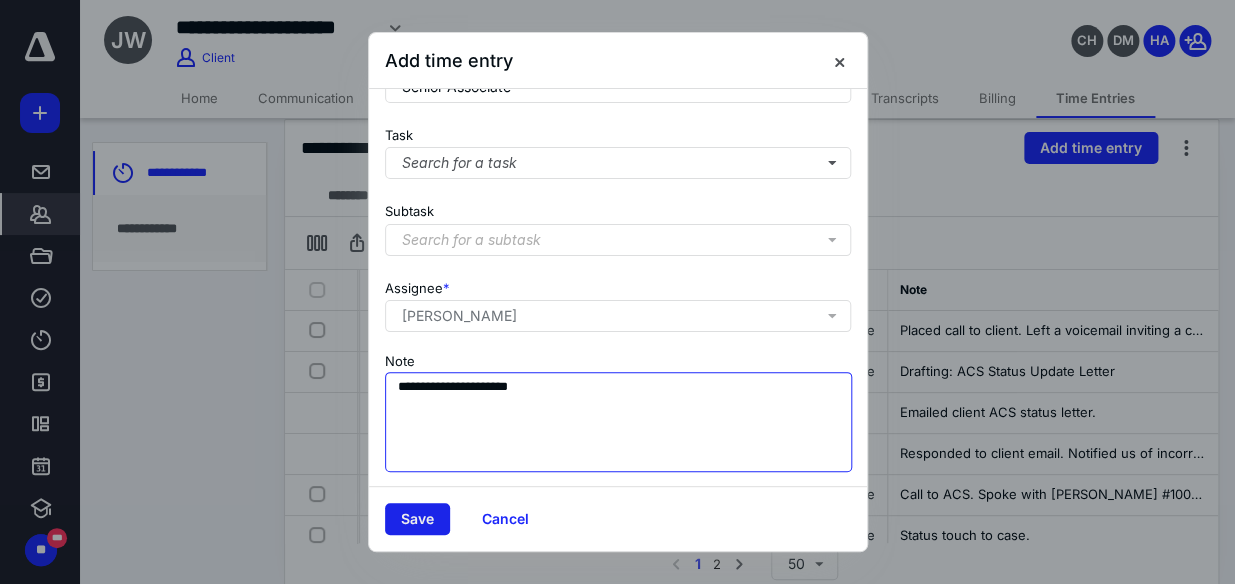 type on "**********" 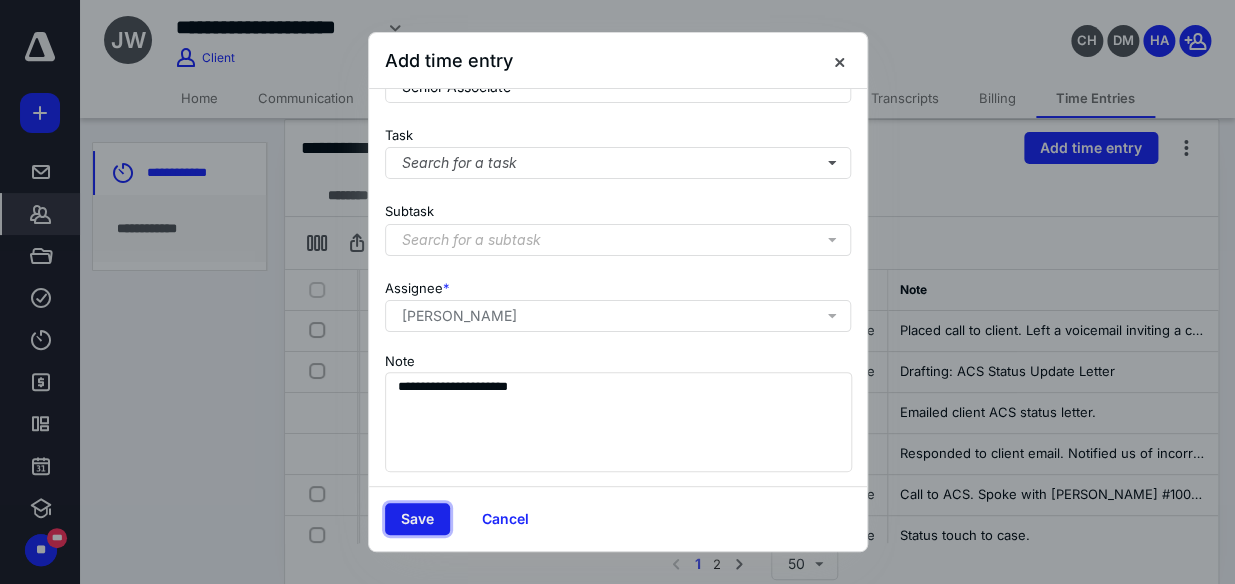 click on "Save" at bounding box center [417, 519] 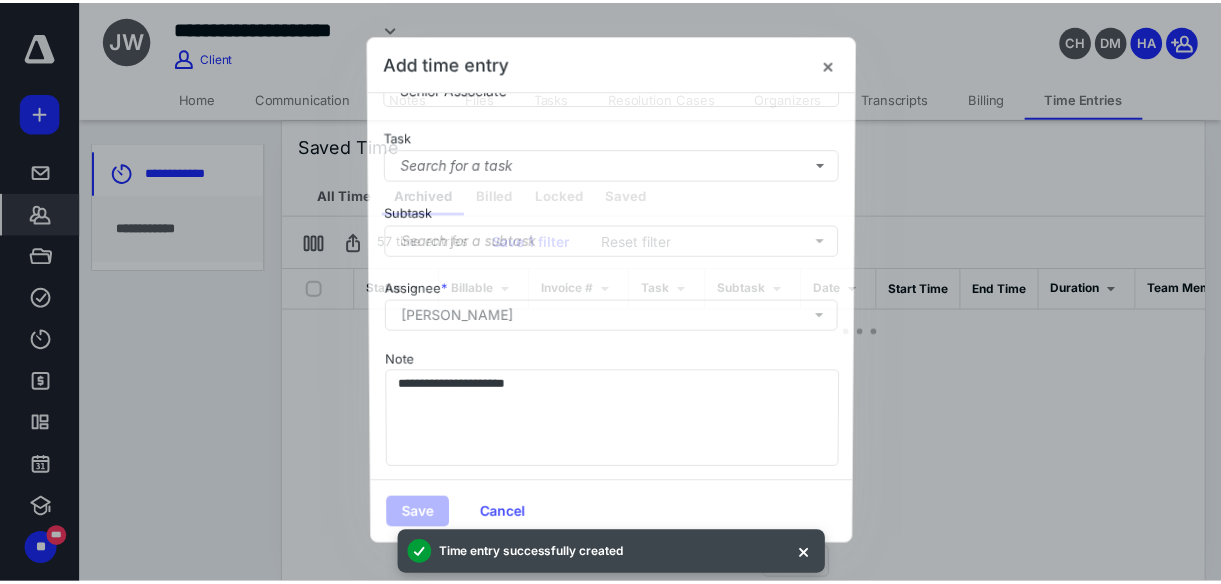 scroll, scrollTop: 0, scrollLeft: 241, axis: horizontal 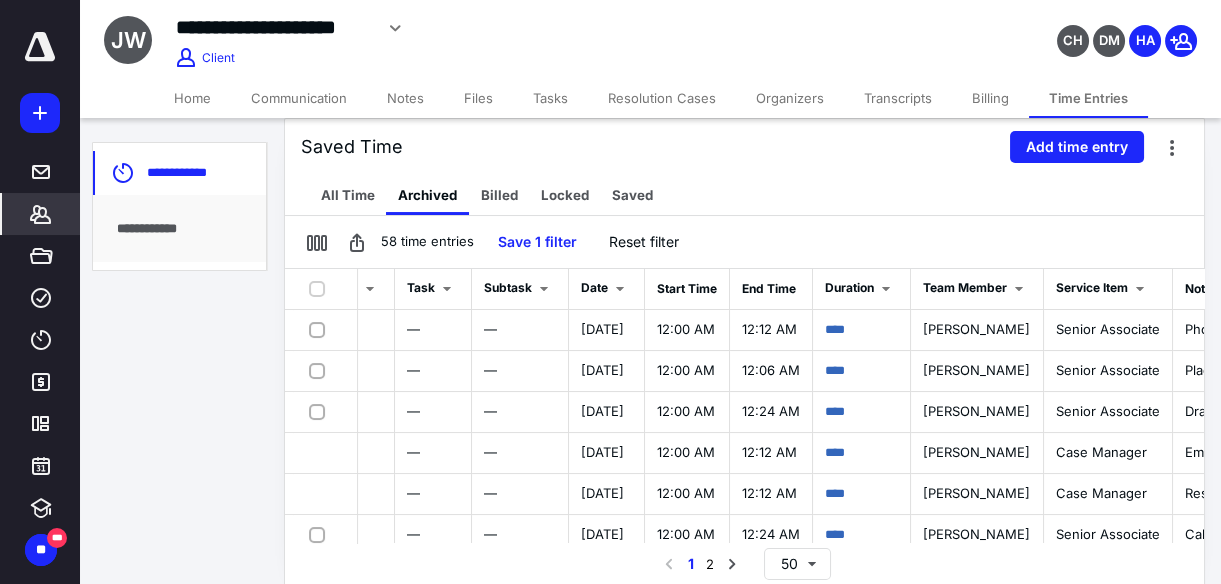 click on "58 time entries  Save 1 filter Reset filter" at bounding box center (744, 242) 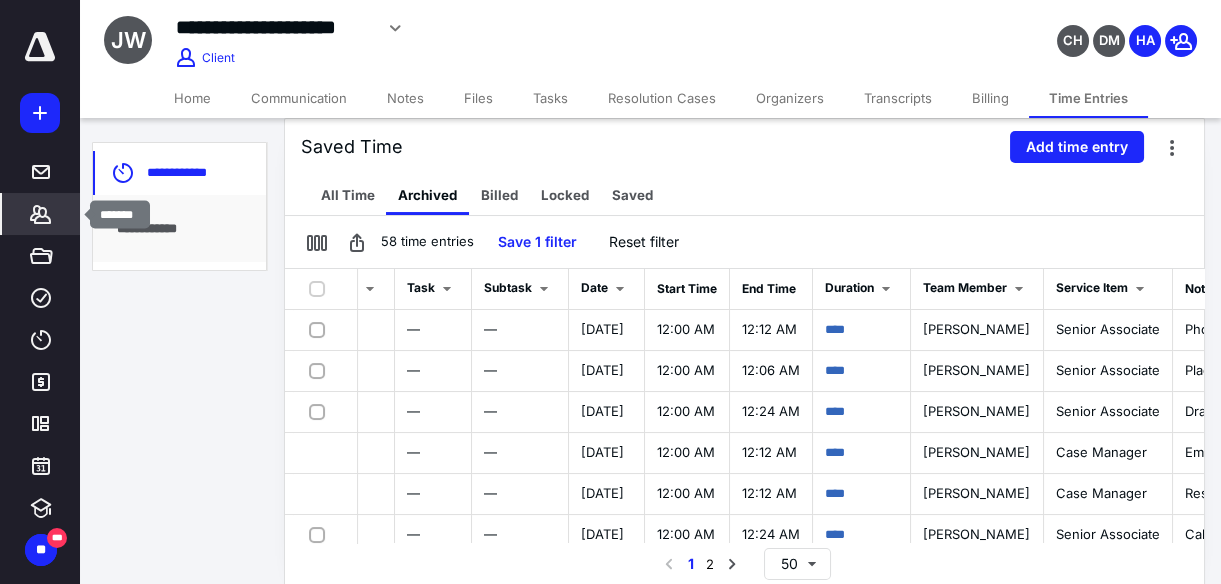 click 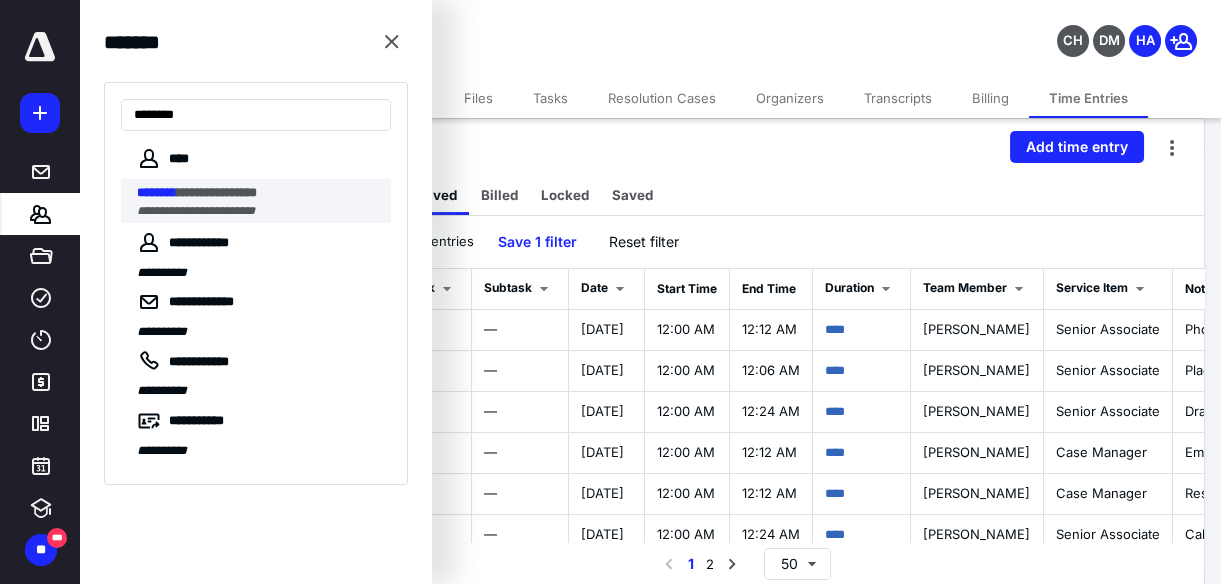 type on "********" 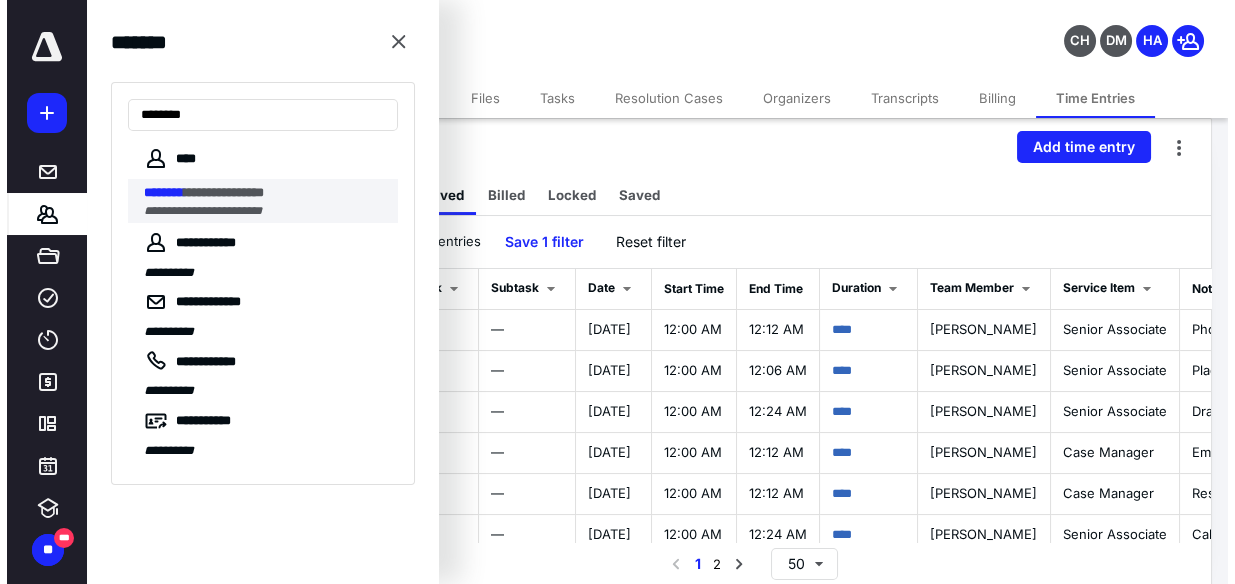 scroll, scrollTop: 0, scrollLeft: 0, axis: both 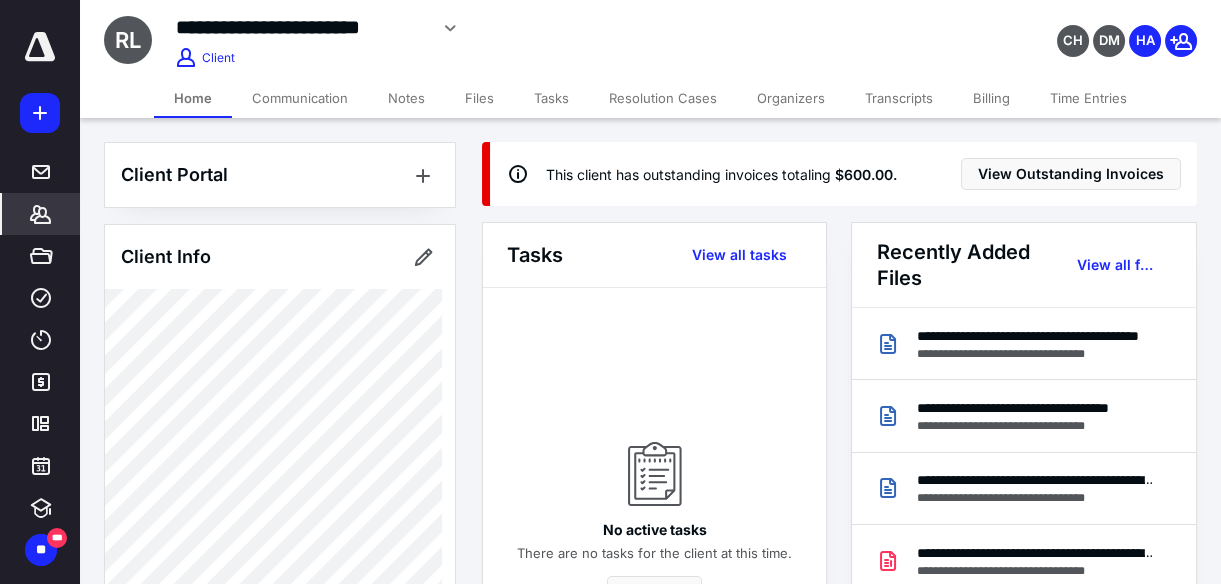 click on "Files" at bounding box center (479, 98) 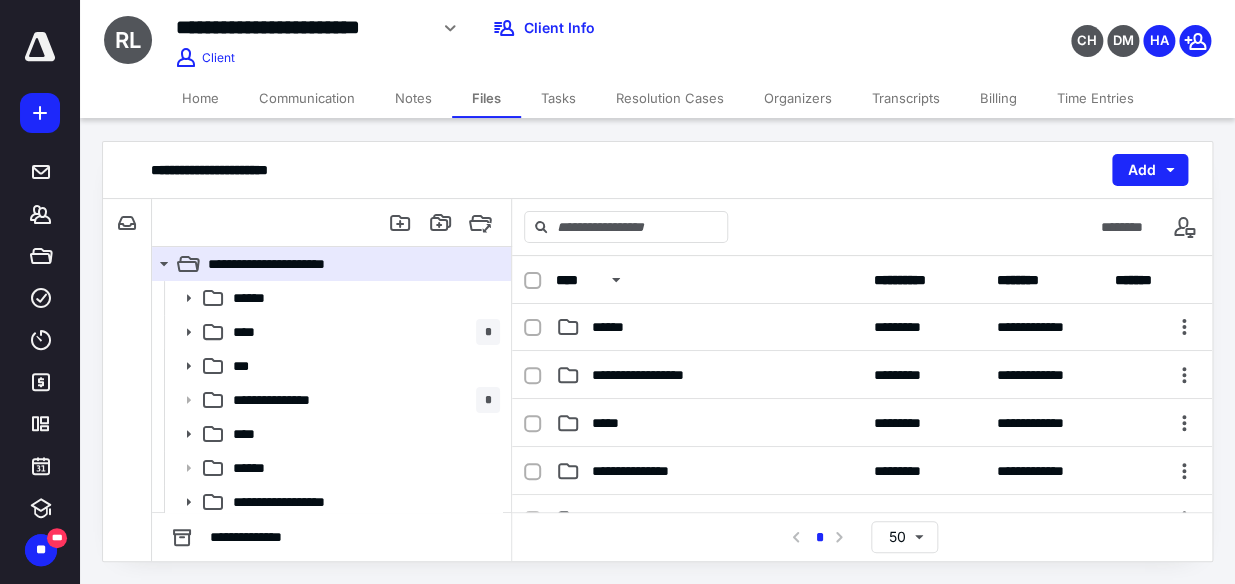 scroll, scrollTop: 242, scrollLeft: 0, axis: vertical 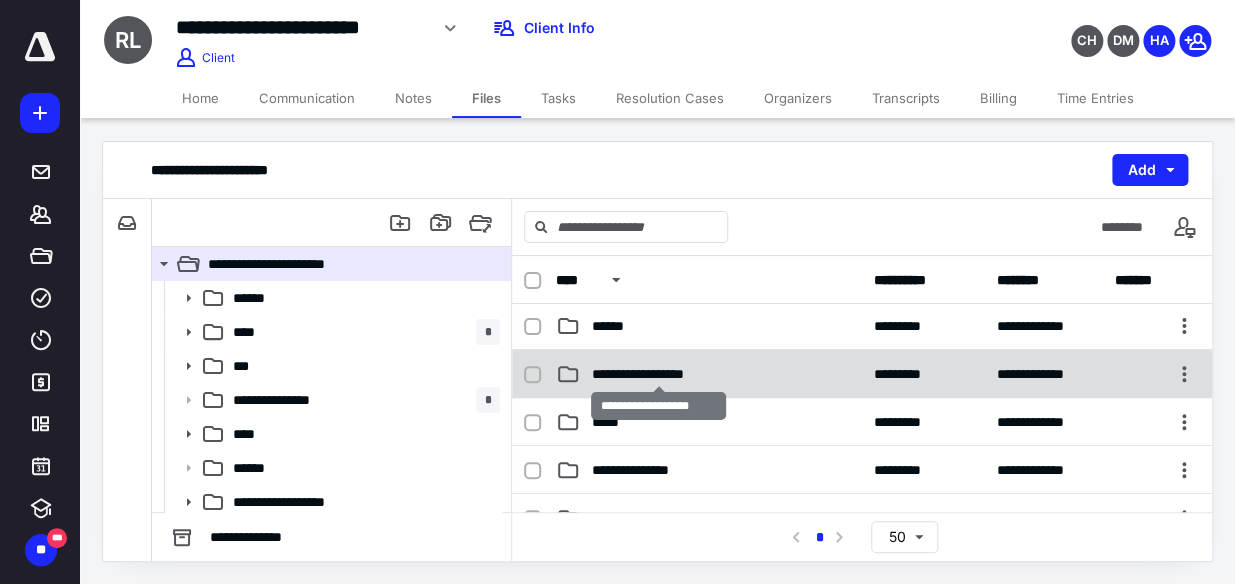 click on "**********" at bounding box center (658, 374) 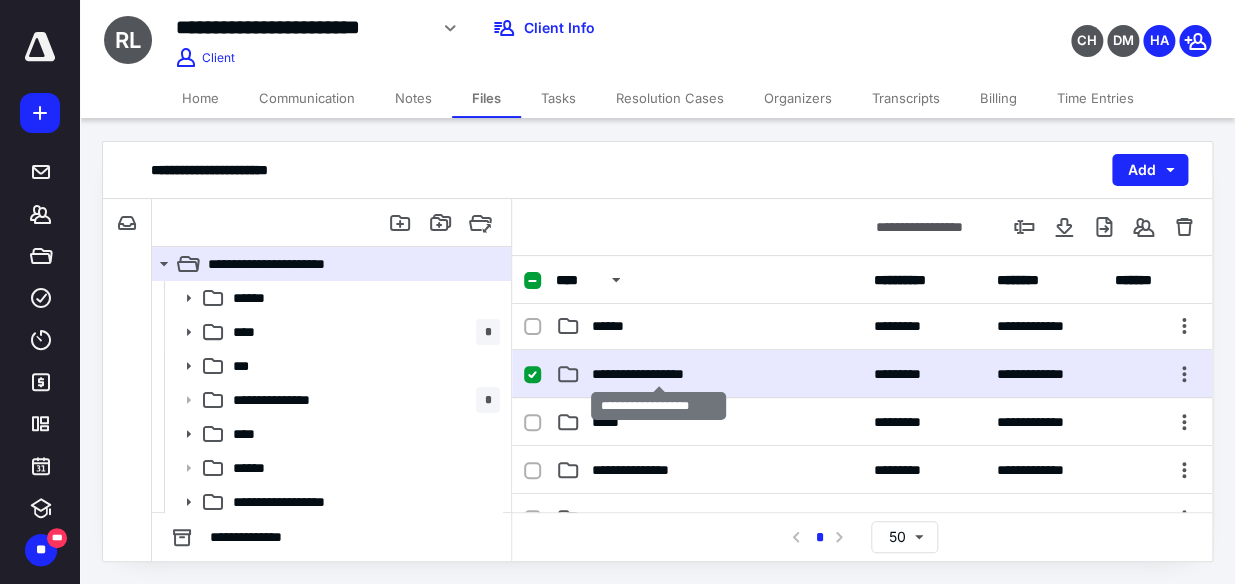 click on "**********" at bounding box center (658, 374) 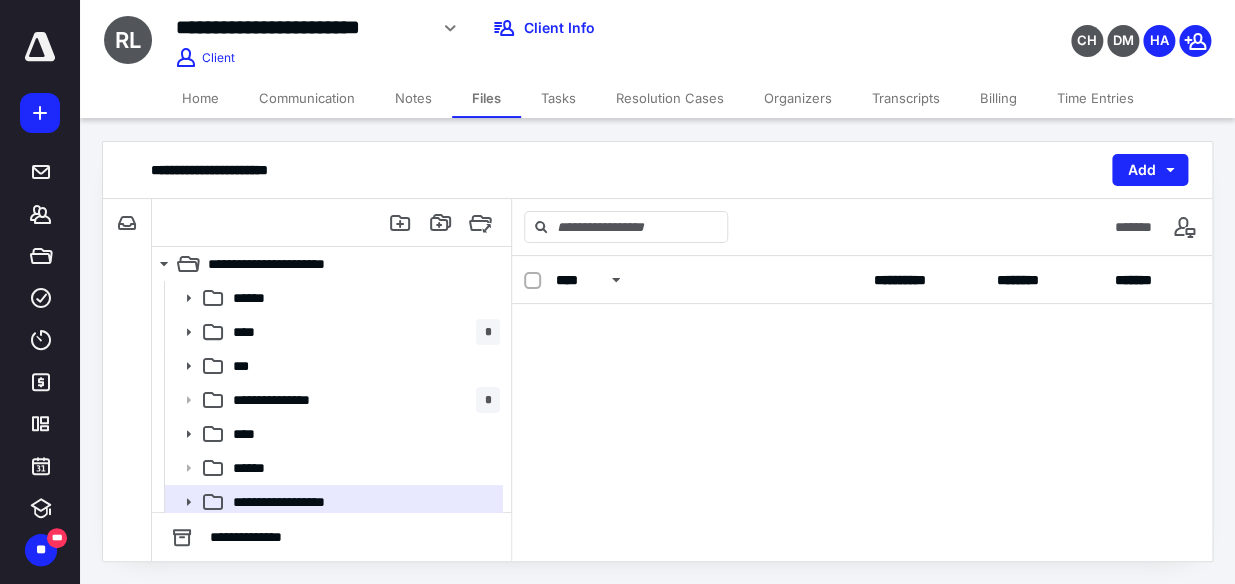scroll, scrollTop: 0, scrollLeft: 0, axis: both 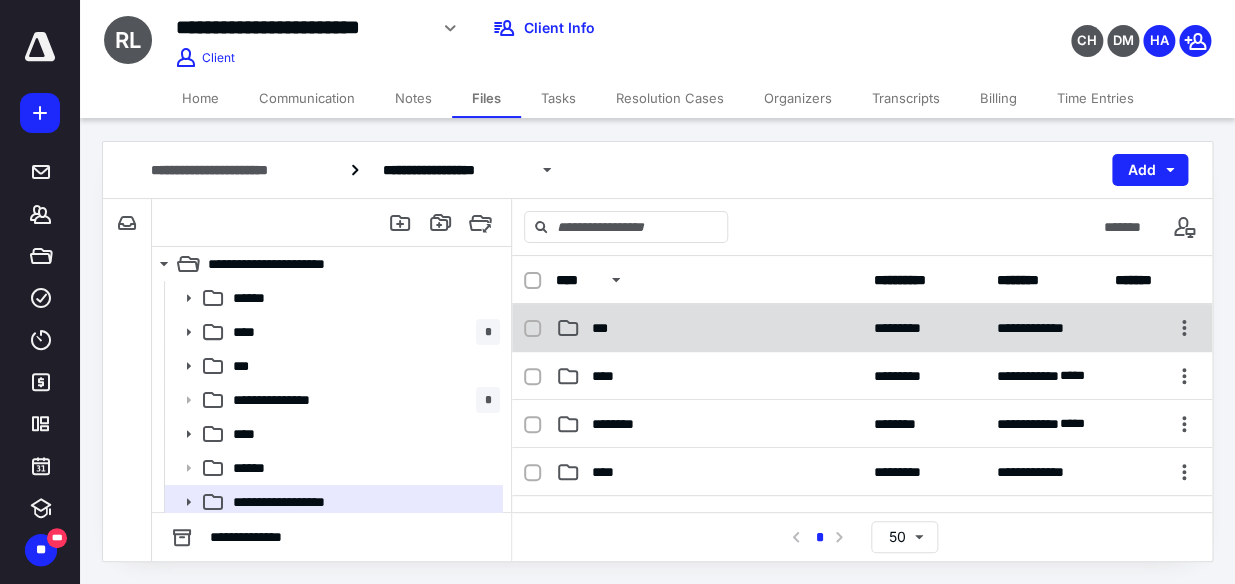click on "***" at bounding box center (709, 328) 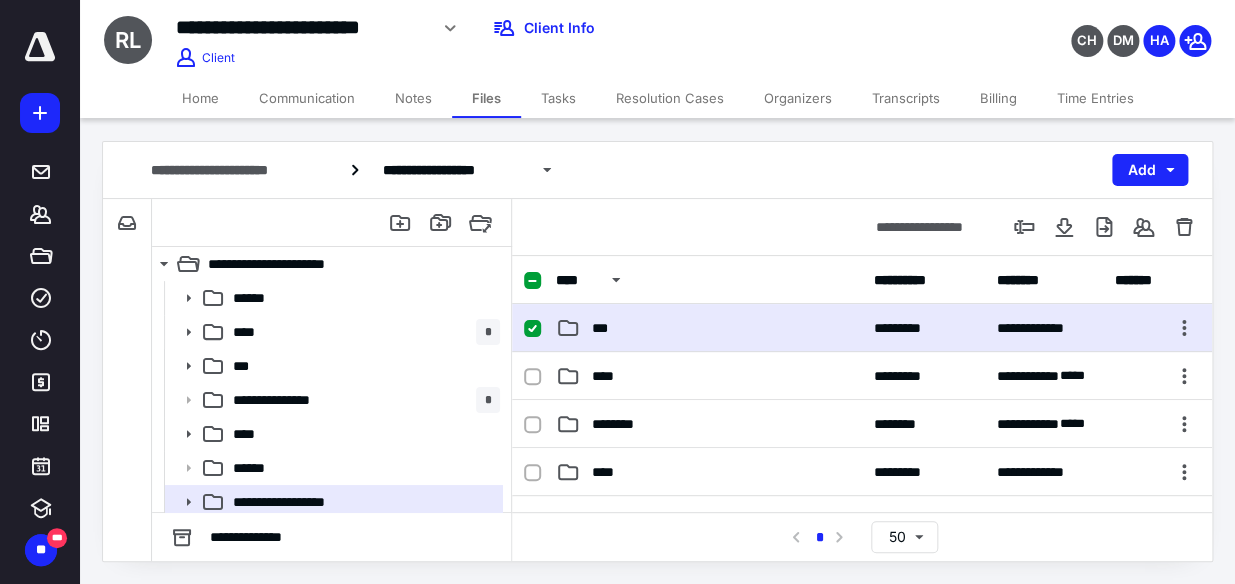 click on "***" at bounding box center (709, 328) 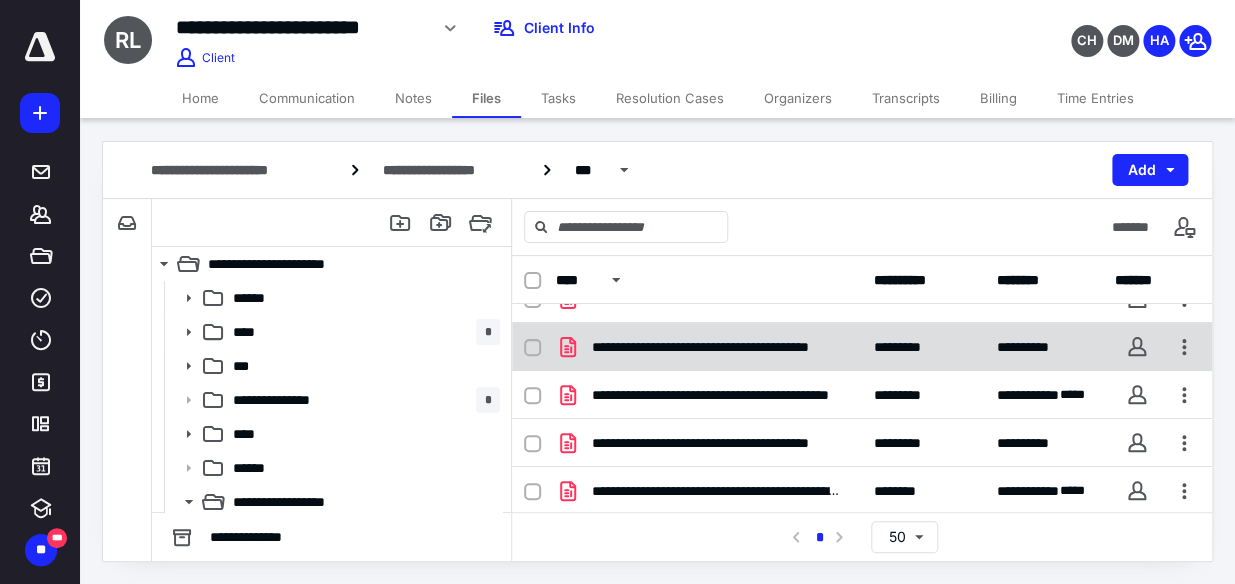 scroll, scrollTop: 76, scrollLeft: 0, axis: vertical 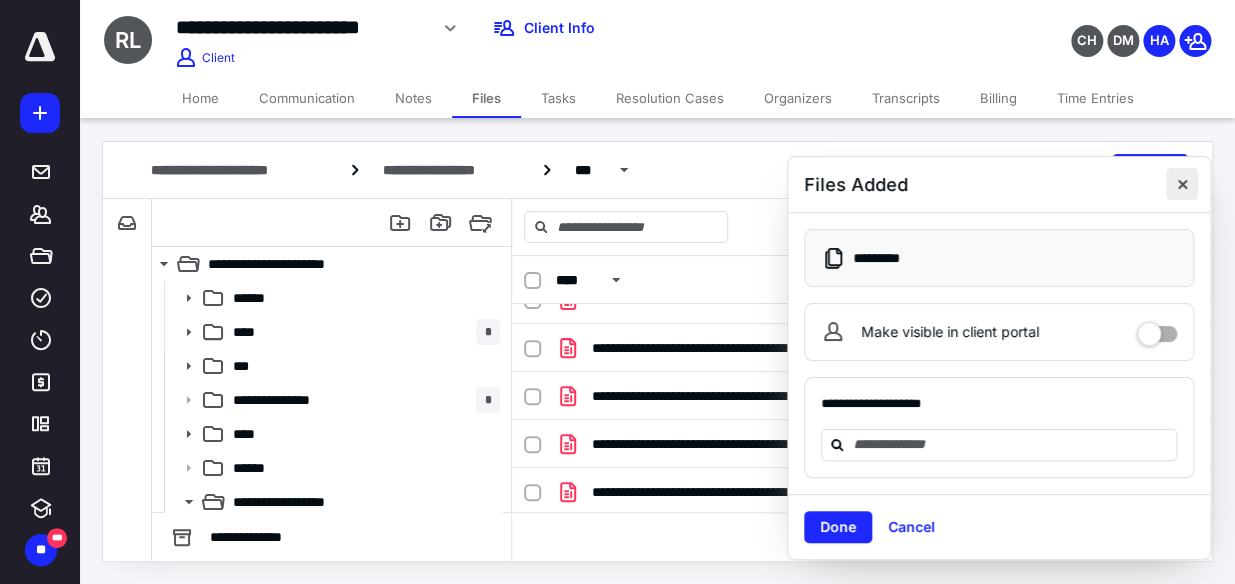 click at bounding box center [1182, 184] 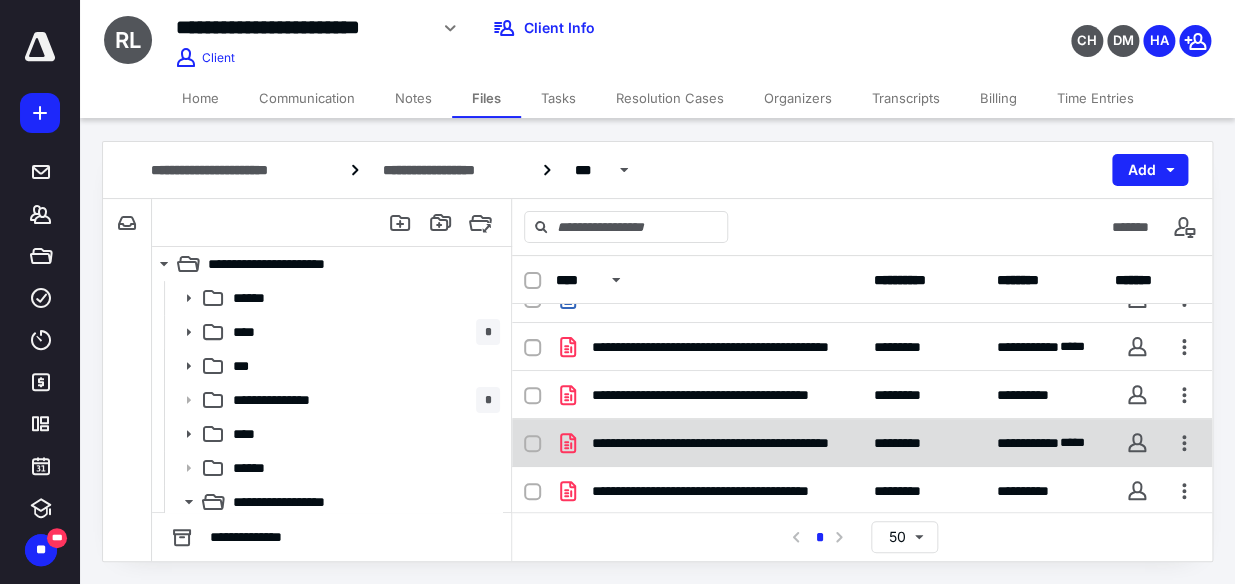 scroll, scrollTop: 124, scrollLeft: 0, axis: vertical 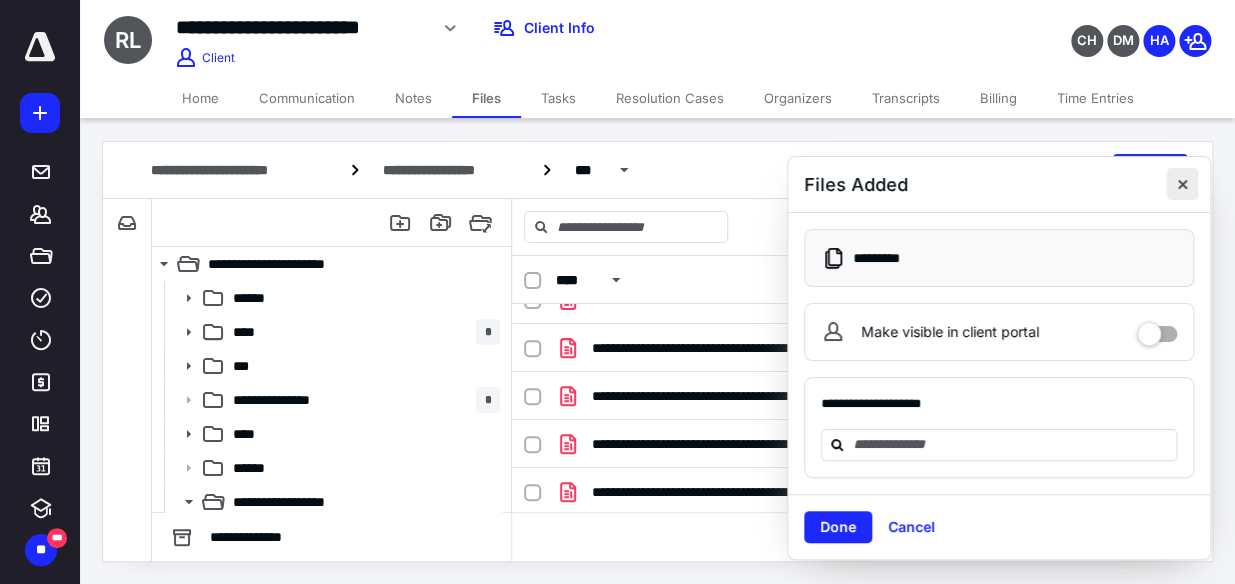 click at bounding box center [1182, 184] 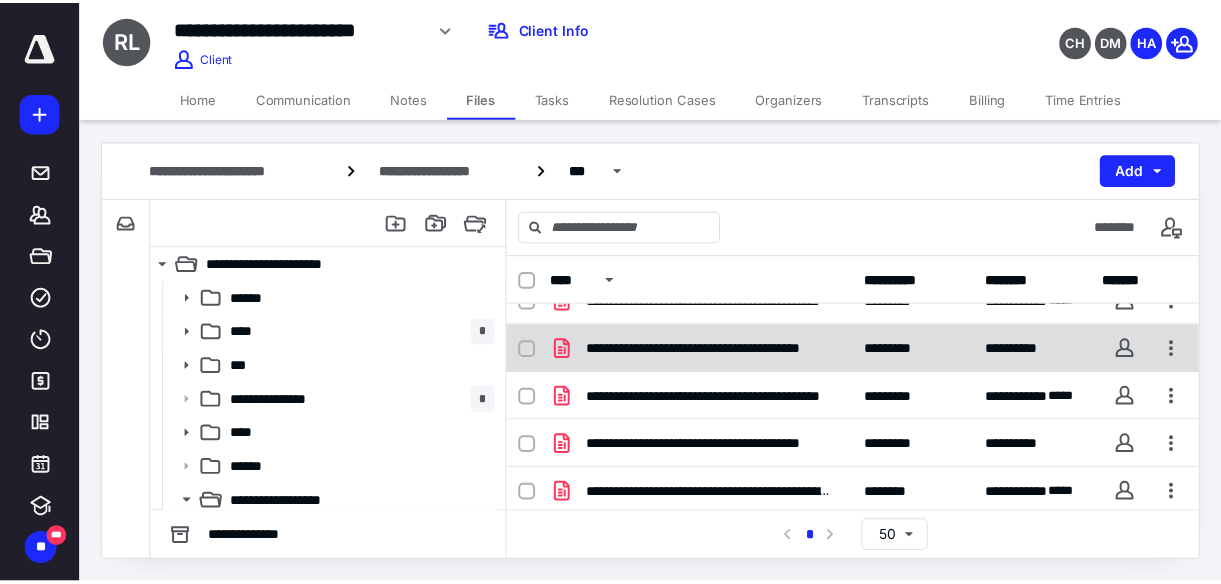 scroll, scrollTop: 0, scrollLeft: 0, axis: both 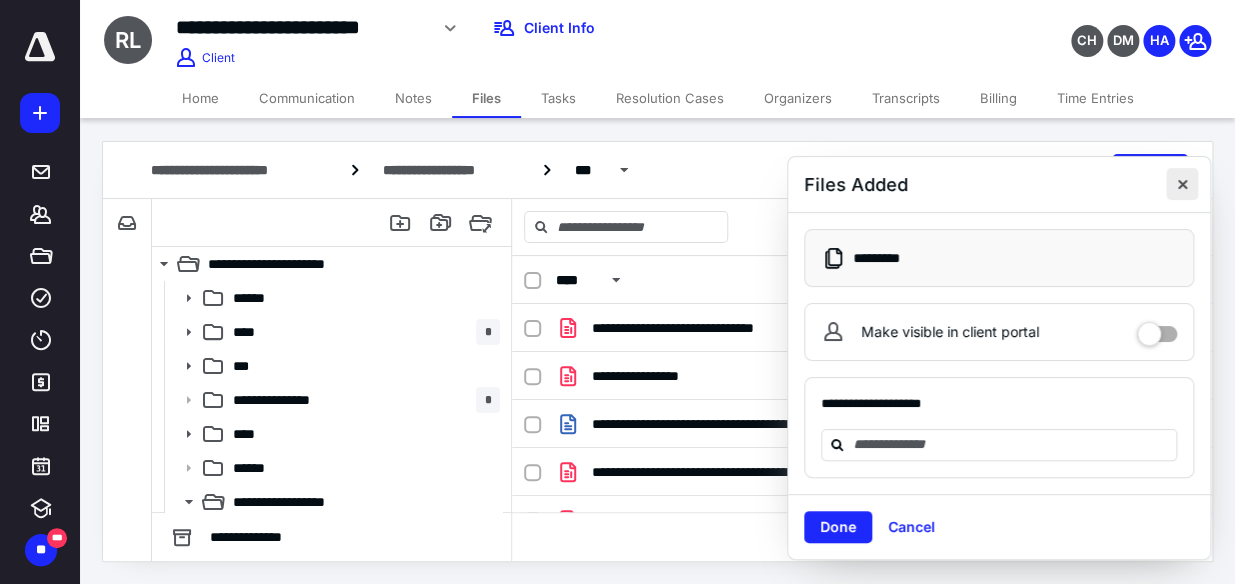 click at bounding box center (1182, 184) 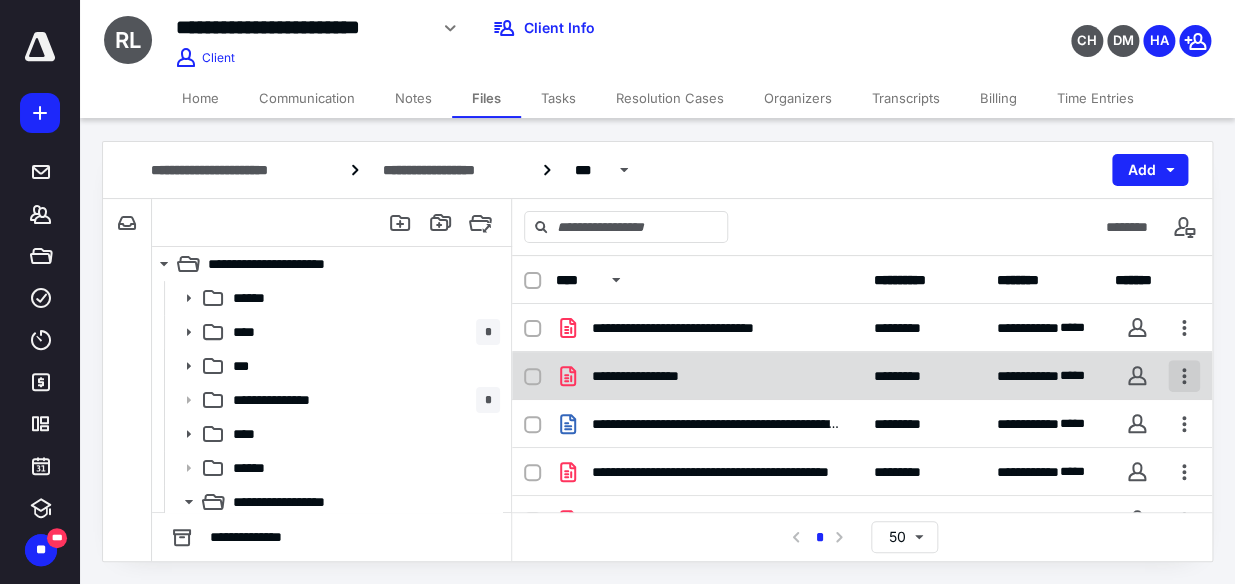 click at bounding box center (1184, 376) 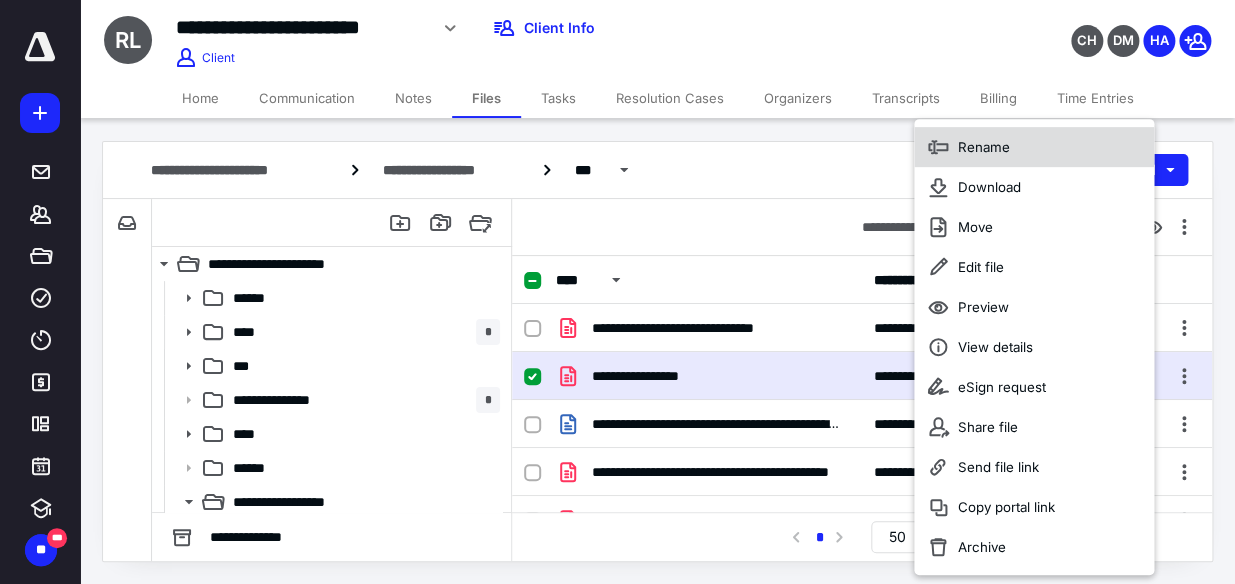 click on "Rename" at bounding box center [1034, 147] 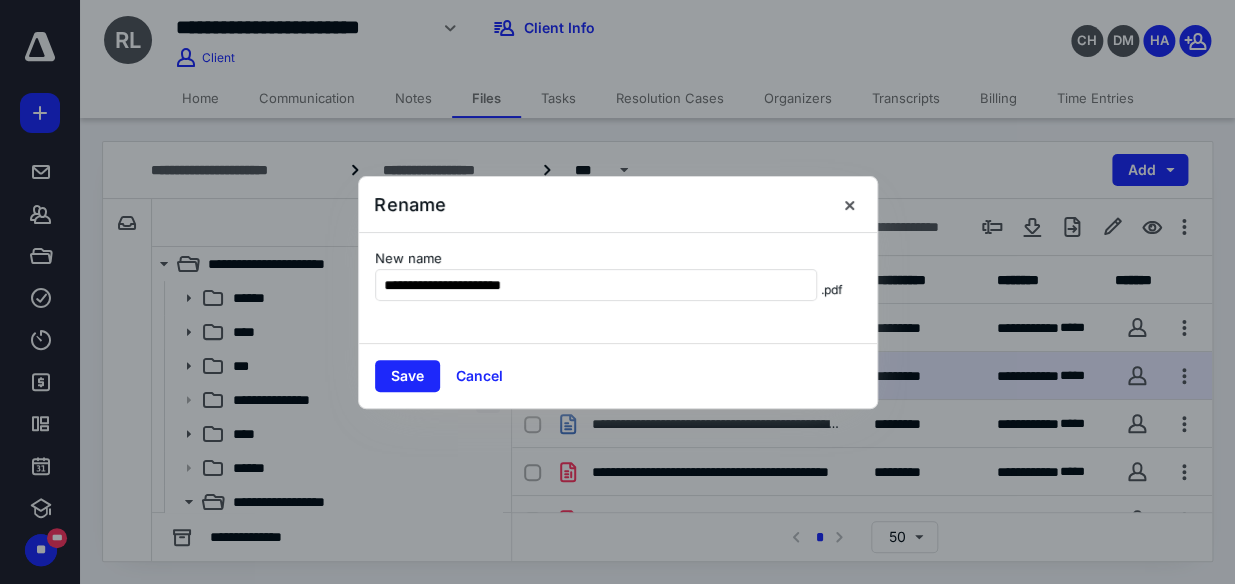 type on "**********" 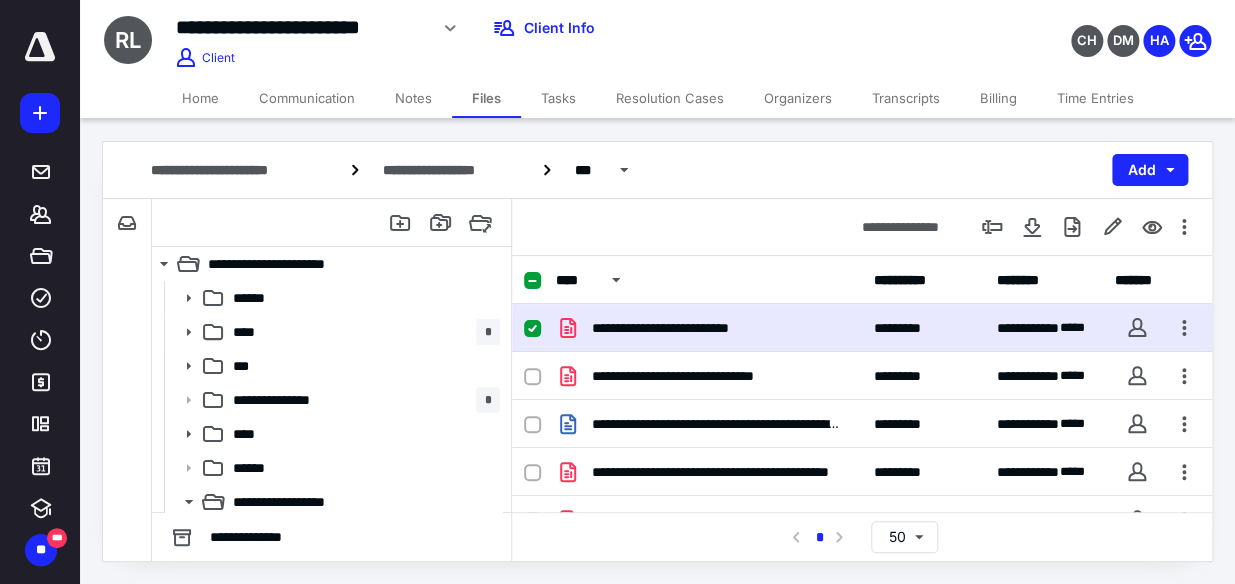 click on "Time Entries" at bounding box center [1095, 98] 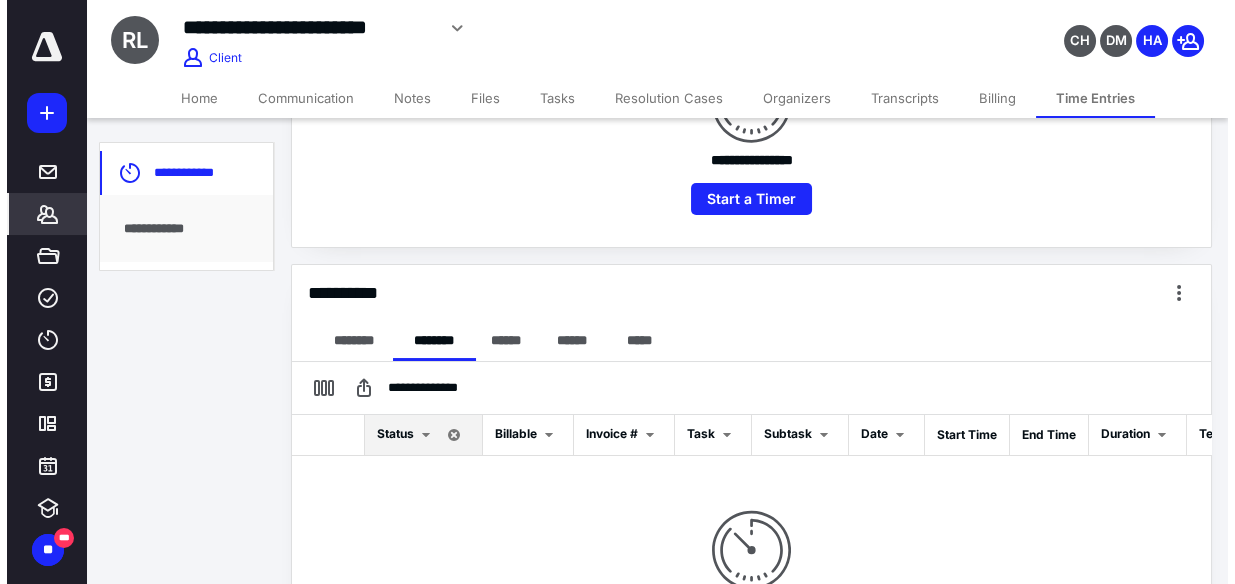 scroll, scrollTop: 445, scrollLeft: 0, axis: vertical 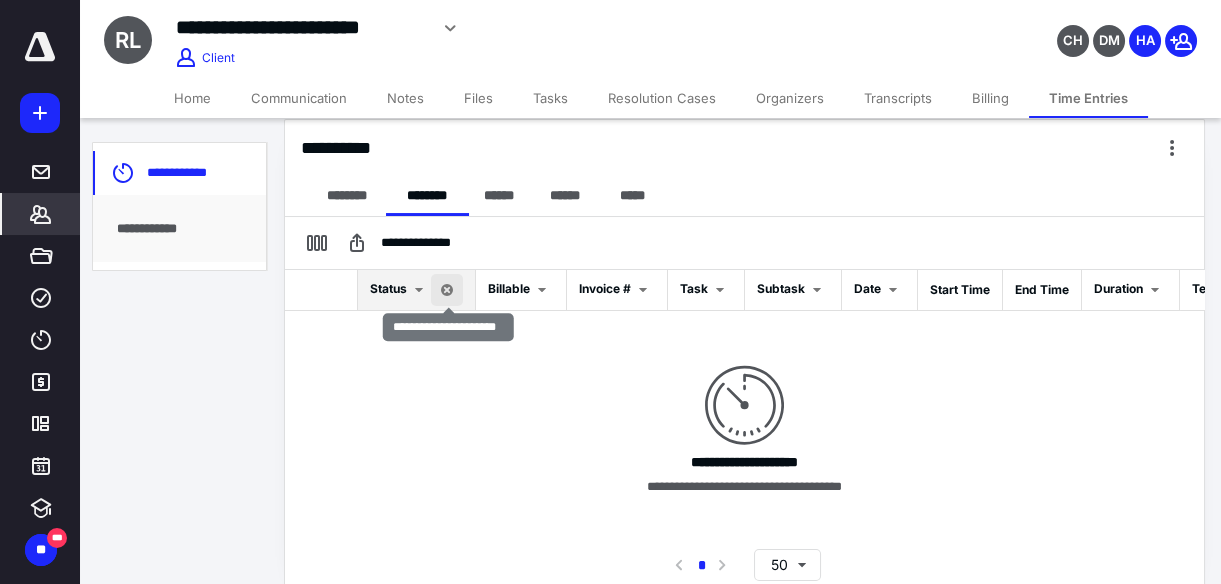 click at bounding box center (447, 290) 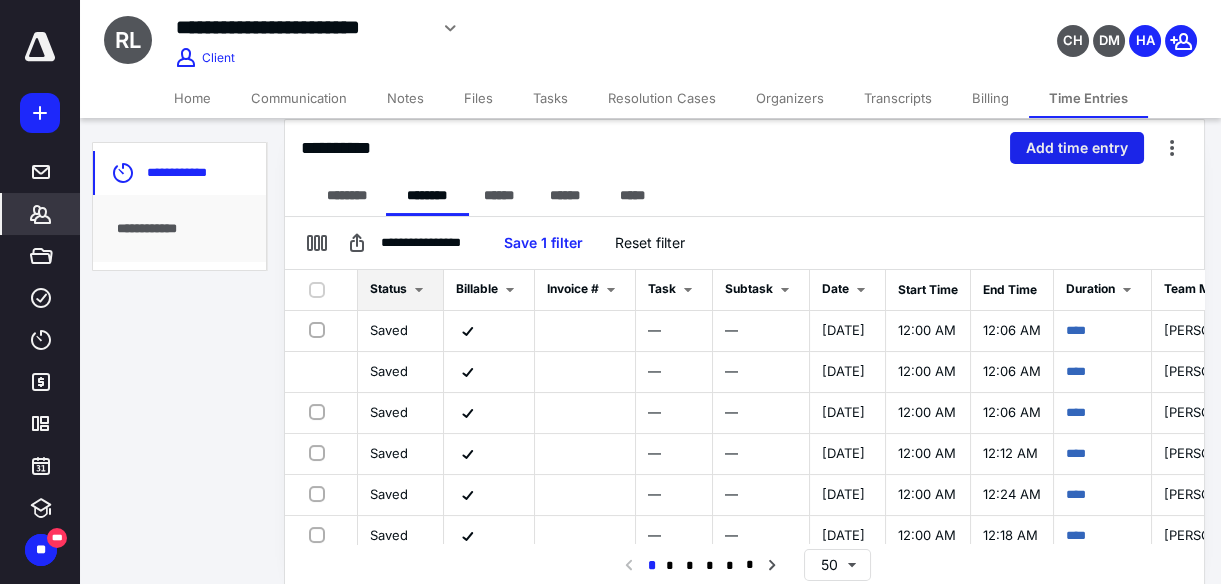 click on "Add time entry" at bounding box center (1077, 148) 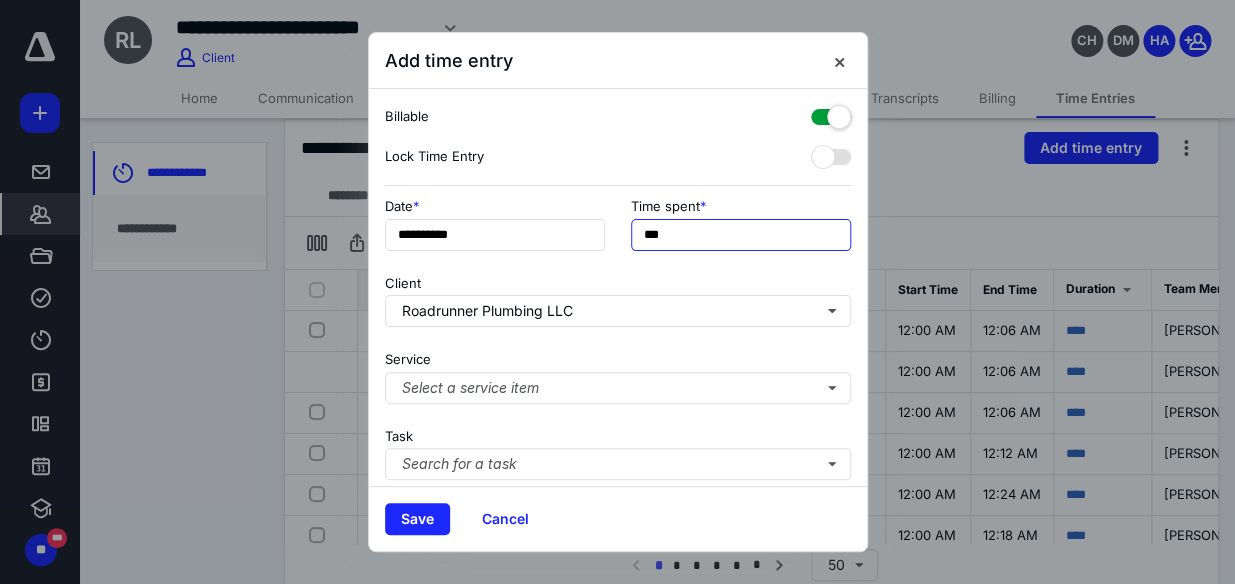 drag, startPoint x: 700, startPoint y: 239, endPoint x: 503, endPoint y: 254, distance: 197.57024 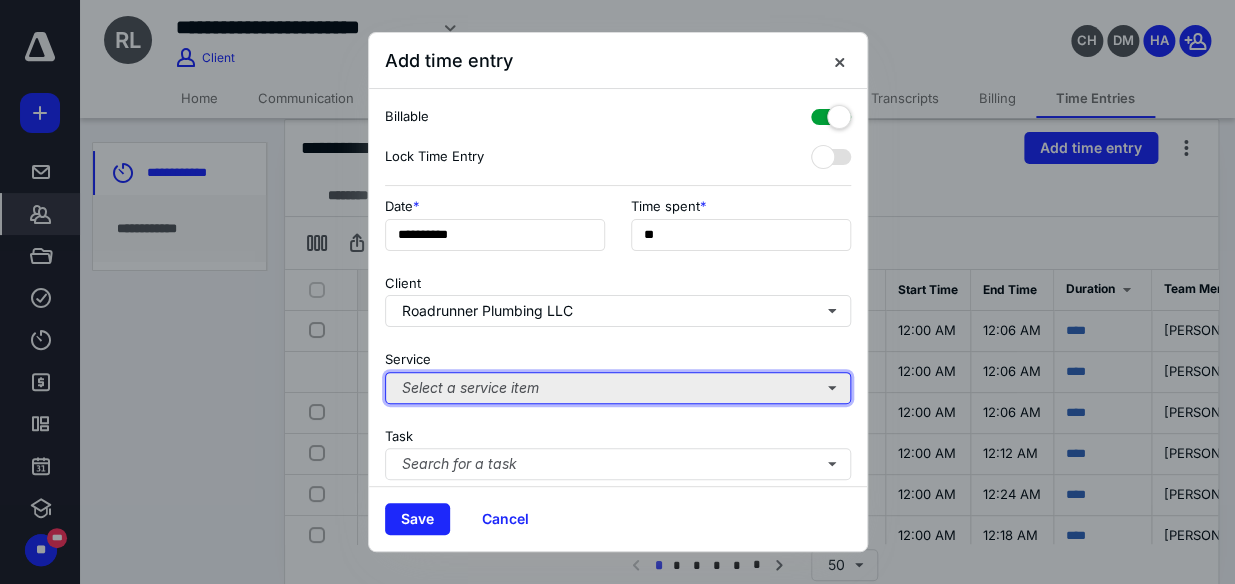 type on "***" 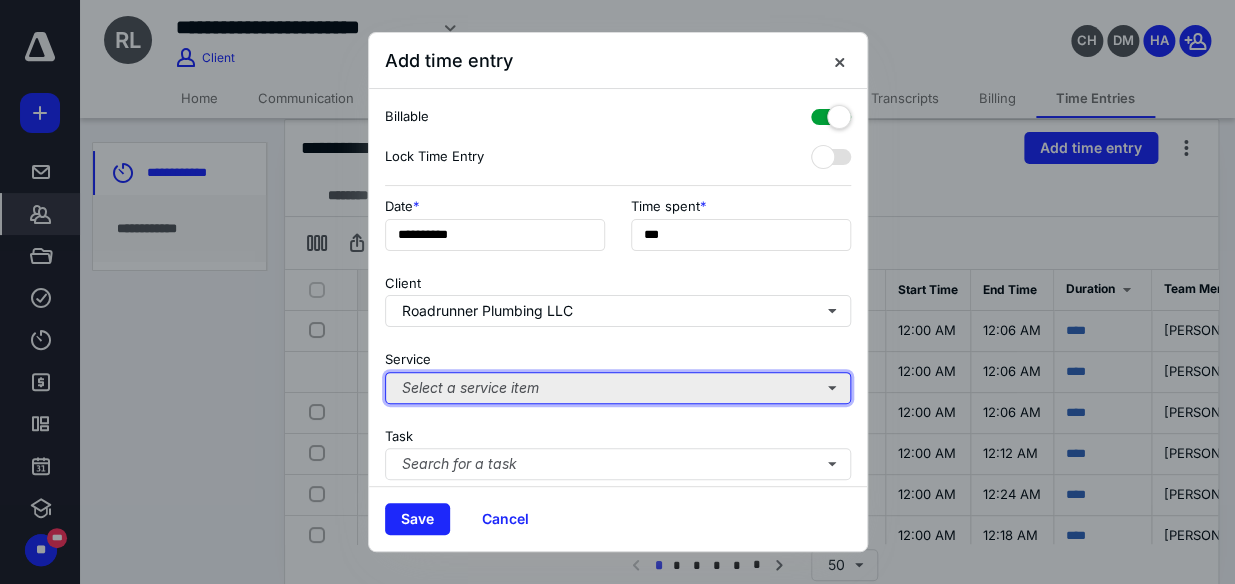 click on "Select a service item" at bounding box center [618, 388] 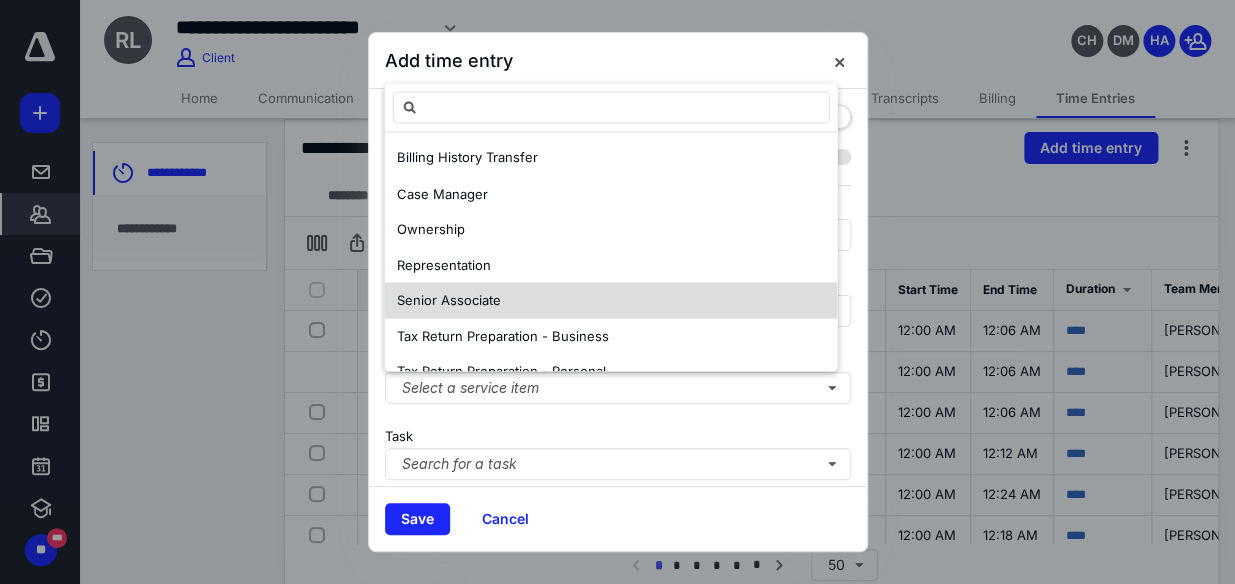 click on "Senior Associate" at bounding box center [449, 300] 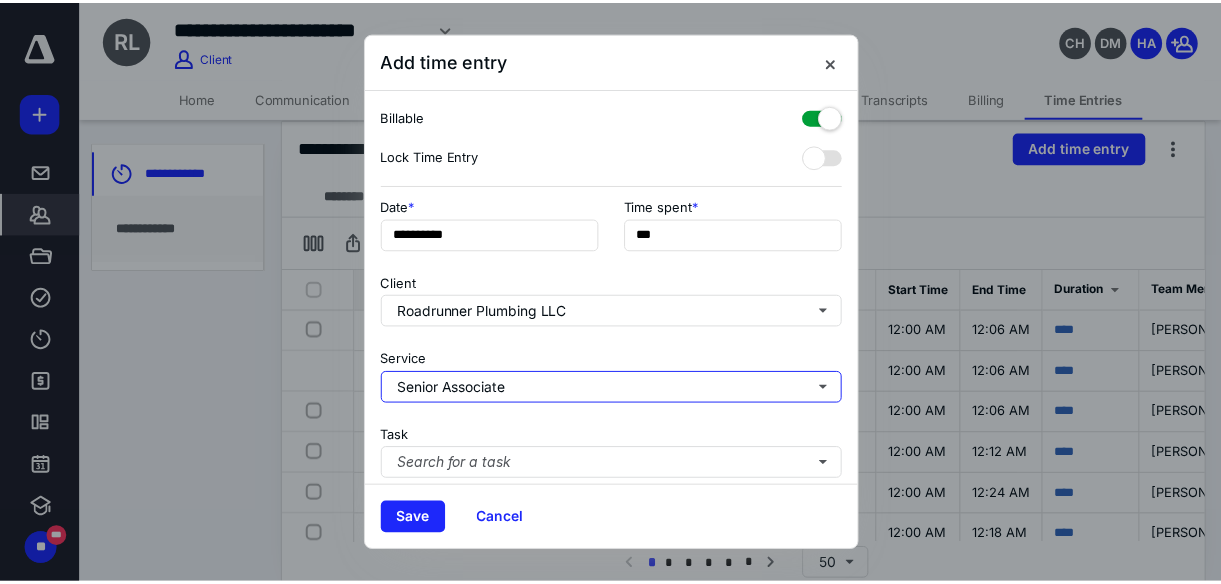 scroll, scrollTop: 301, scrollLeft: 0, axis: vertical 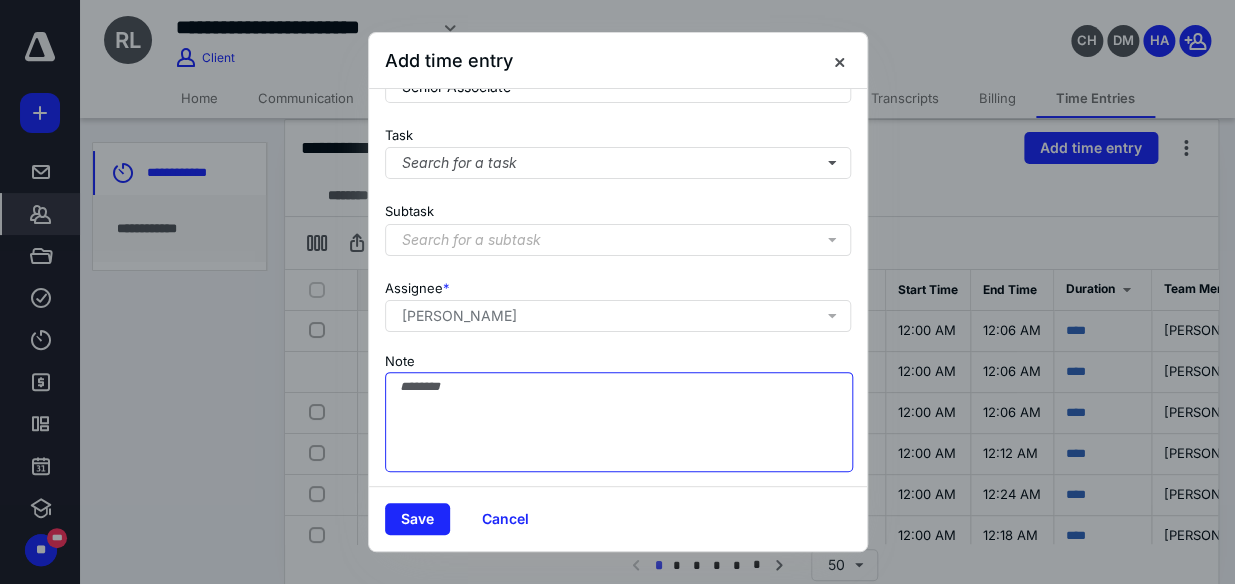 click on "Note" at bounding box center [619, 422] 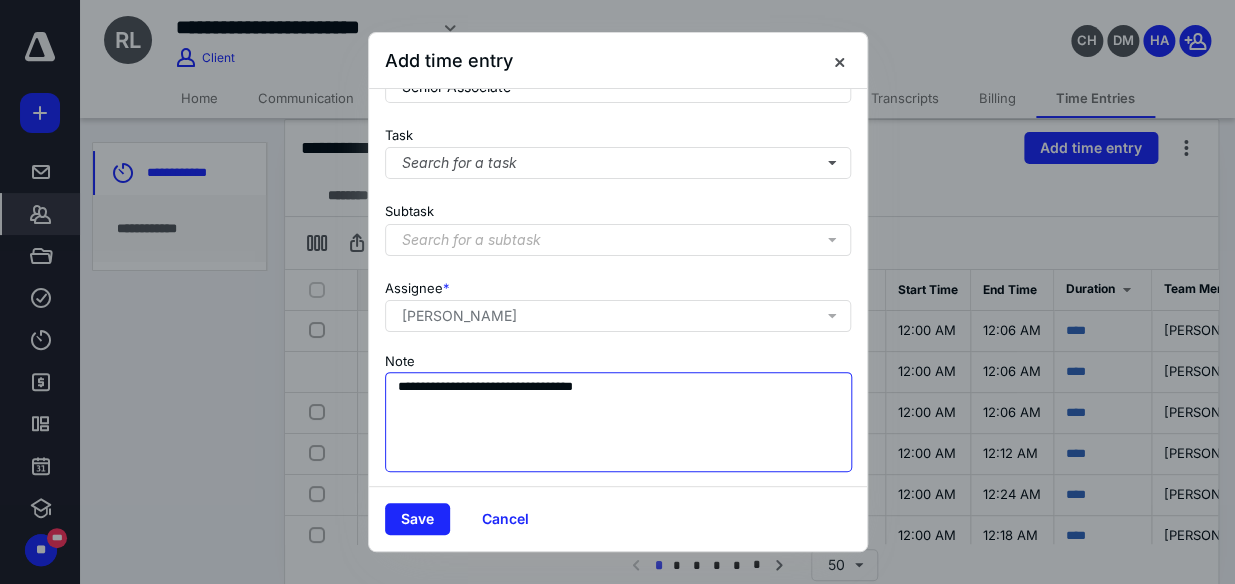 click on "**********" at bounding box center (619, 422) 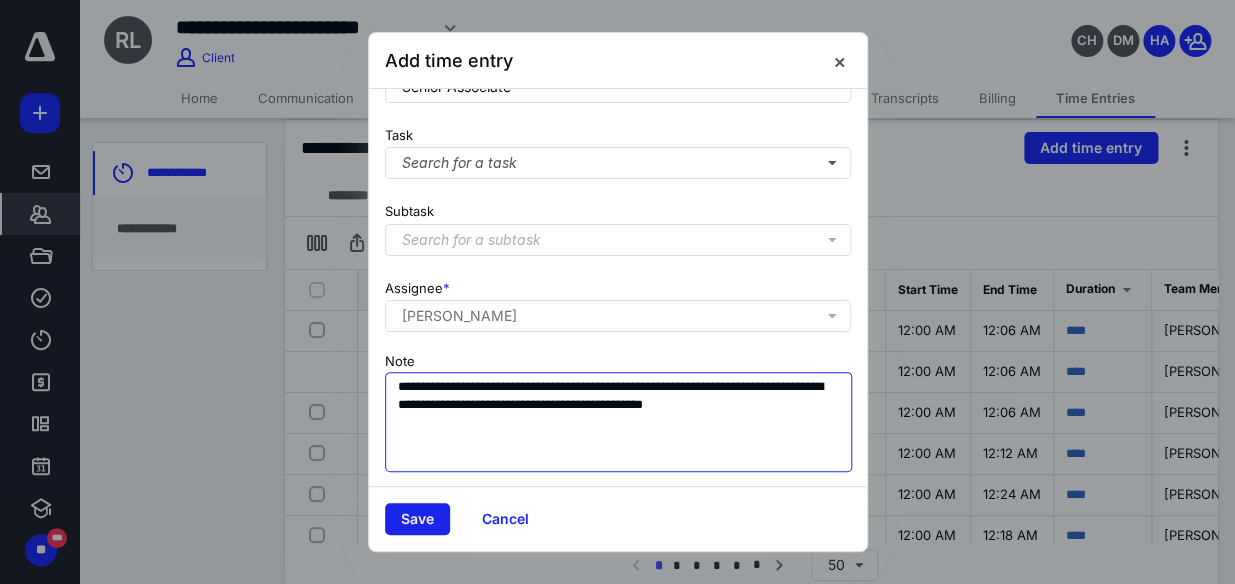 type on "**********" 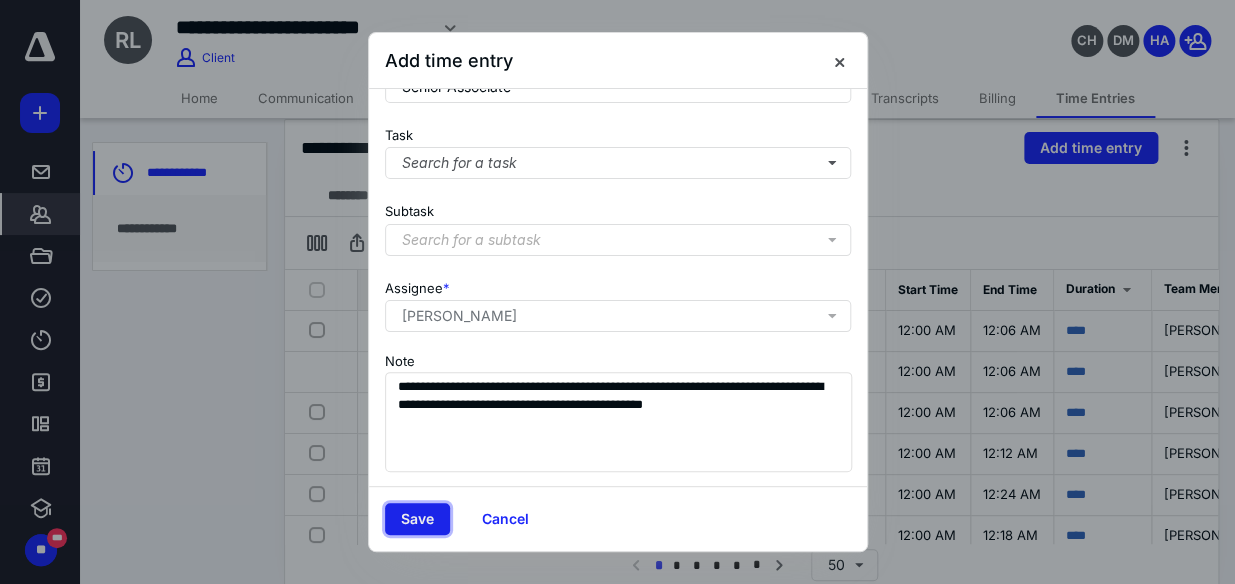 click on "Save" at bounding box center [417, 519] 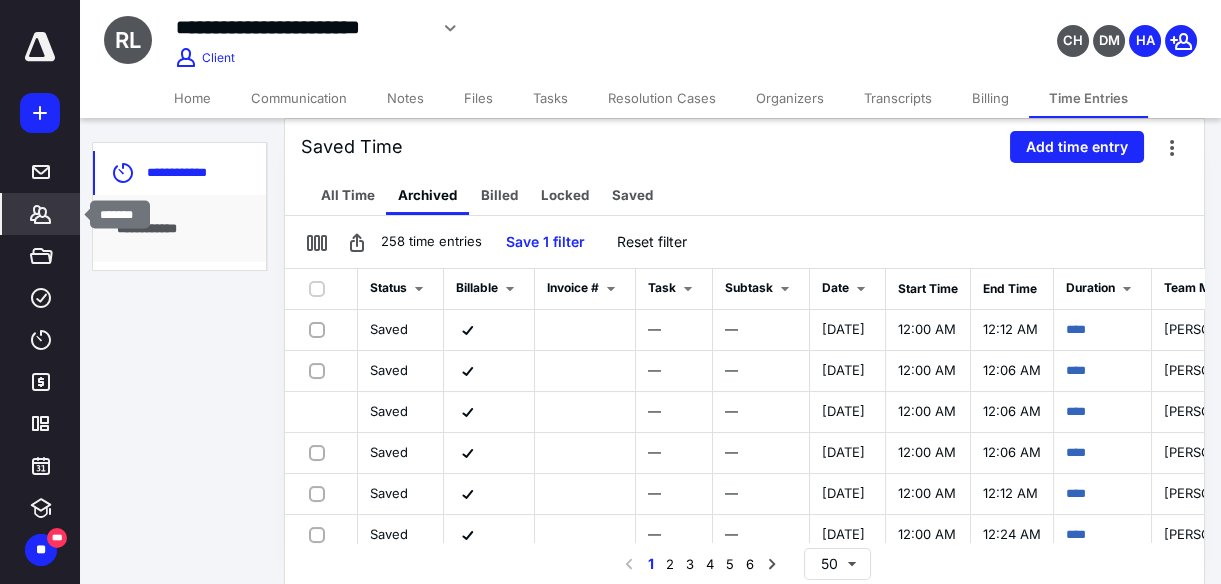 click on "*******" at bounding box center [41, 214] 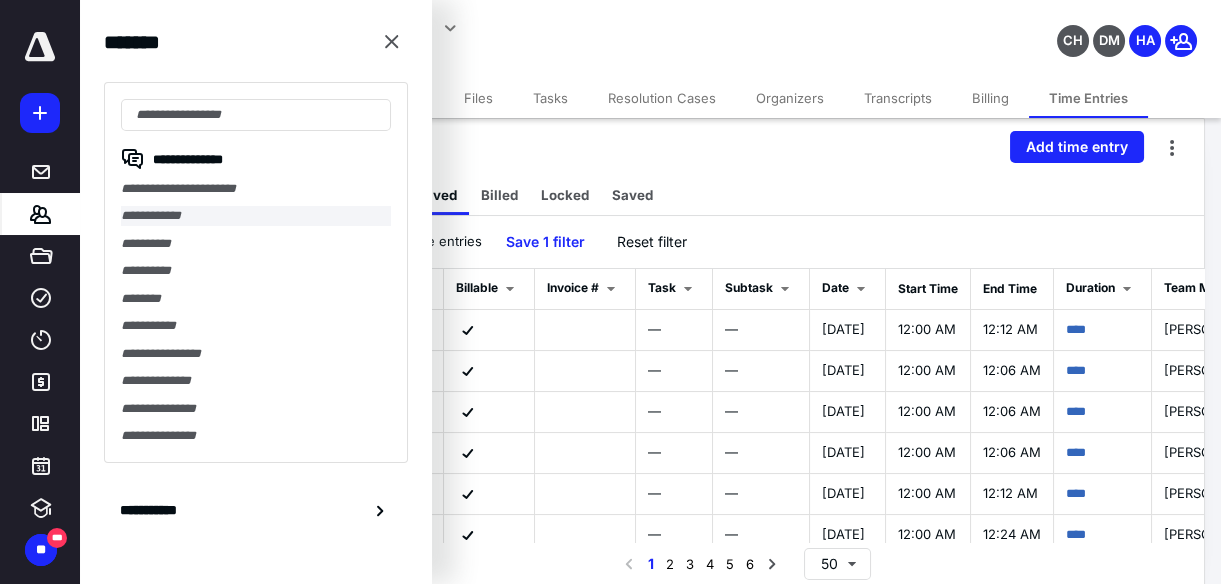click on "**********" at bounding box center [256, 215] 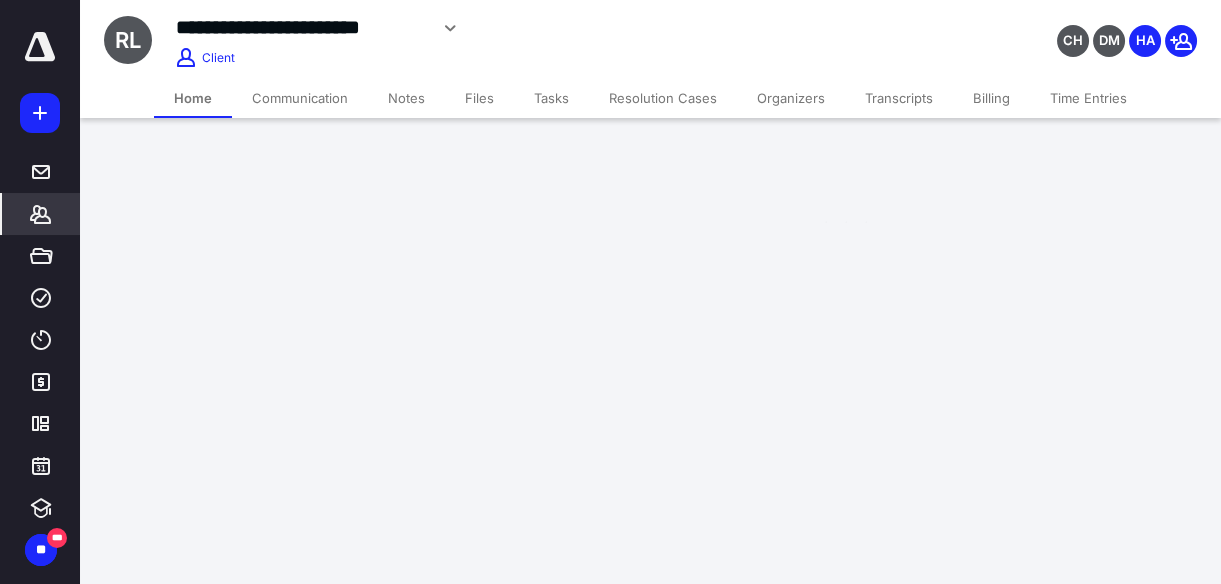 scroll, scrollTop: 0, scrollLeft: 0, axis: both 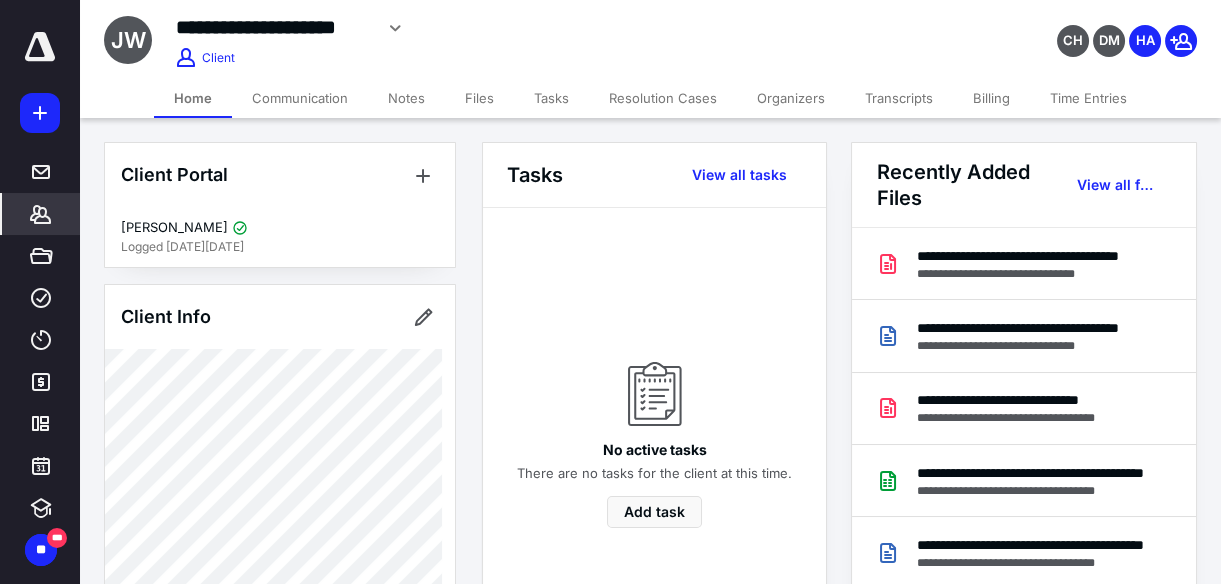 click on "Time Entries" at bounding box center [1088, 98] 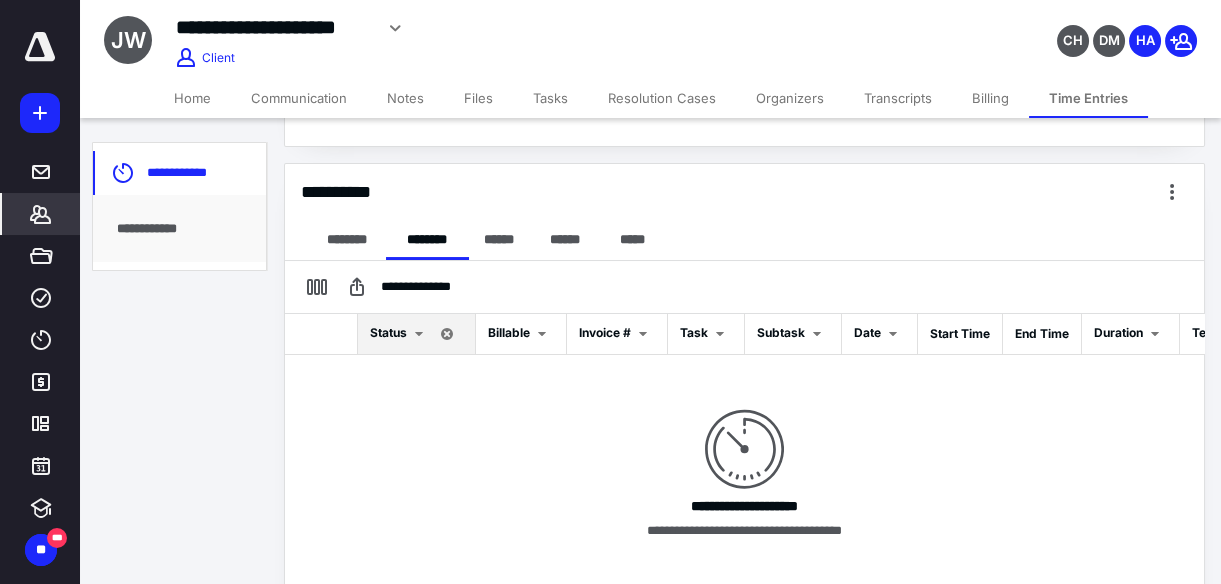 scroll, scrollTop: 445, scrollLeft: 0, axis: vertical 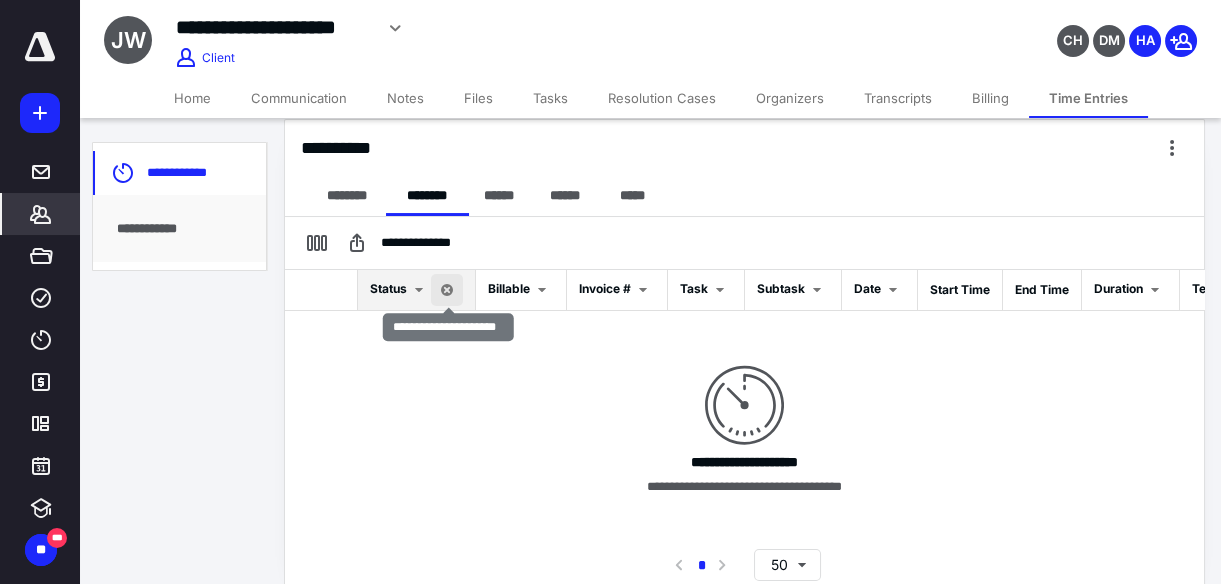 click at bounding box center [447, 290] 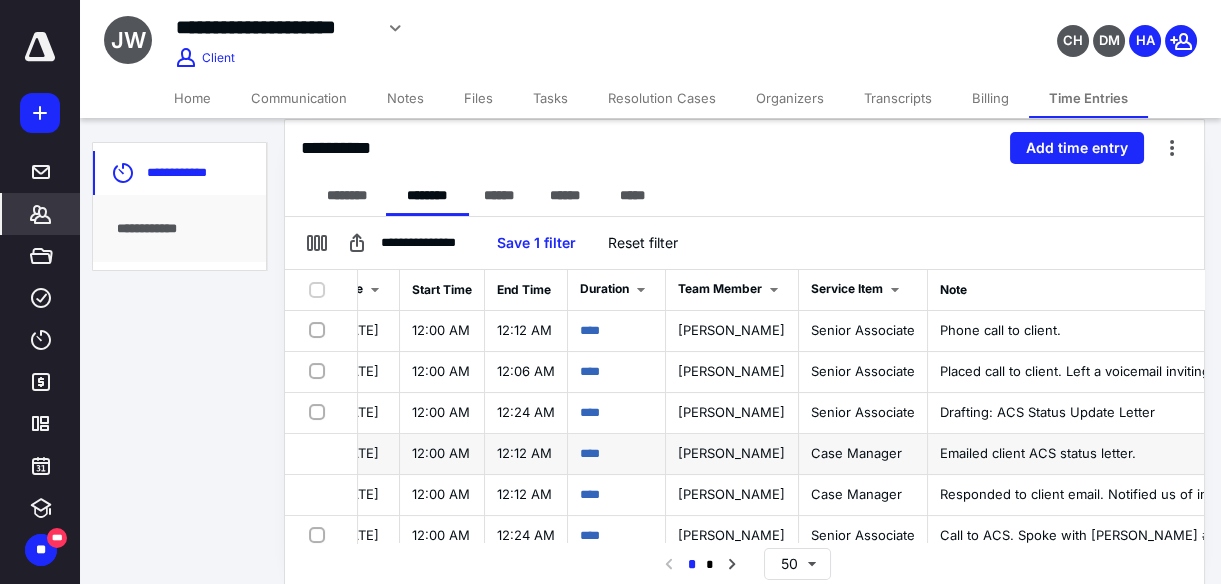 scroll, scrollTop: 0, scrollLeft: 570, axis: horizontal 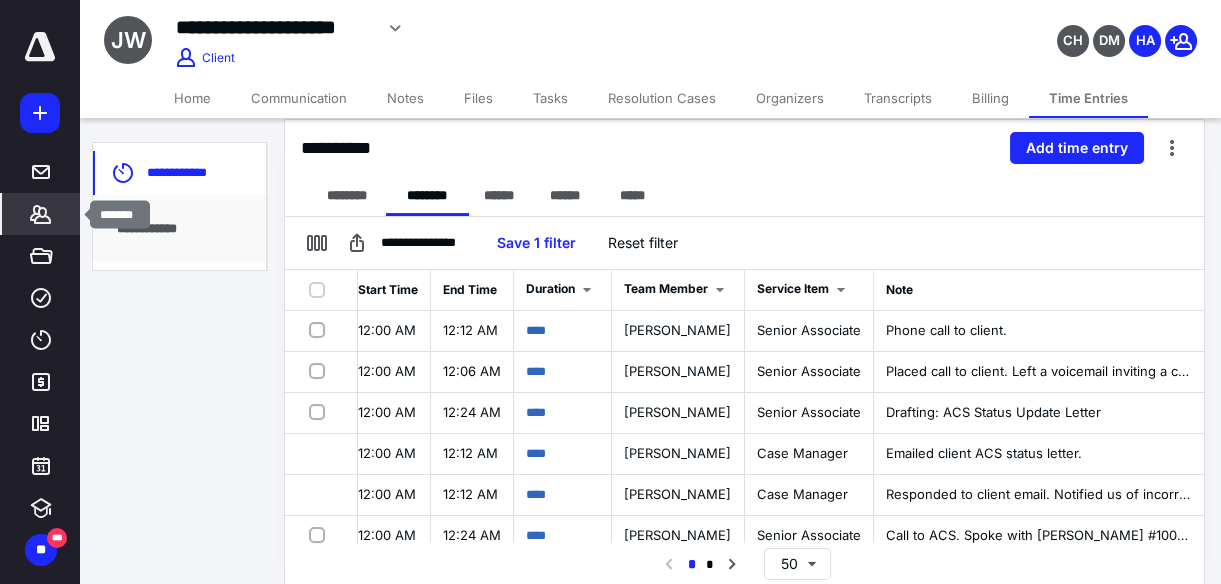 click on "*******" at bounding box center [41, 214] 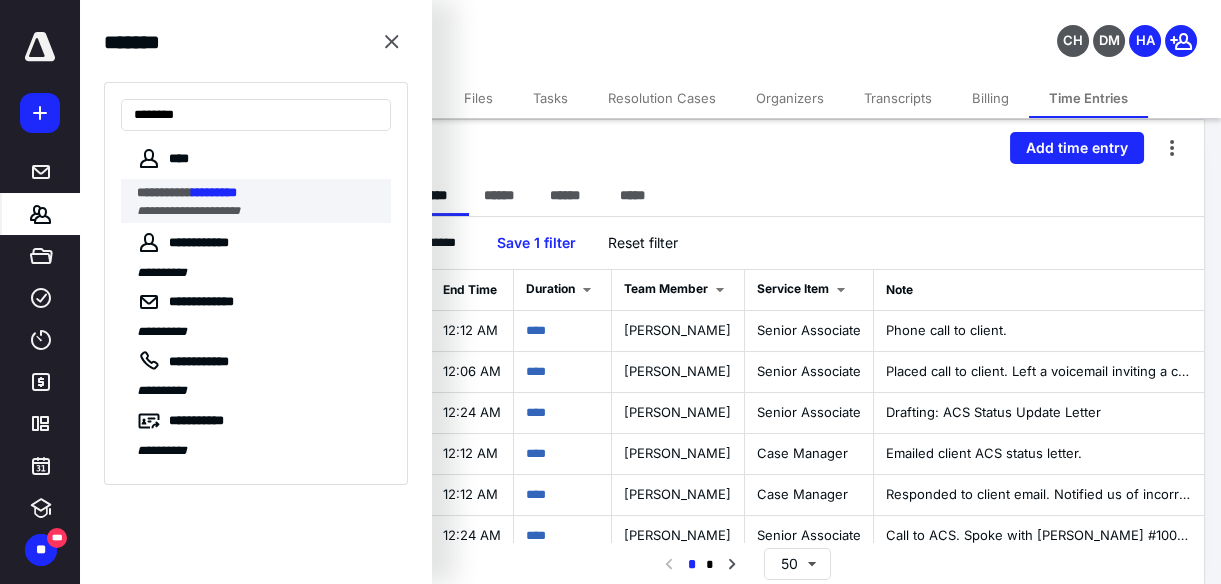 type on "********" 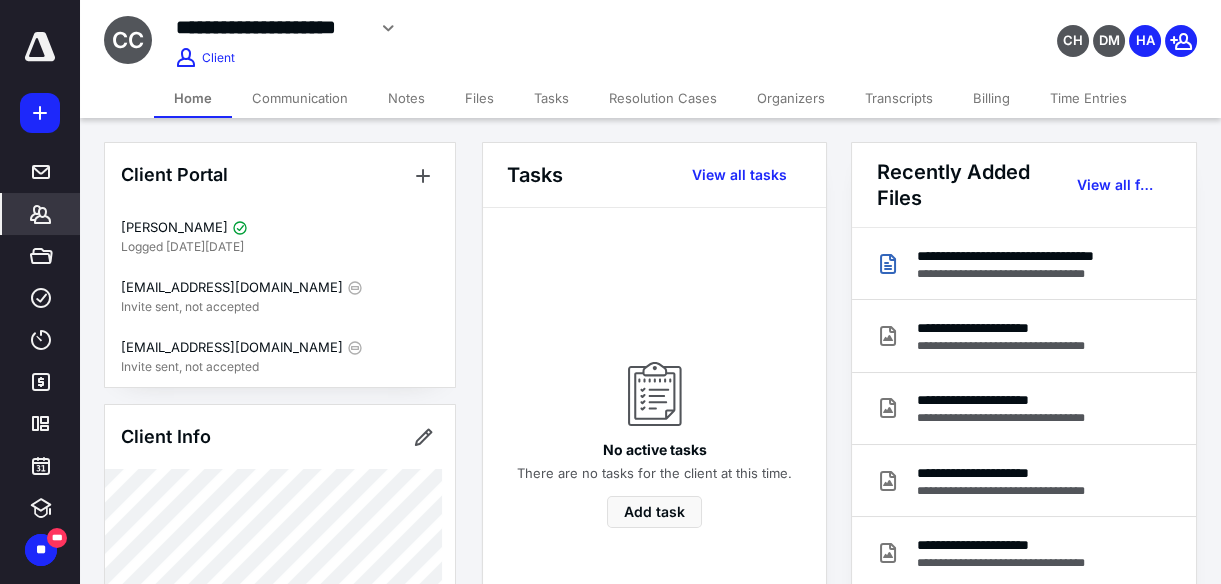 click on "Notes" at bounding box center [406, 98] 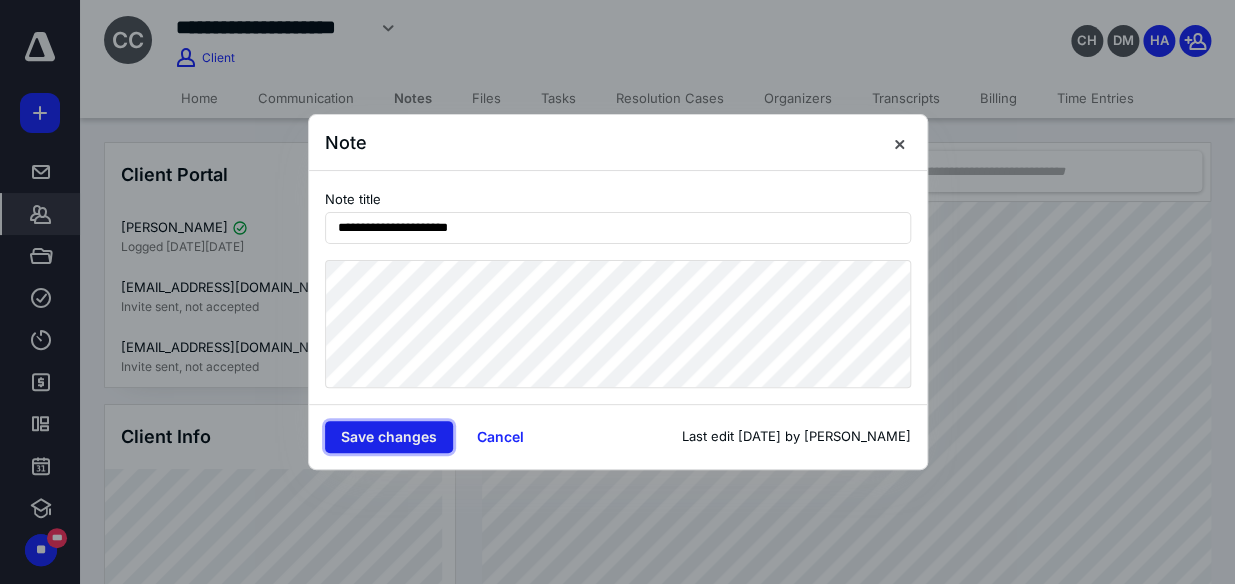 click on "Save changes" at bounding box center [389, 437] 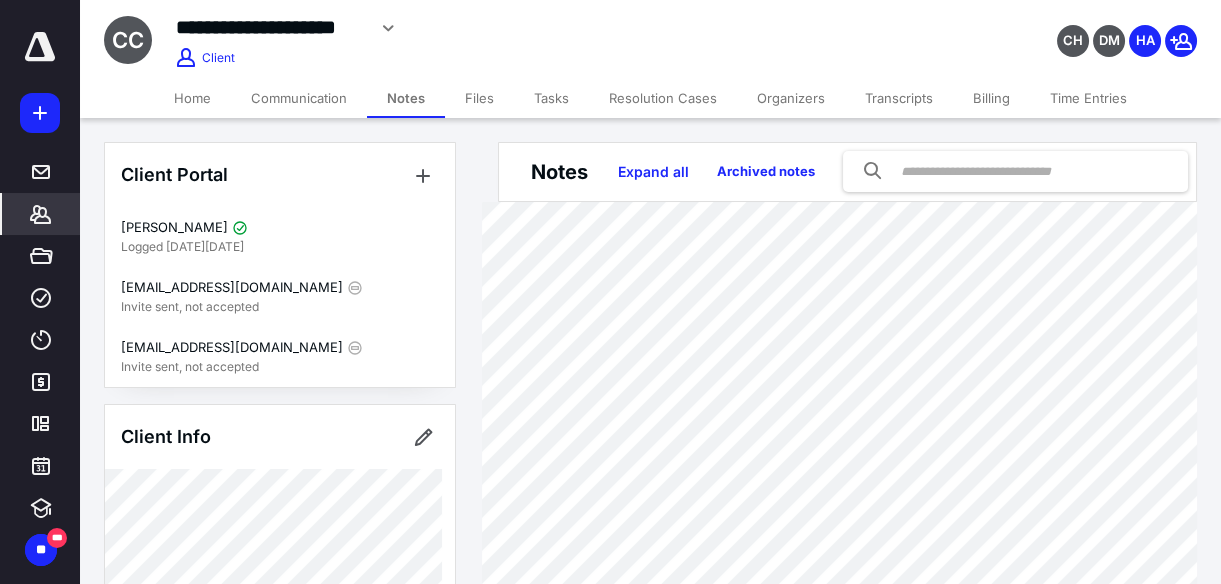 click on "Time Entries" at bounding box center (1088, 98) 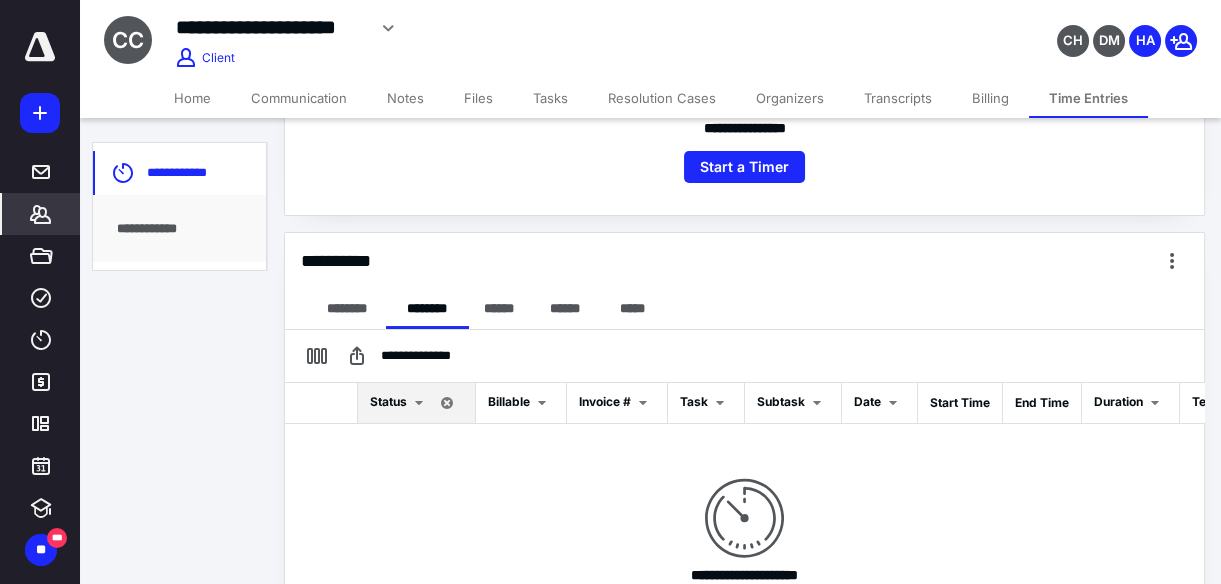 scroll, scrollTop: 333, scrollLeft: 0, axis: vertical 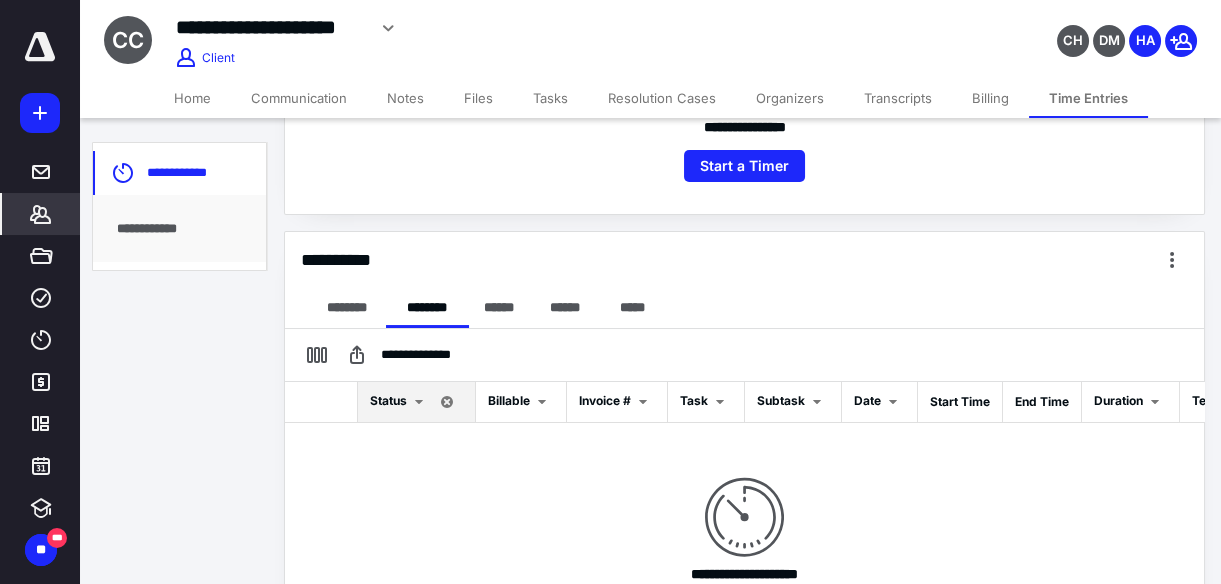 click on "Notes" at bounding box center [405, 98] 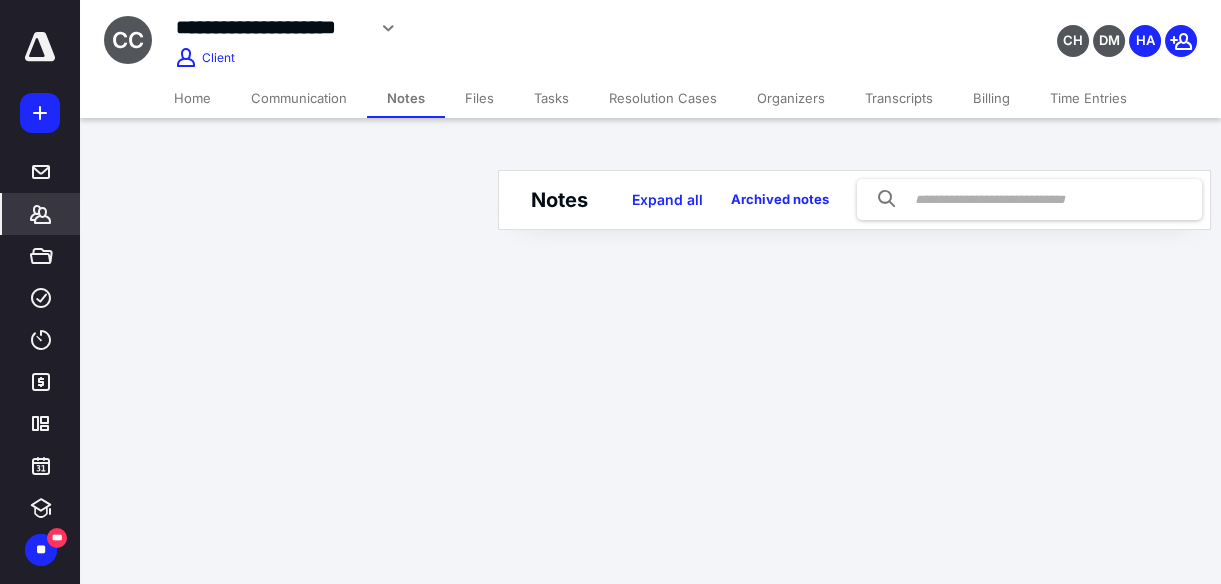 scroll, scrollTop: 0, scrollLeft: 0, axis: both 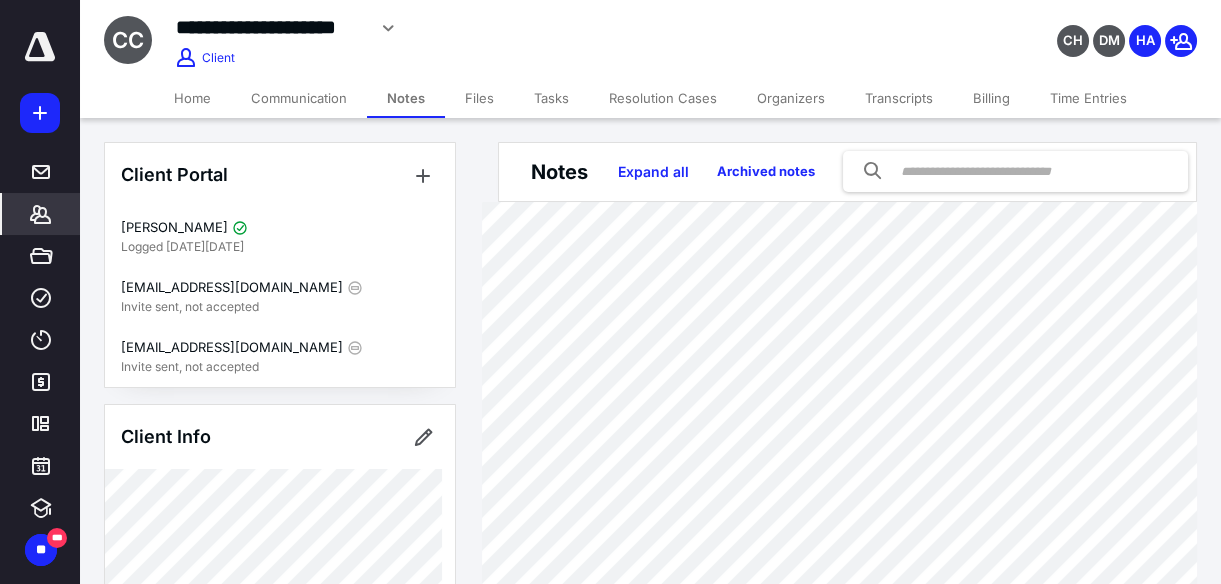 click on "Time Entries" at bounding box center [1088, 98] 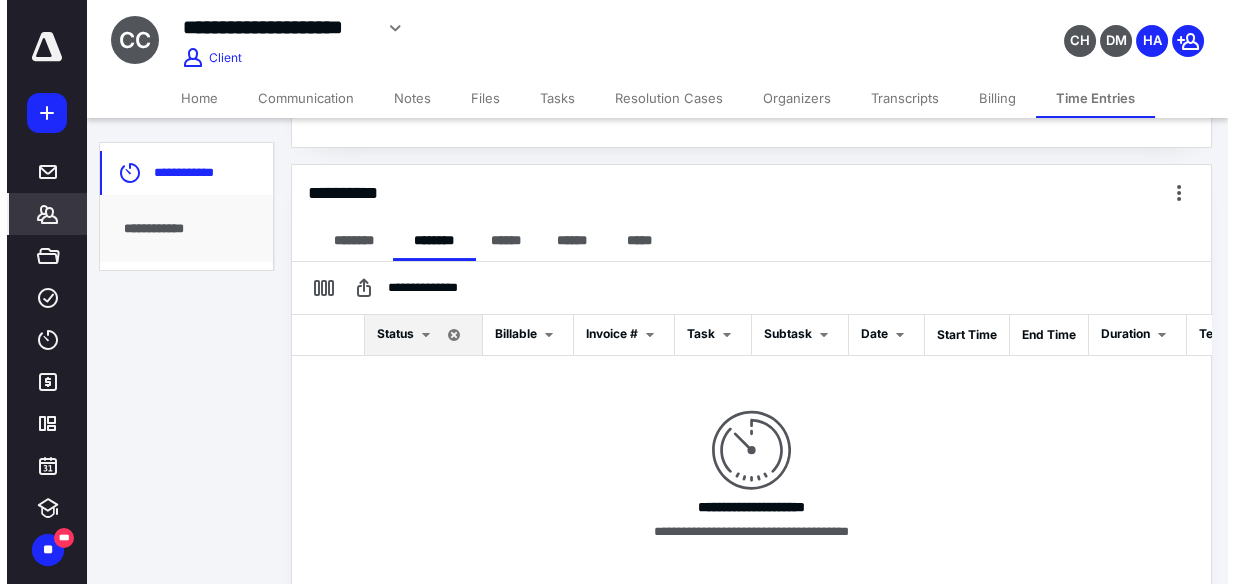 scroll, scrollTop: 445, scrollLeft: 0, axis: vertical 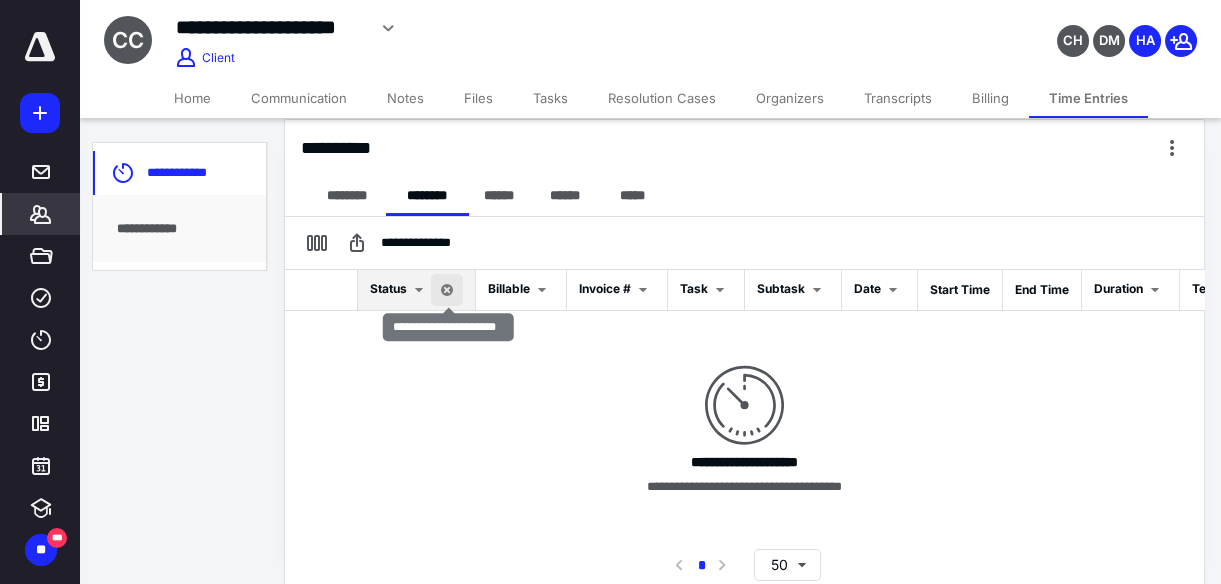 click at bounding box center (447, 290) 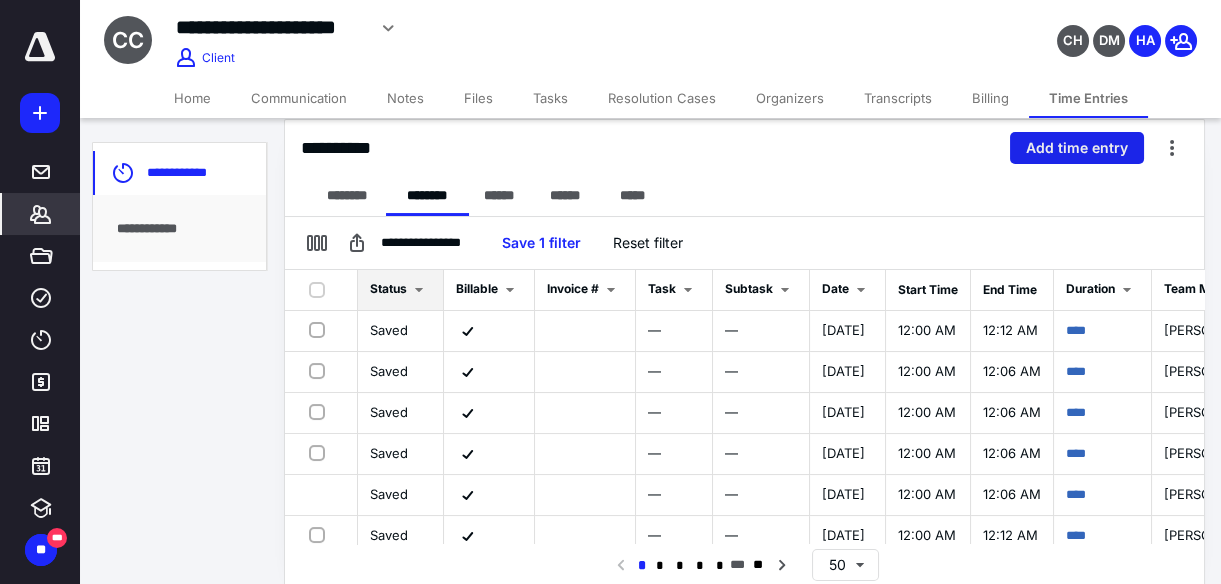 click on "Add time entry" at bounding box center (1077, 148) 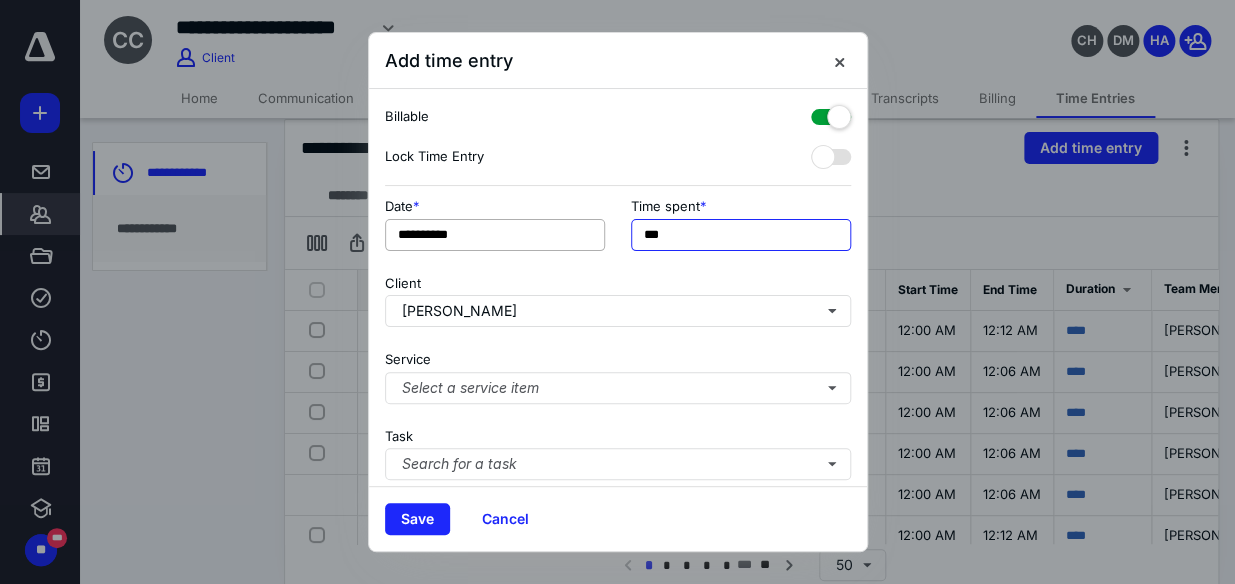 drag, startPoint x: 730, startPoint y: 236, endPoint x: 566, endPoint y: 234, distance: 164.01219 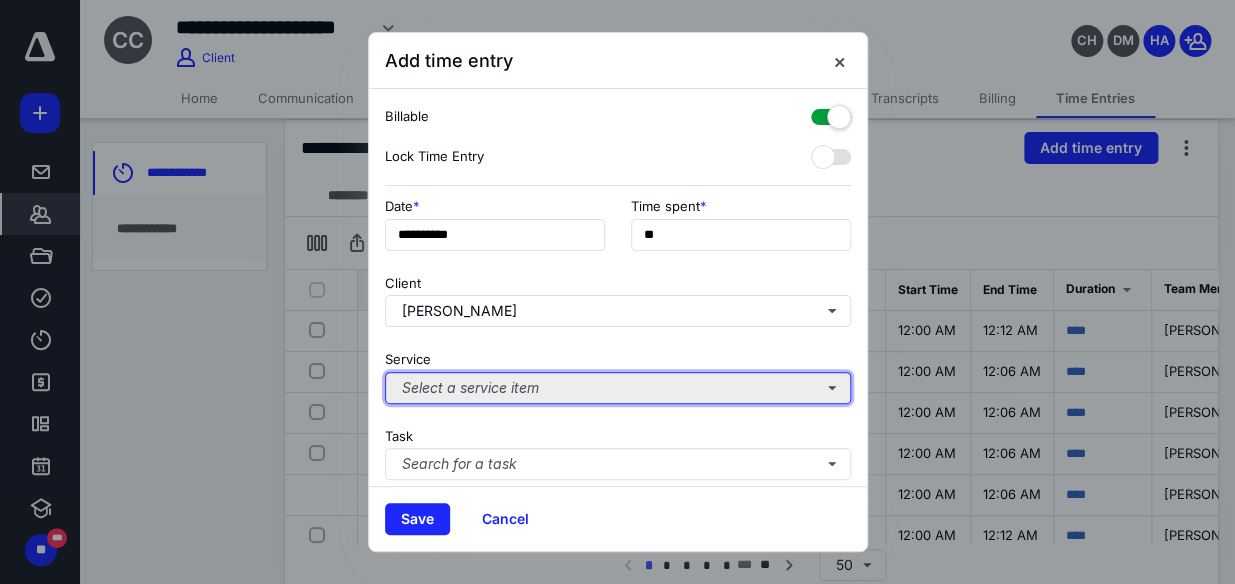 type on "***" 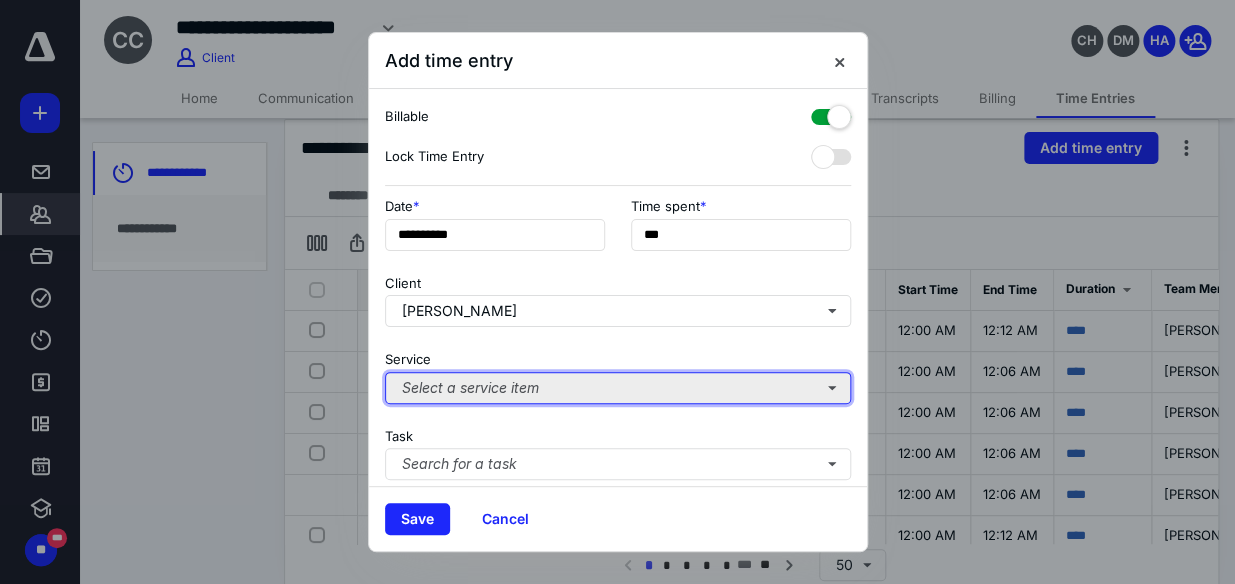 click on "Select a service item" at bounding box center (618, 388) 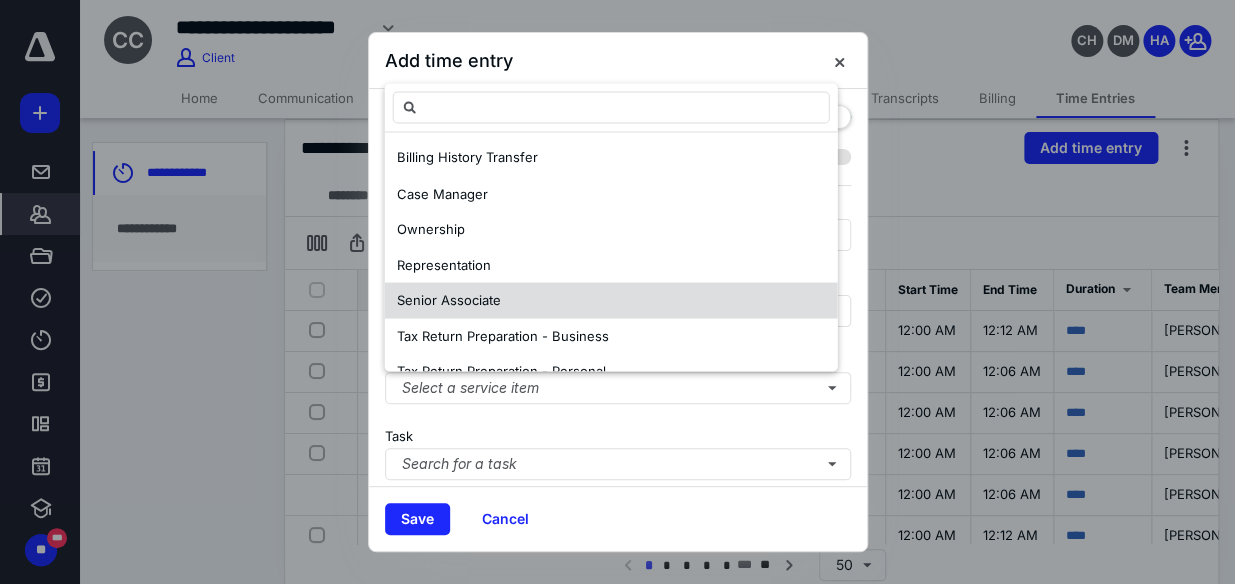 click on "Senior Associate" at bounding box center (611, 301) 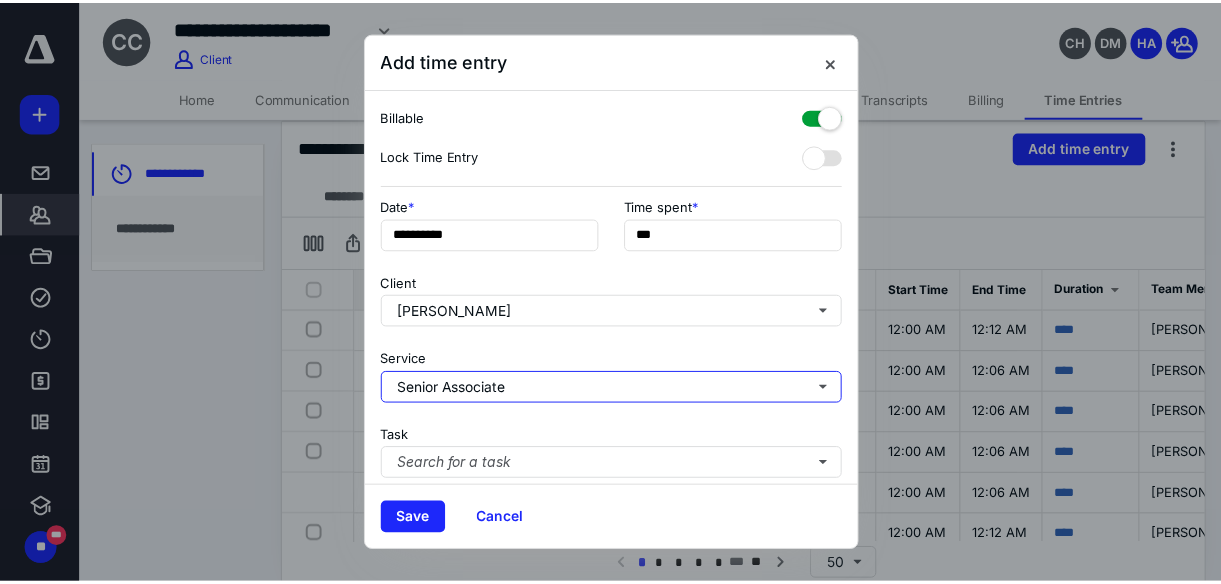 scroll, scrollTop: 301, scrollLeft: 0, axis: vertical 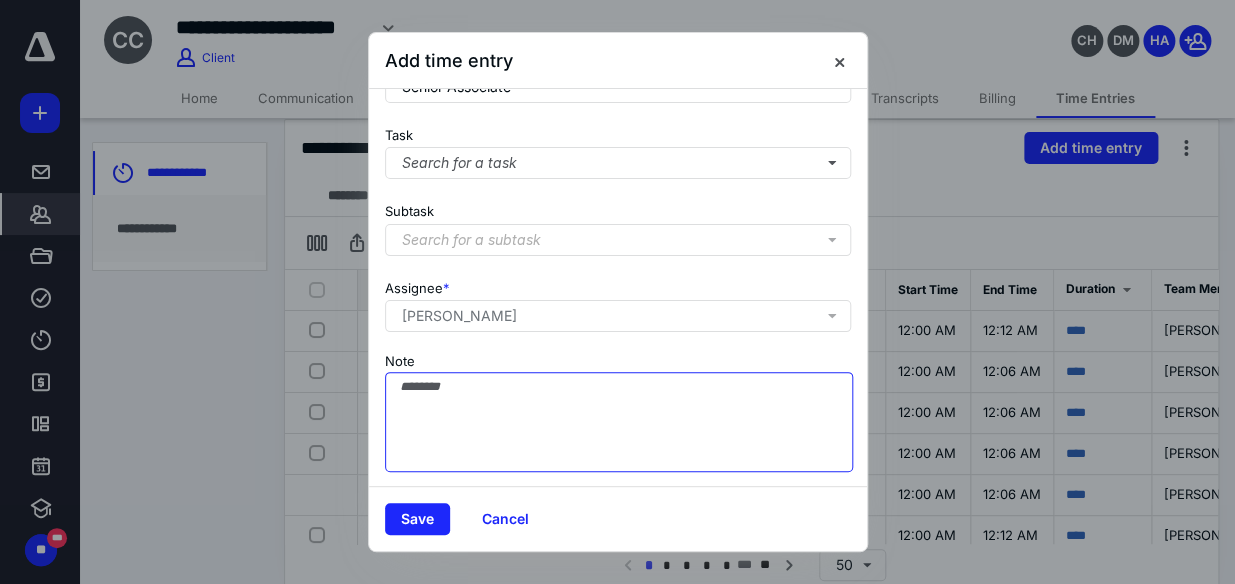 click on "Note" at bounding box center (619, 422) 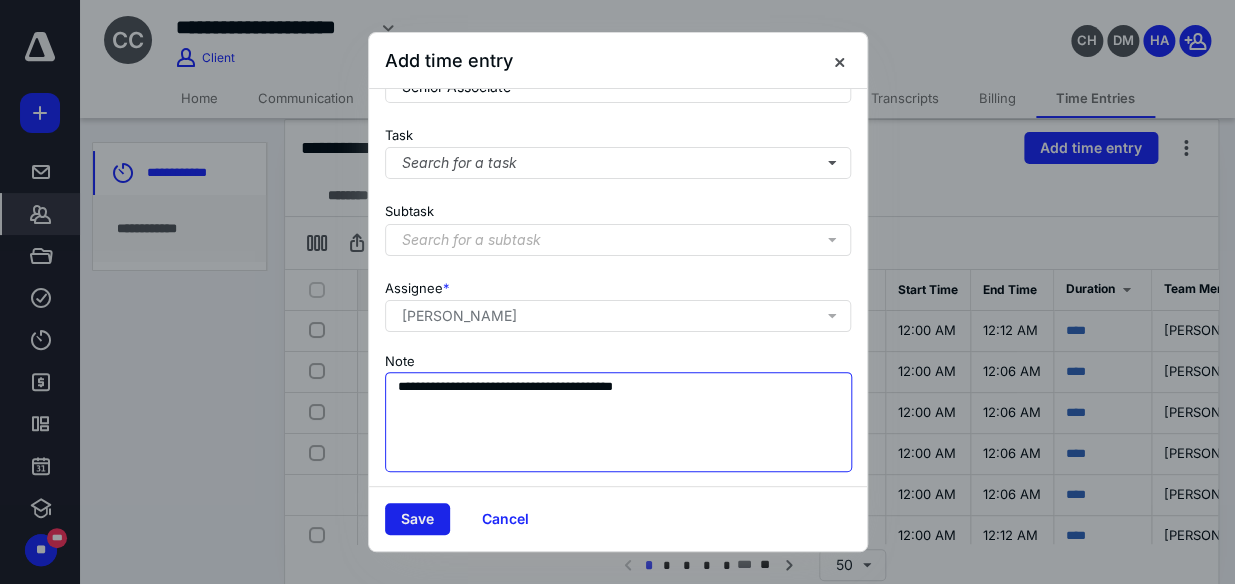 type on "**********" 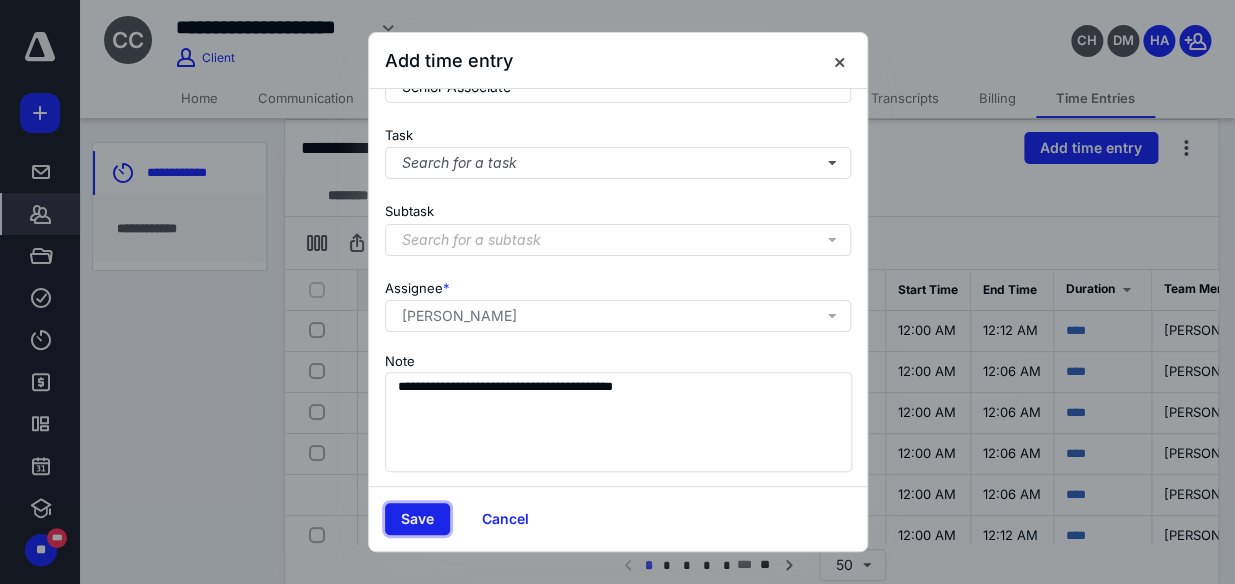 click on "Save" at bounding box center (417, 519) 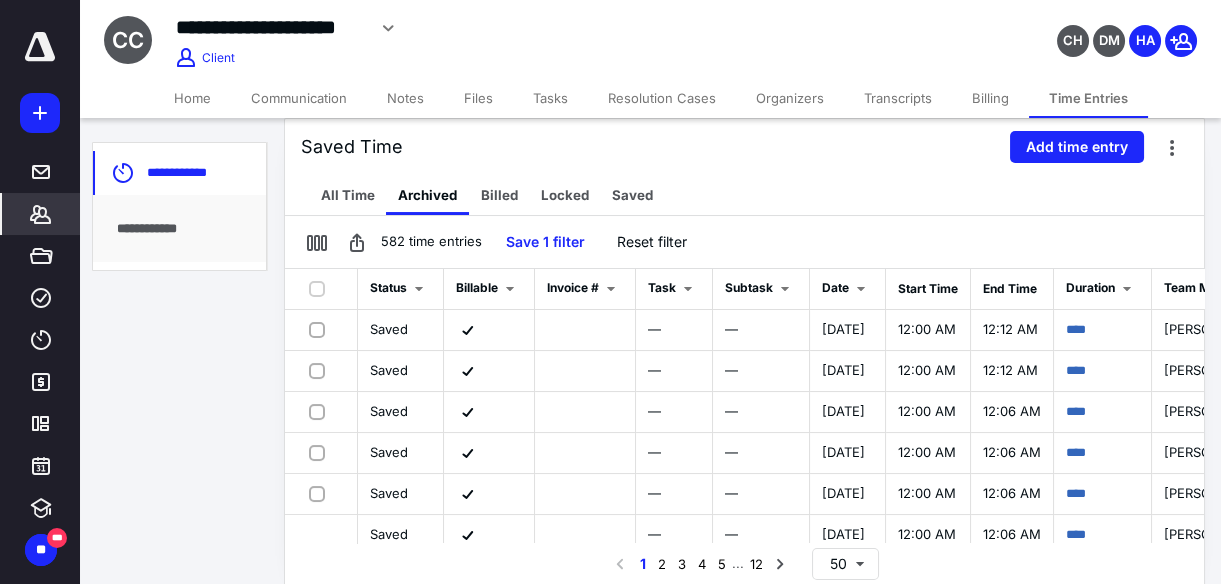 click on "582 time entries  Save 1 filter Reset filter" at bounding box center (744, 242) 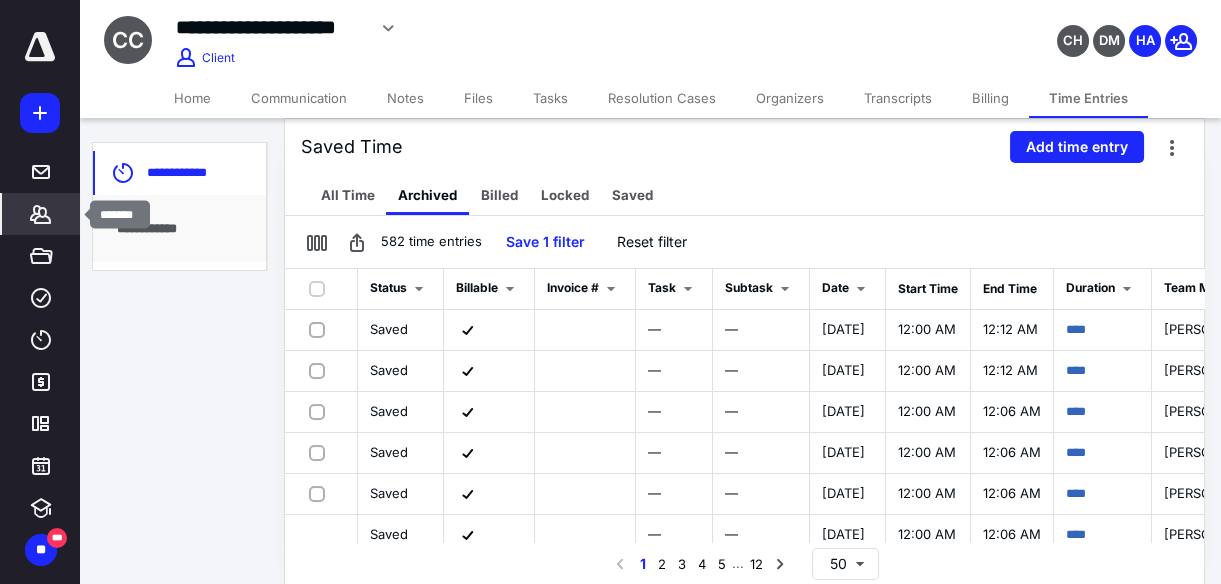 click on "*******" at bounding box center [41, 214] 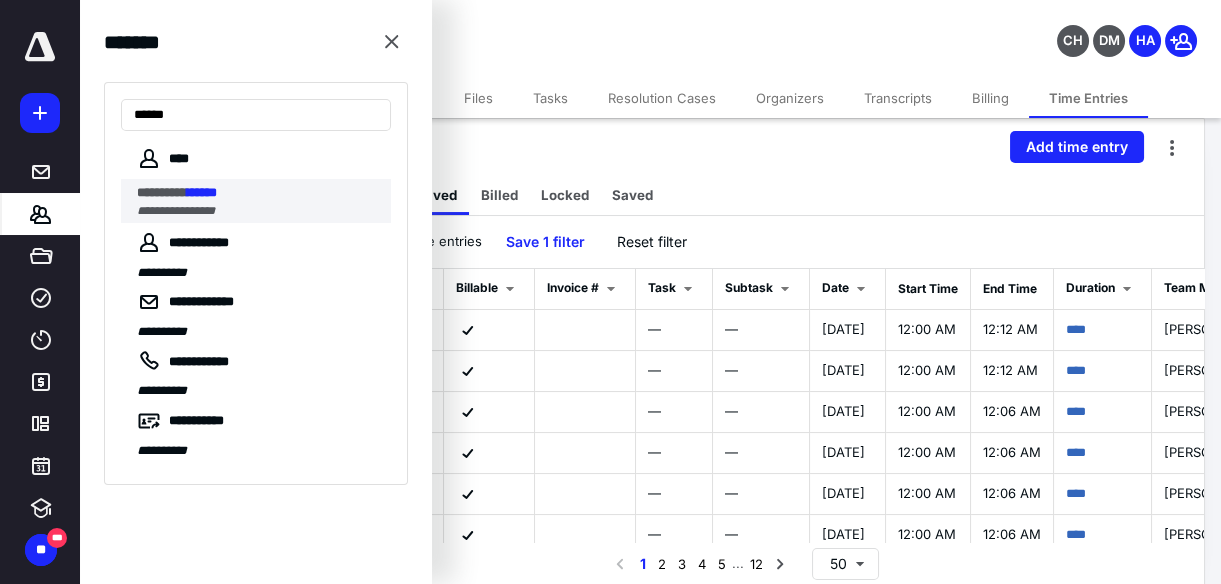 type on "******" 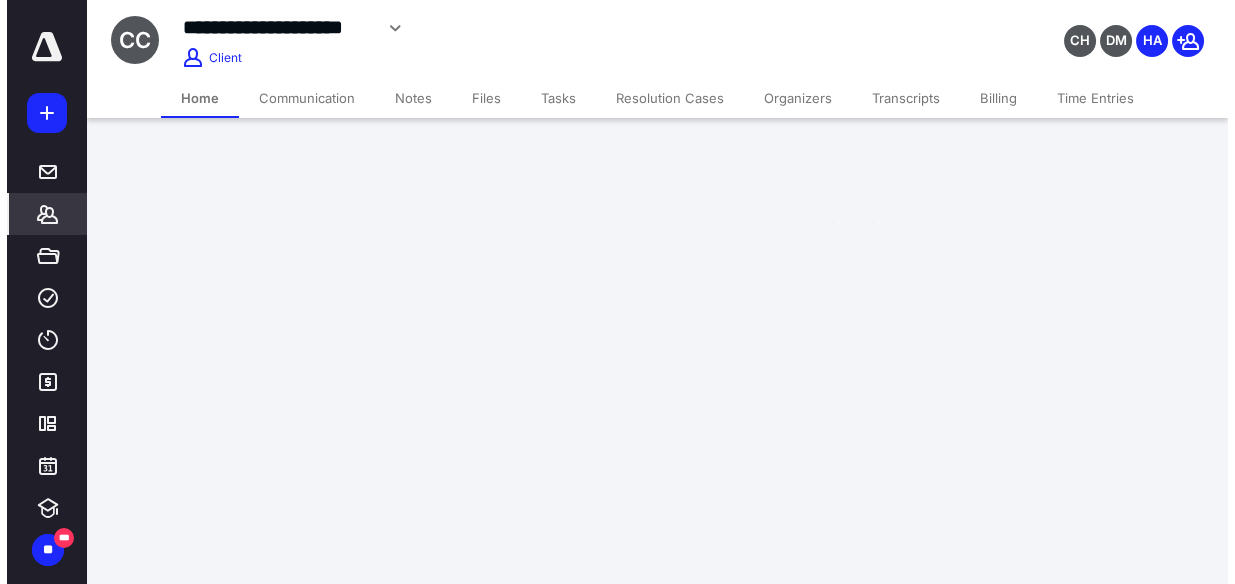 scroll, scrollTop: 0, scrollLeft: 0, axis: both 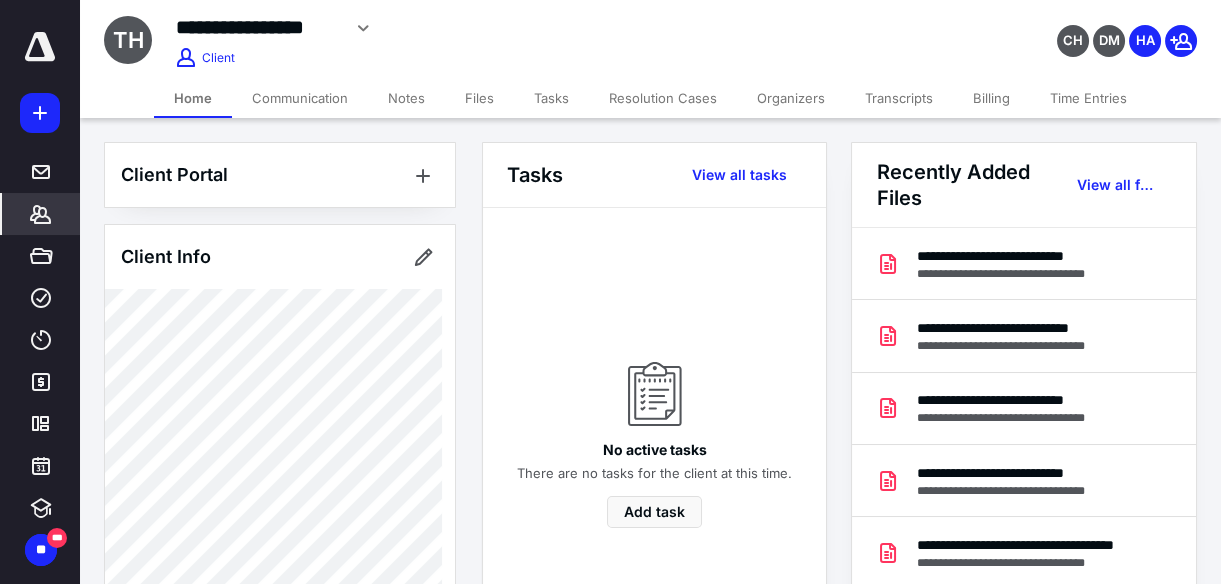 click on "Files" at bounding box center [479, 98] 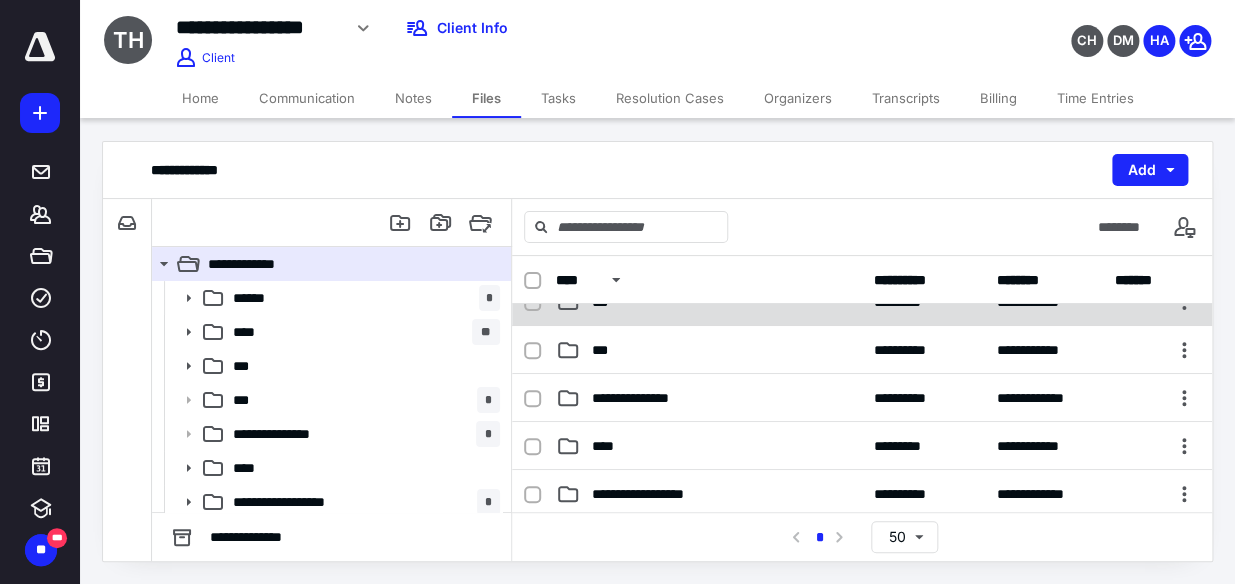 scroll, scrollTop: 123, scrollLeft: 0, axis: vertical 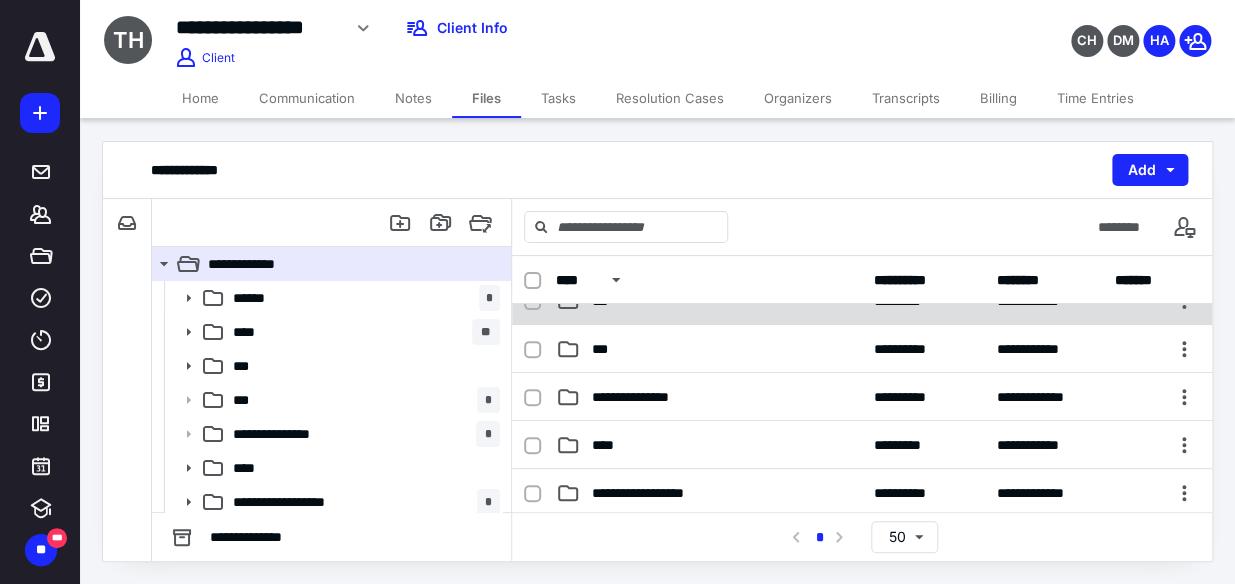 click on "****" at bounding box center (709, 445) 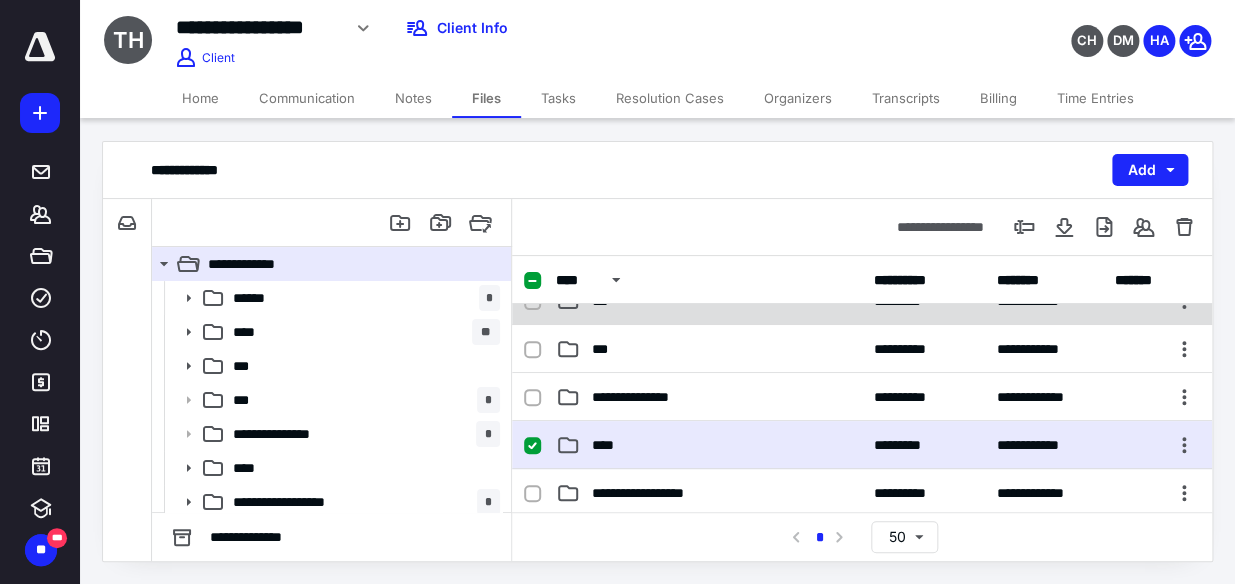 click on "****" at bounding box center (709, 445) 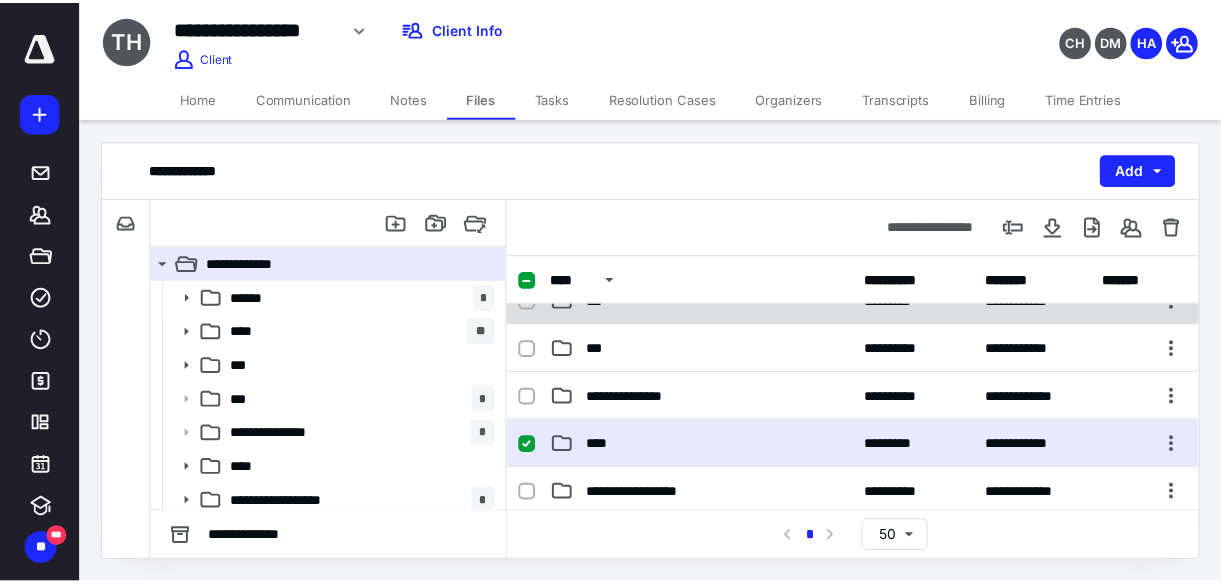 scroll, scrollTop: 0, scrollLeft: 0, axis: both 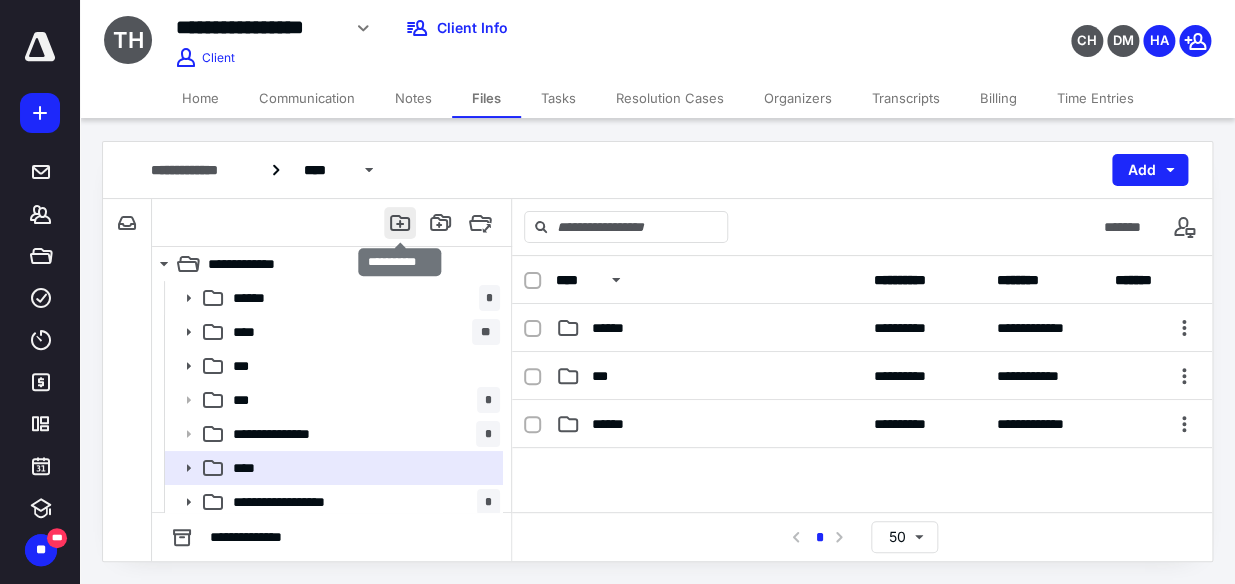 click at bounding box center (400, 223) 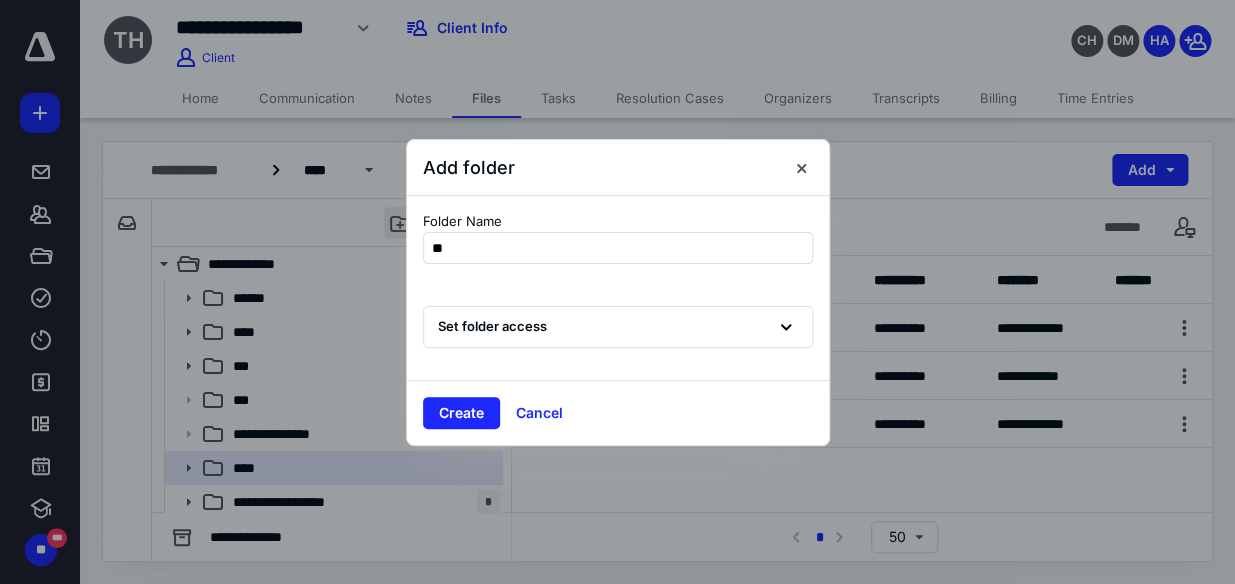 type on "***" 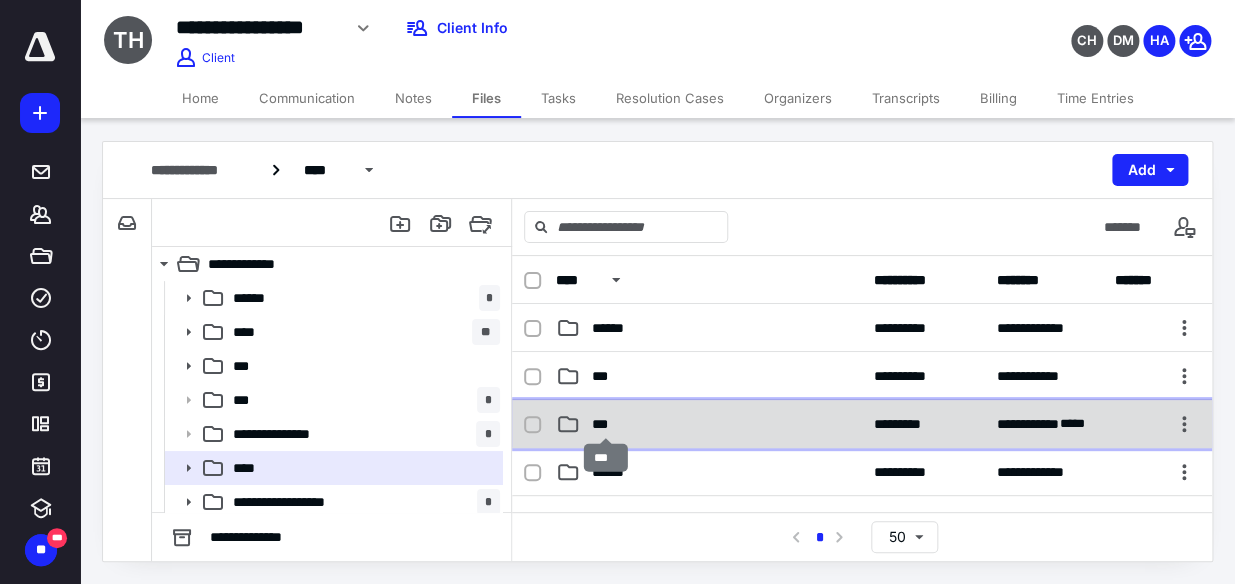 click on "***" at bounding box center (606, 424) 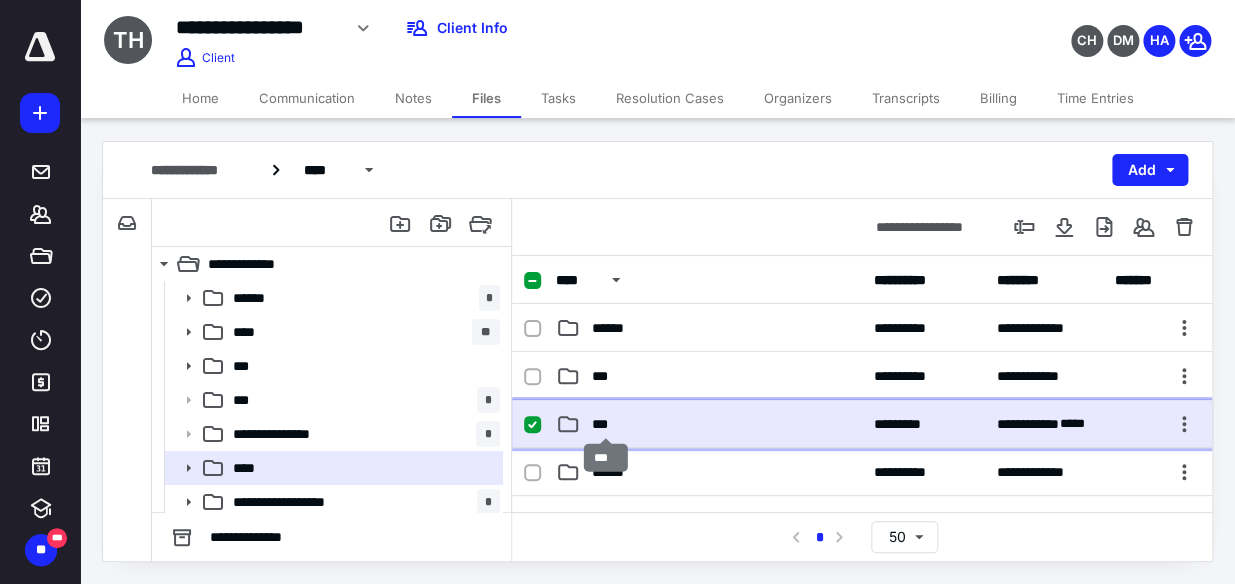 click on "***" at bounding box center [606, 424] 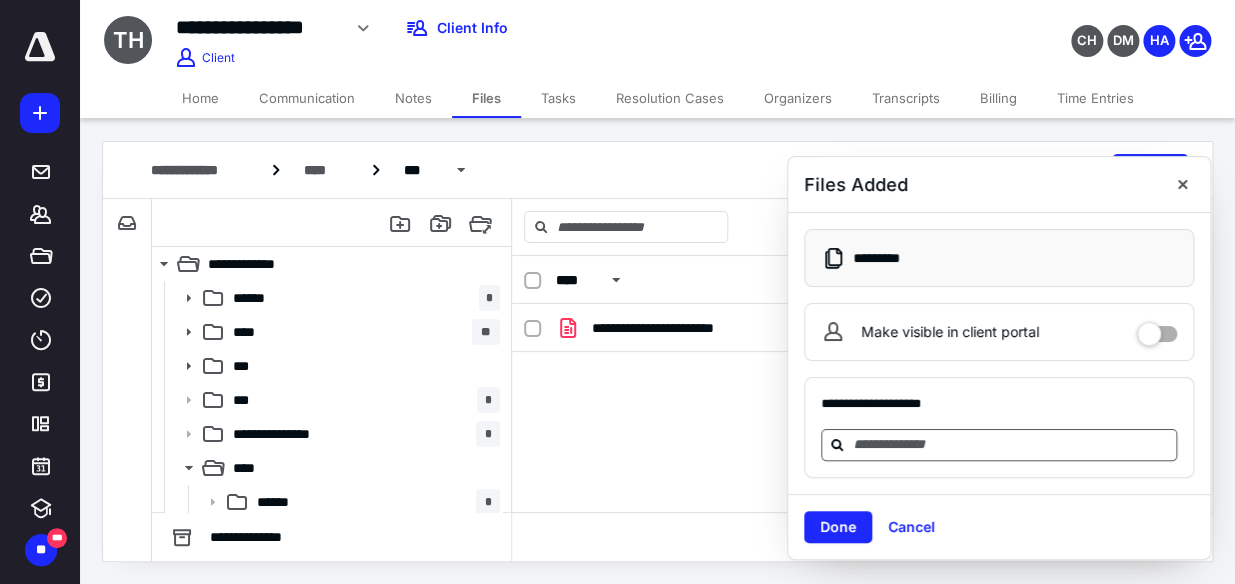 click at bounding box center (1011, 444) 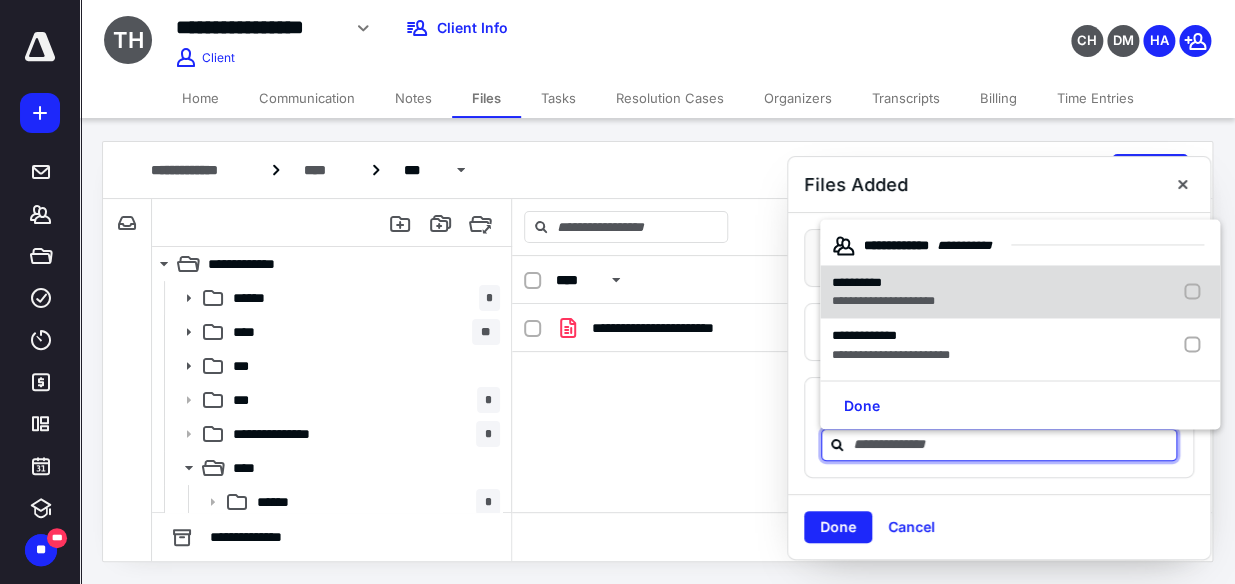 click on "**********" at bounding box center (1020, 292) 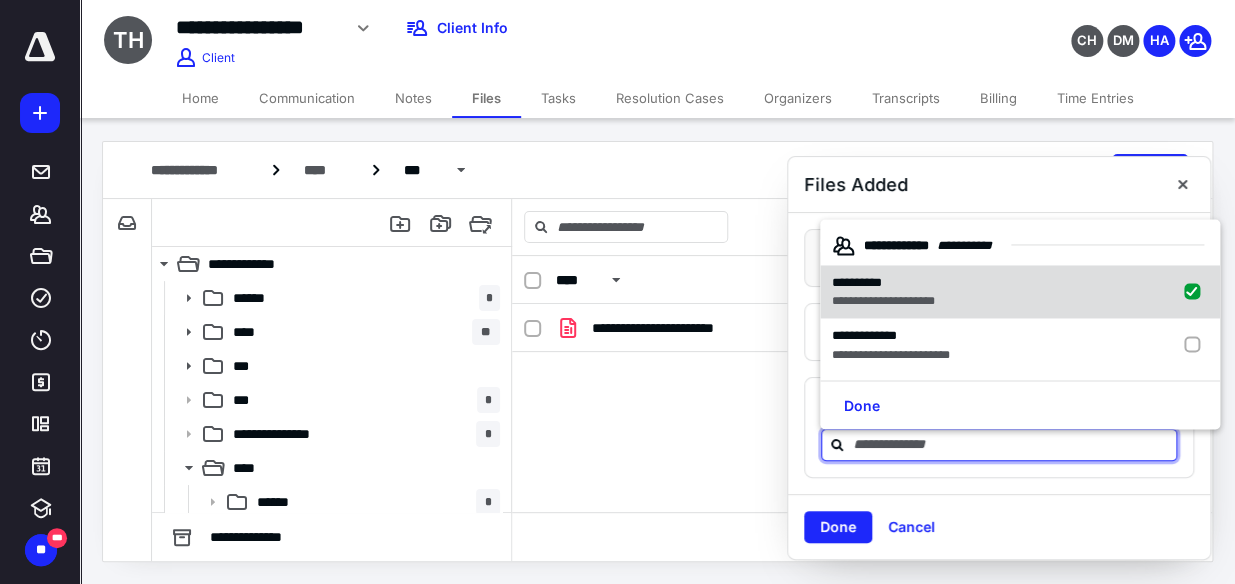 checkbox on "true" 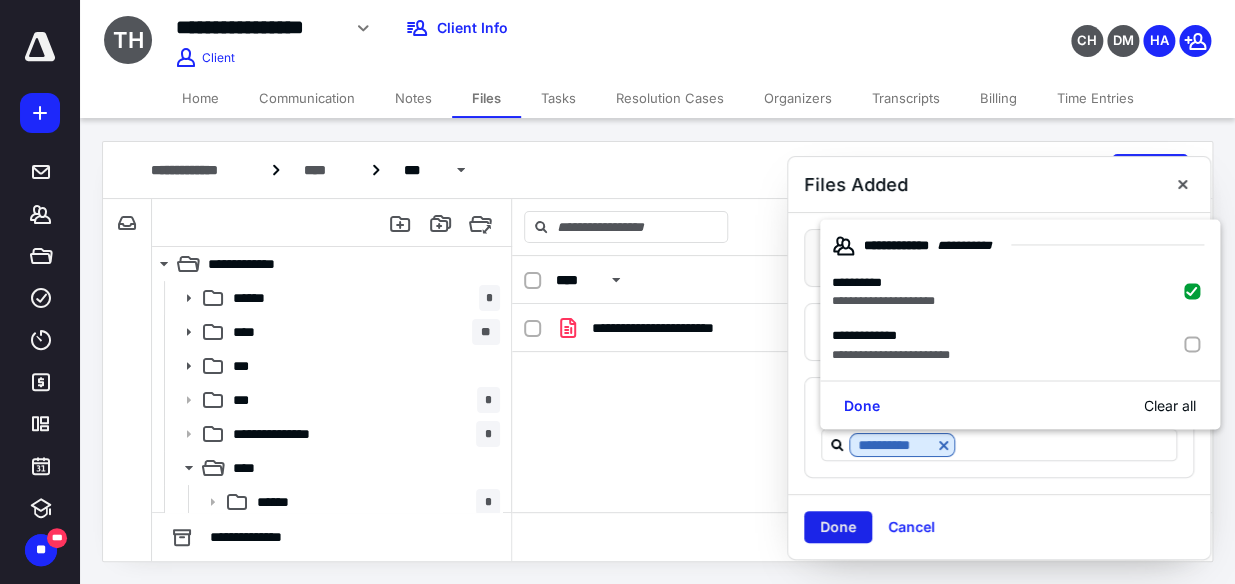 click on "Done" at bounding box center (838, 527) 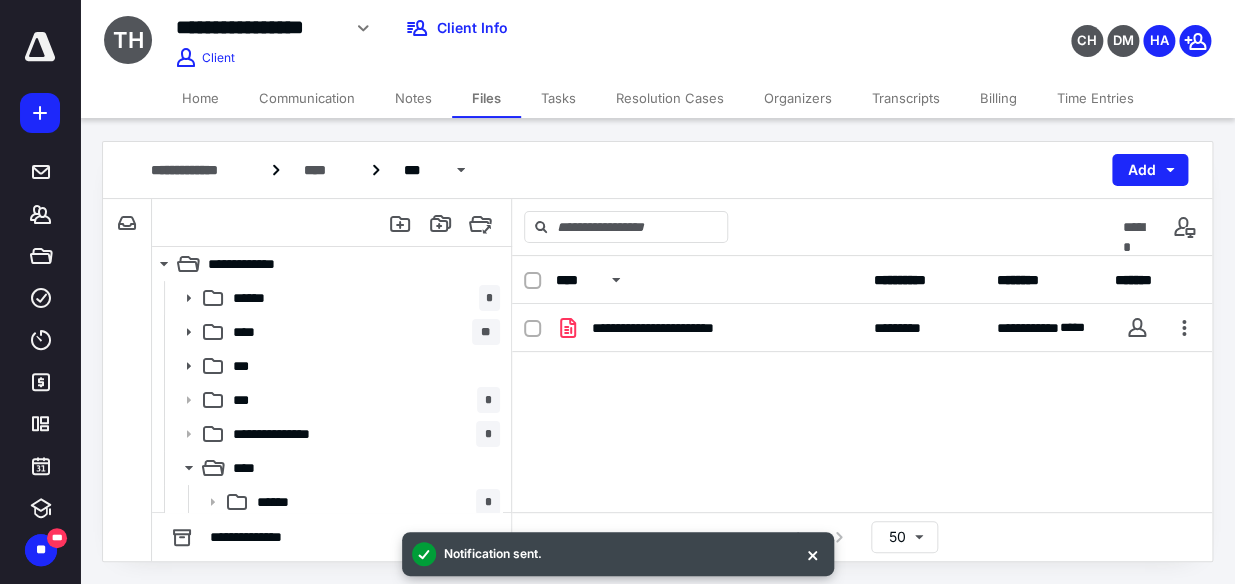 click on "Time Entries" at bounding box center [1095, 98] 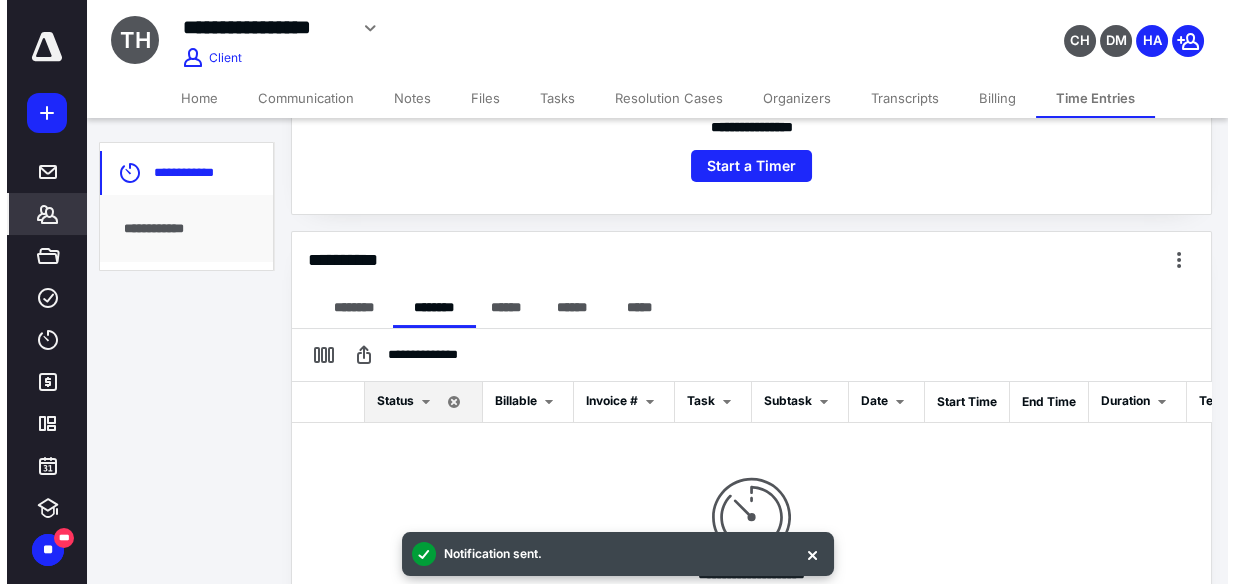 scroll, scrollTop: 334, scrollLeft: 0, axis: vertical 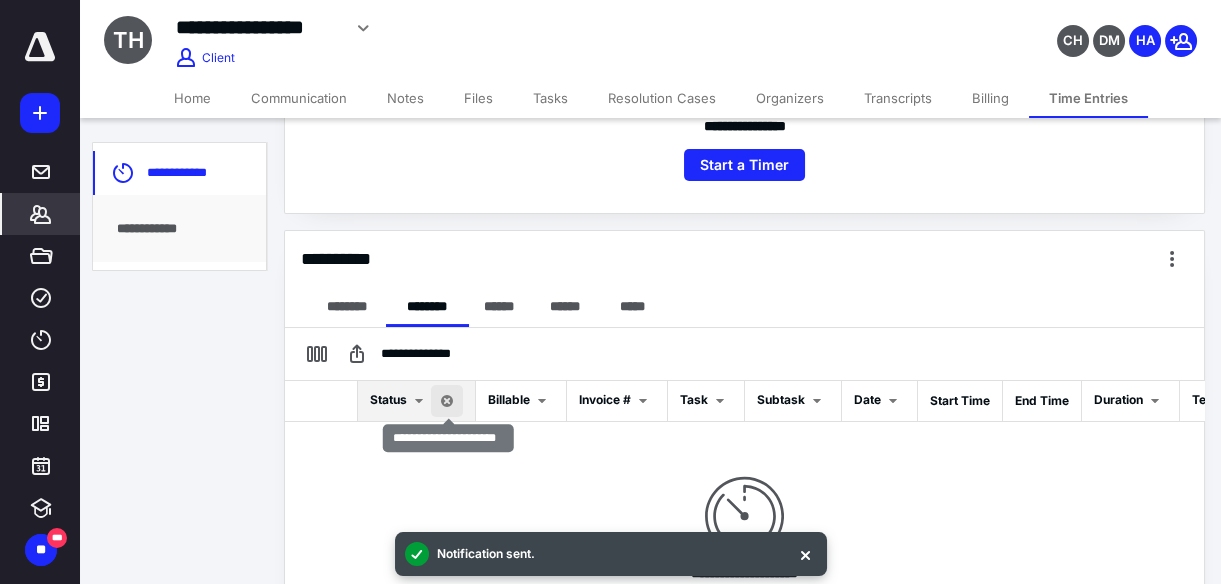 click at bounding box center [447, 401] 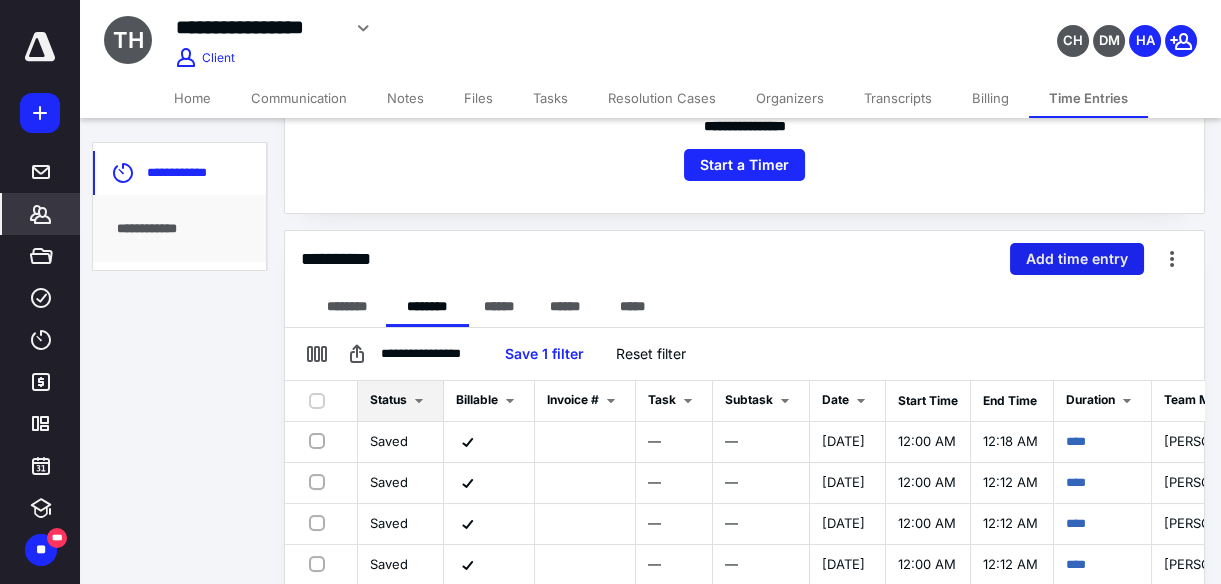 click on "Add time entry" at bounding box center [1077, 259] 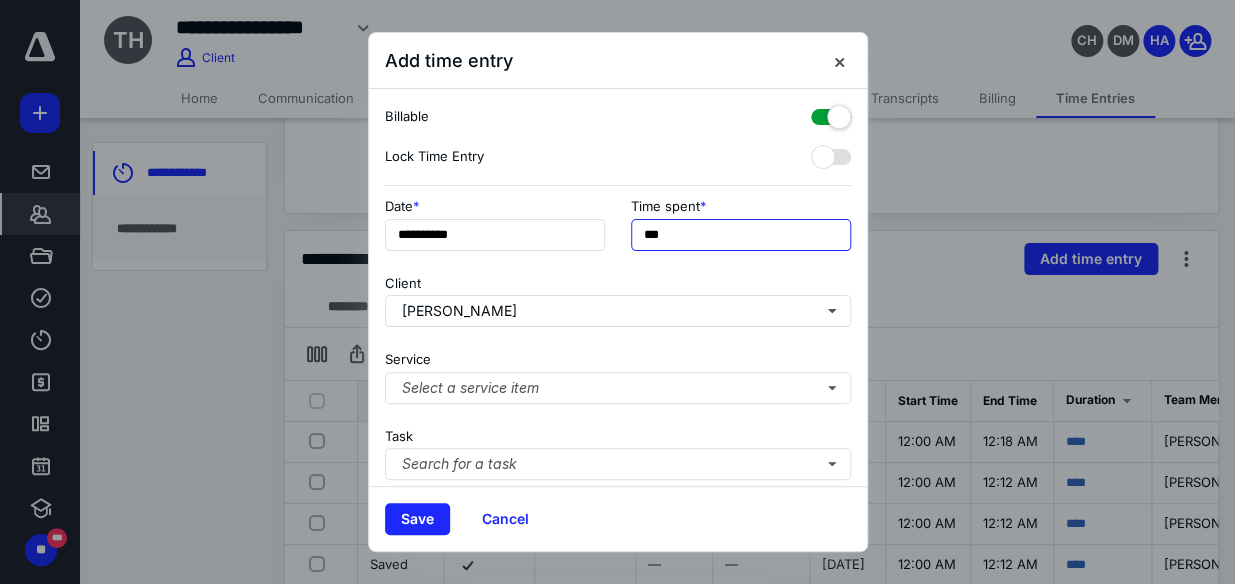 drag, startPoint x: 735, startPoint y: 237, endPoint x: 580, endPoint y: 251, distance: 155.63097 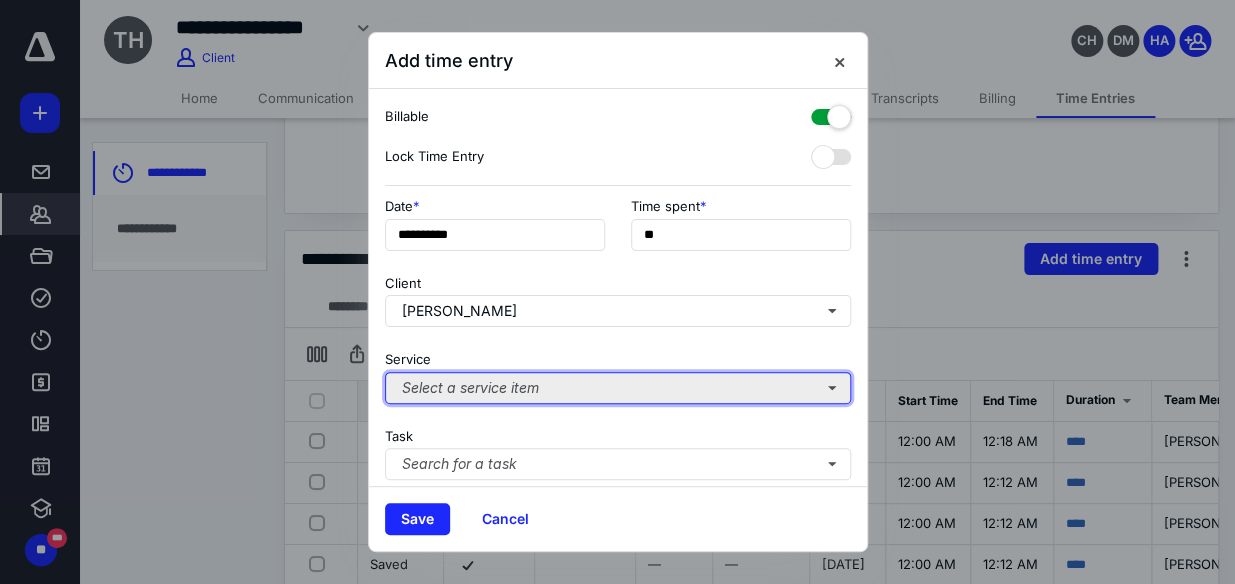 type on "***" 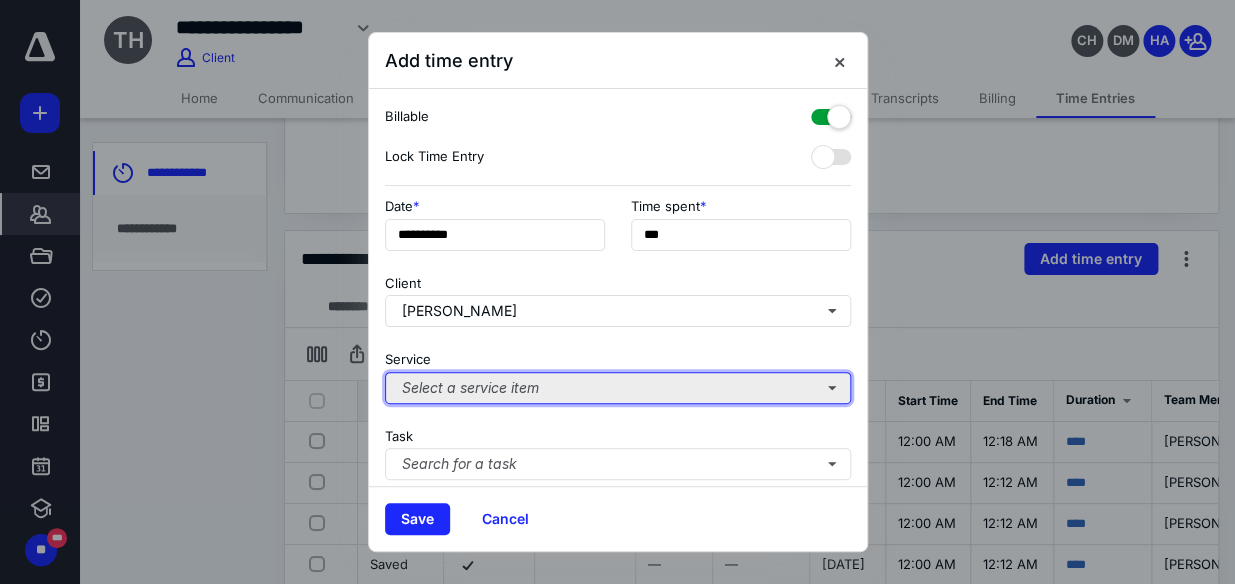 click on "Select a service item" at bounding box center (618, 388) 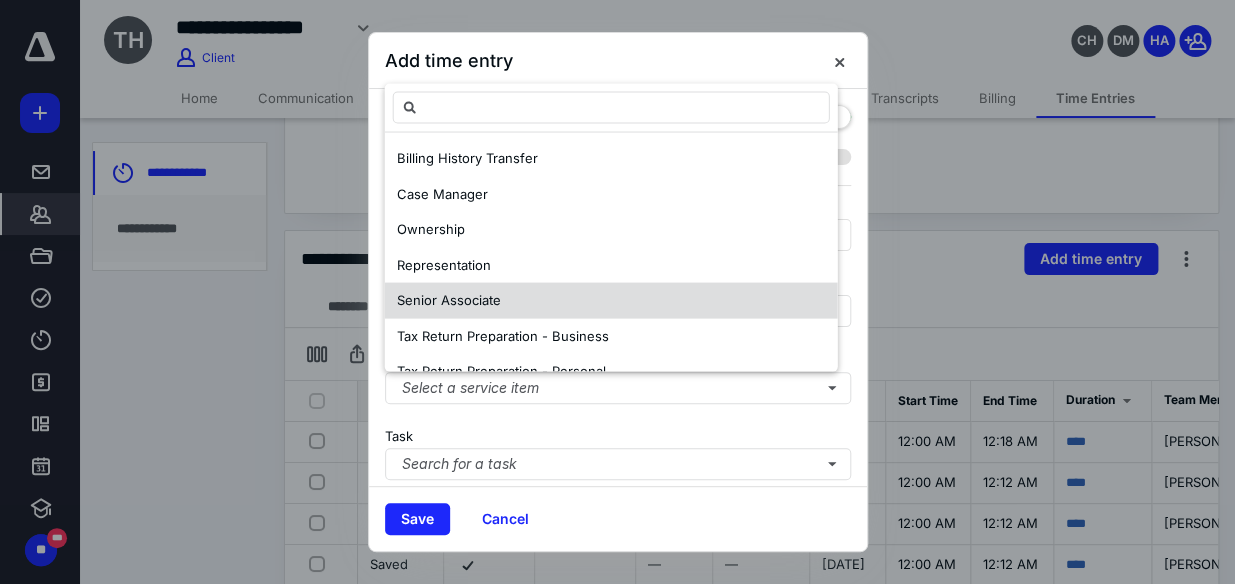 click on "Senior Associate" at bounding box center [611, 301] 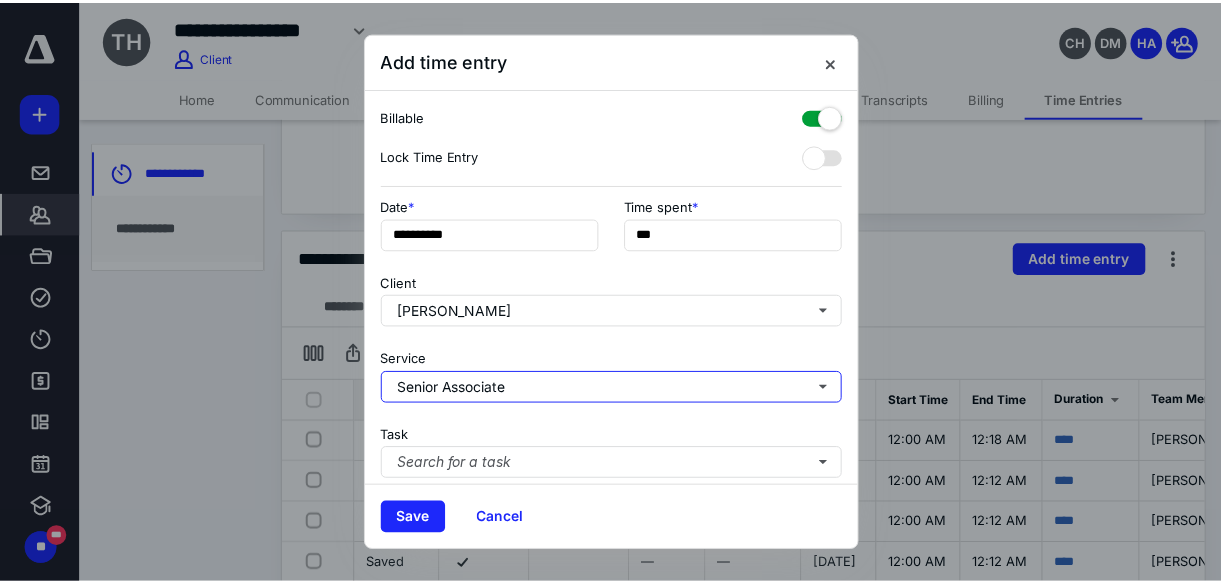 scroll, scrollTop: 301, scrollLeft: 0, axis: vertical 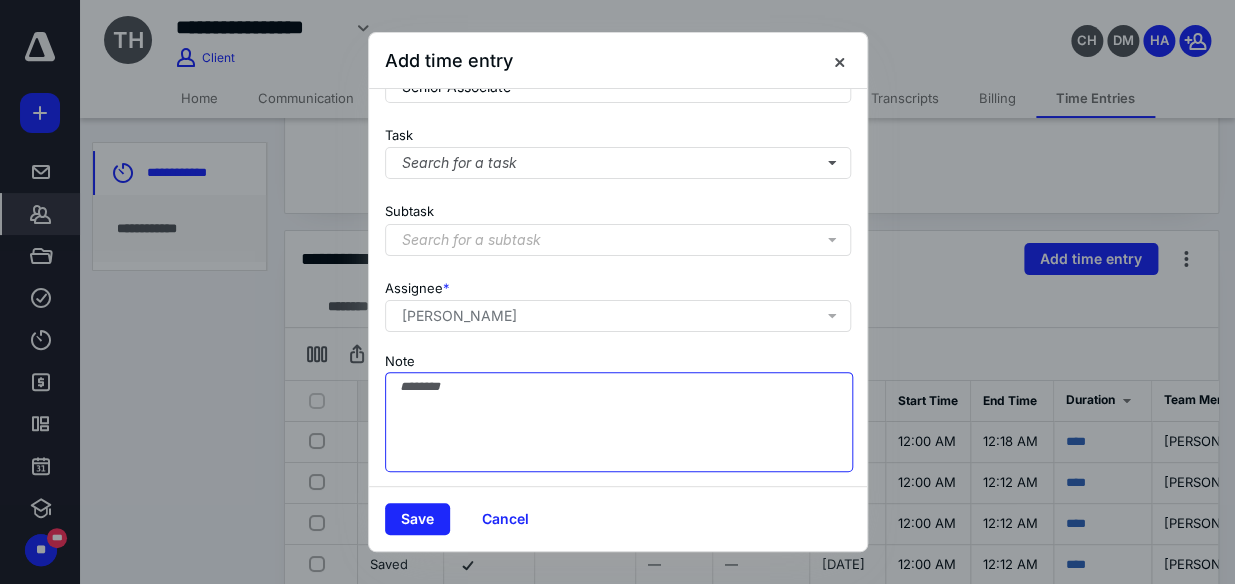 click on "Note" at bounding box center [619, 422] 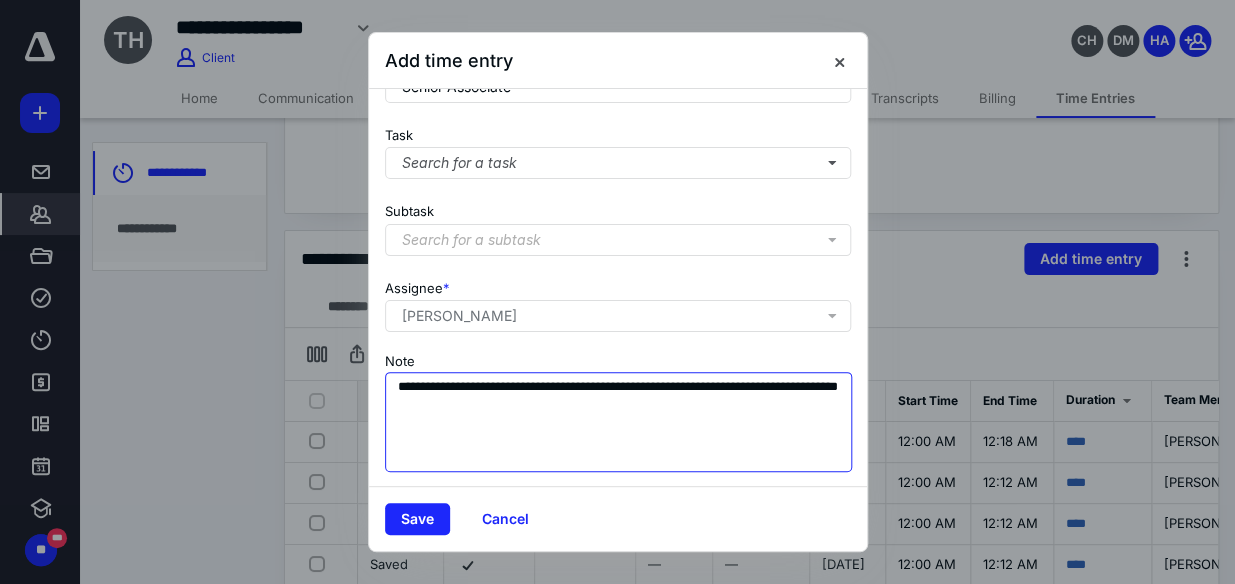 drag, startPoint x: 816, startPoint y: 385, endPoint x: 770, endPoint y: 382, distance: 46.09772 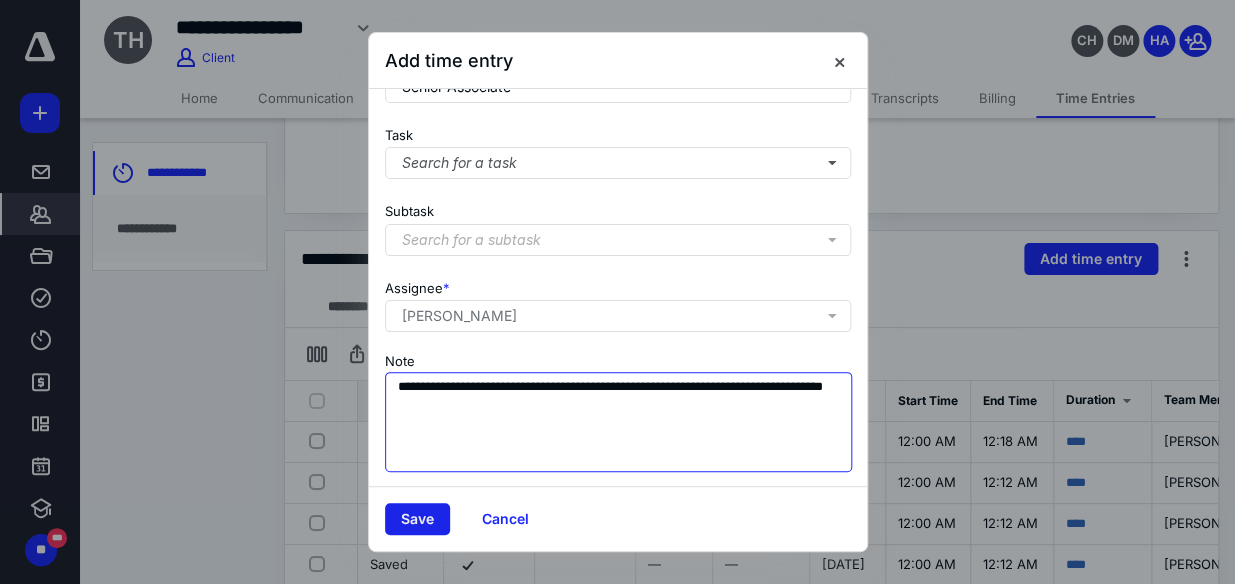 type on "**********" 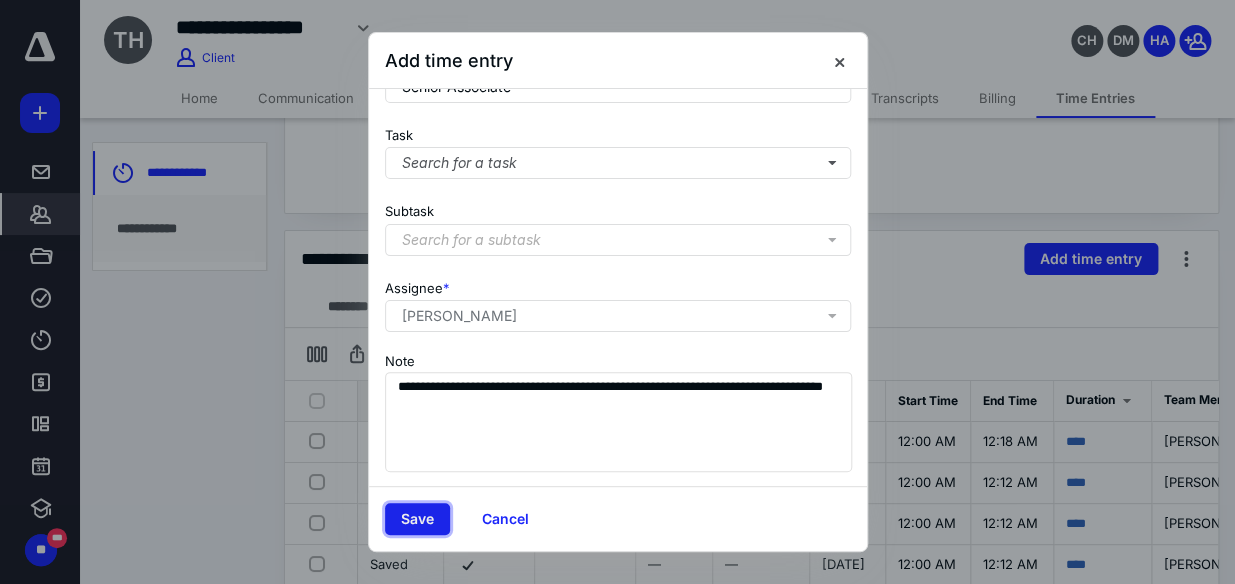 click on "Save" at bounding box center [417, 519] 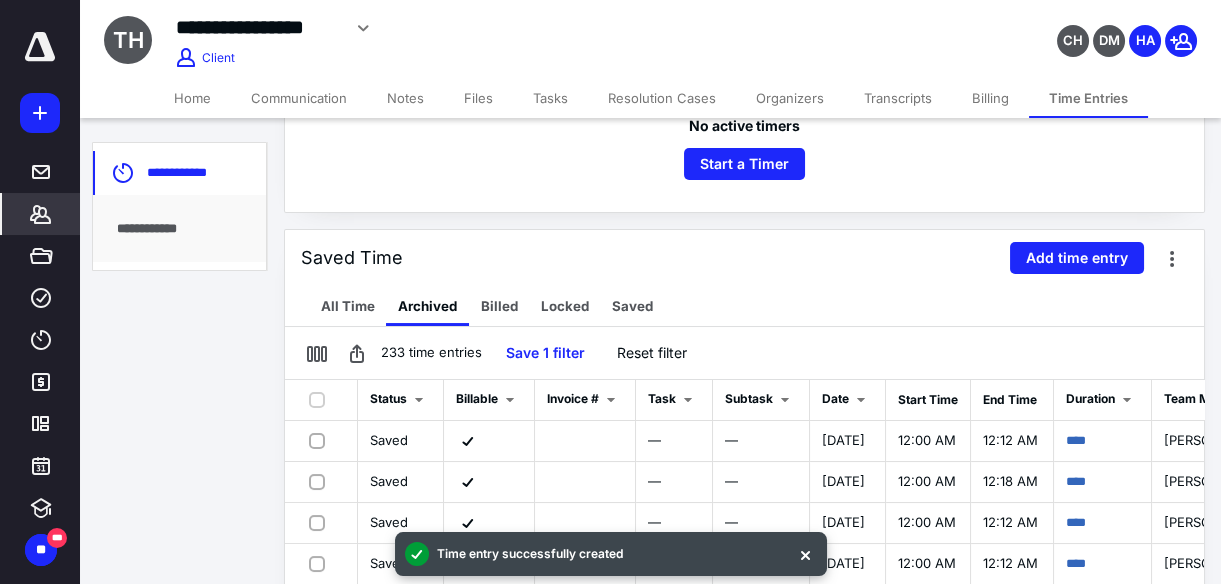 click on "Notes" at bounding box center [405, 98] 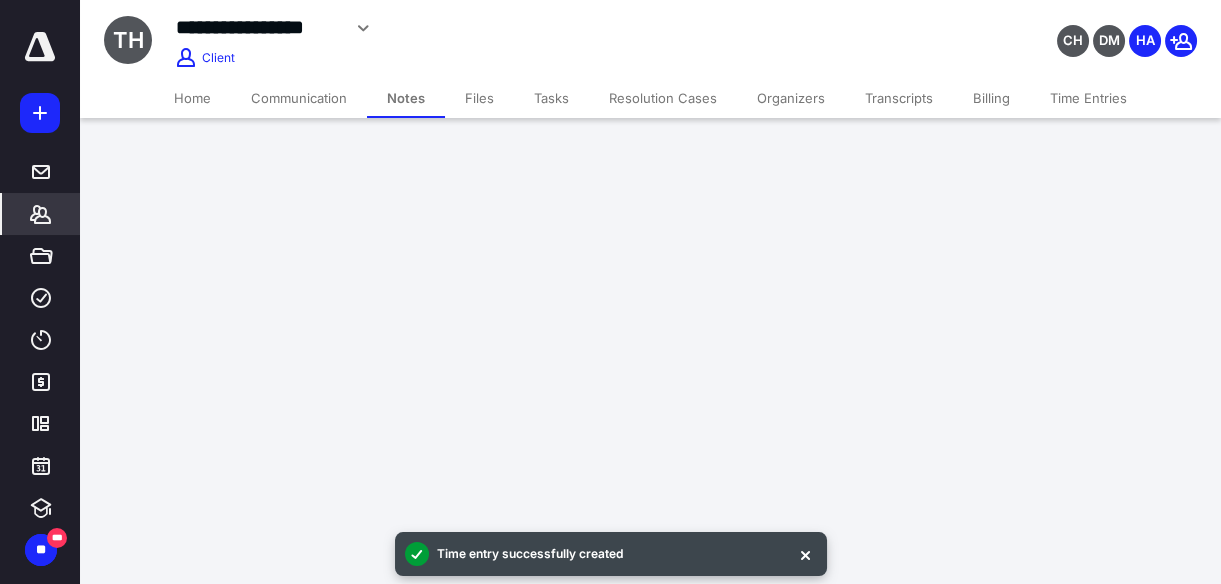 scroll, scrollTop: 0, scrollLeft: 0, axis: both 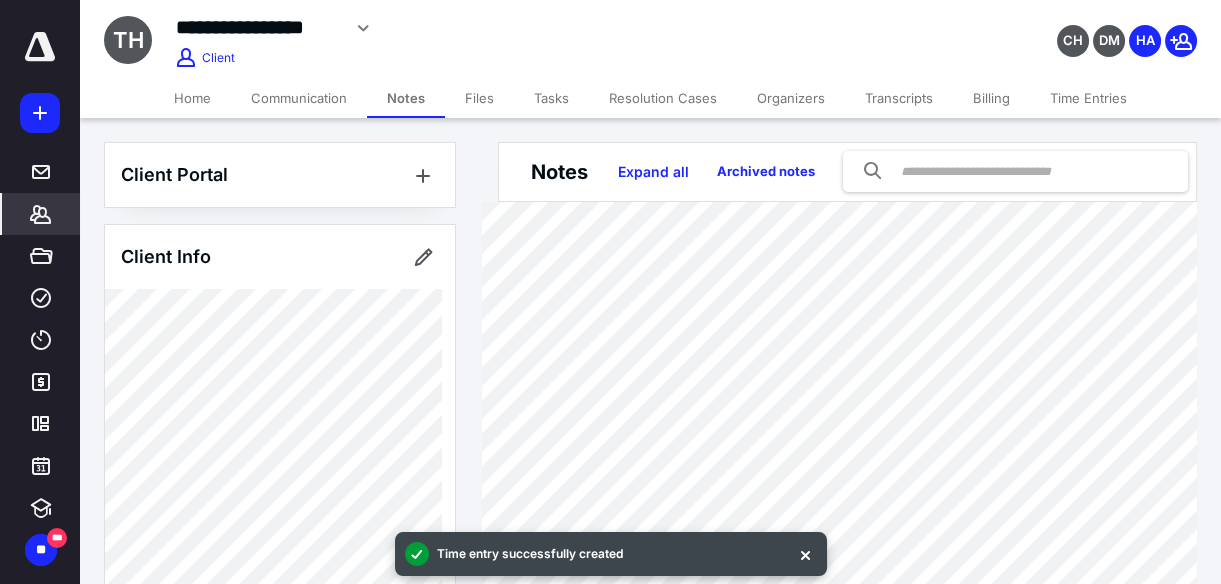 click on "Time Entries" at bounding box center (1088, 98) 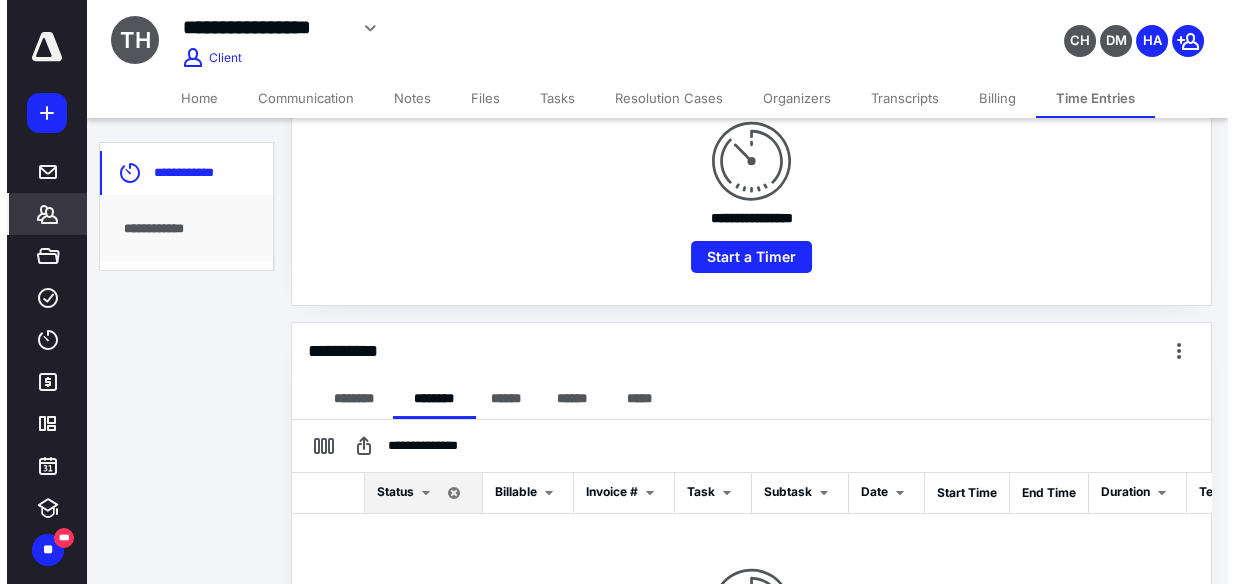 scroll, scrollTop: 445, scrollLeft: 0, axis: vertical 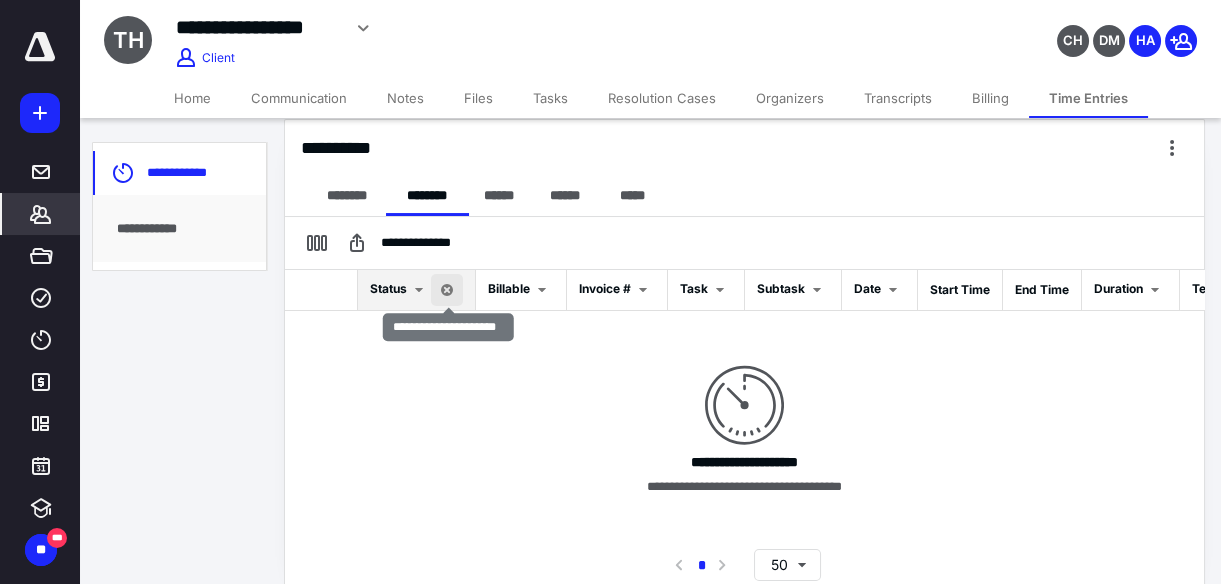 click at bounding box center (447, 290) 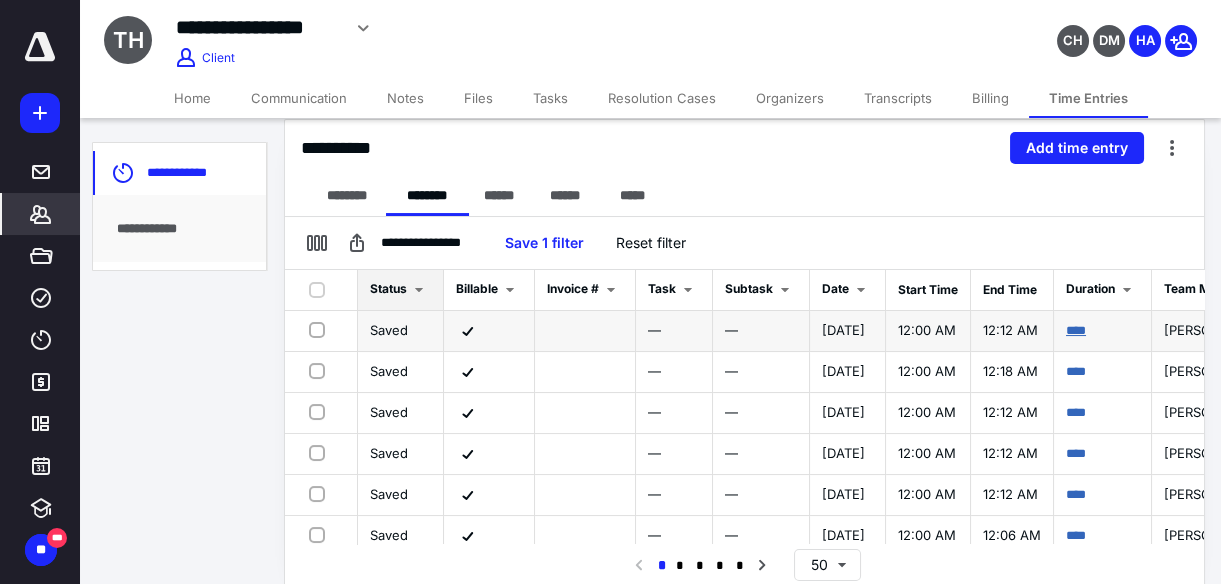 click on "****" at bounding box center [1076, 330] 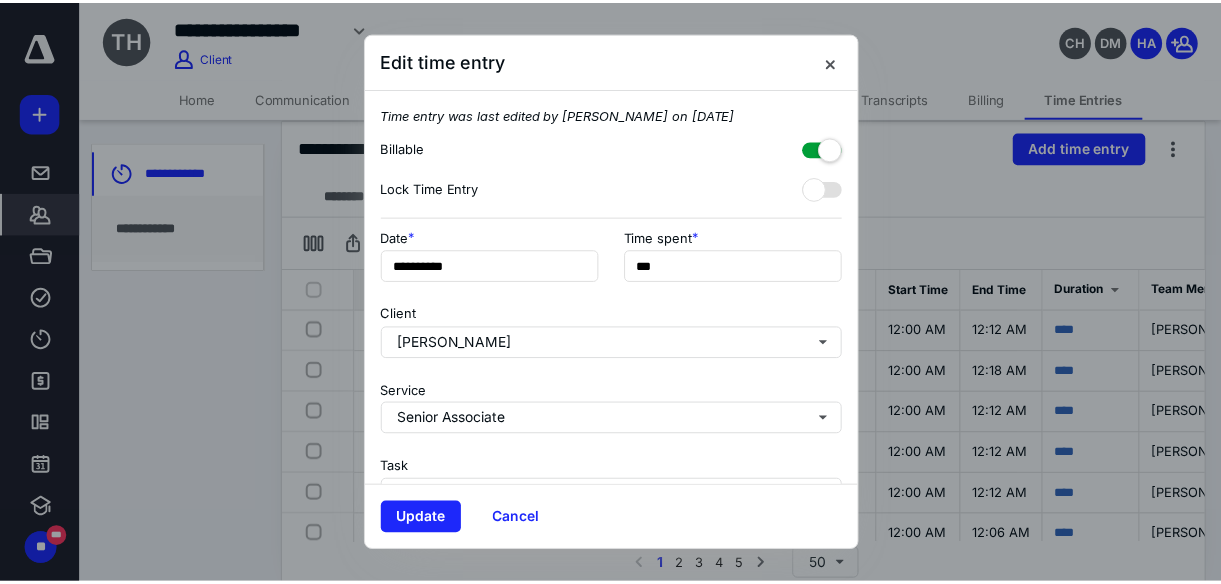 scroll, scrollTop: 333, scrollLeft: 0, axis: vertical 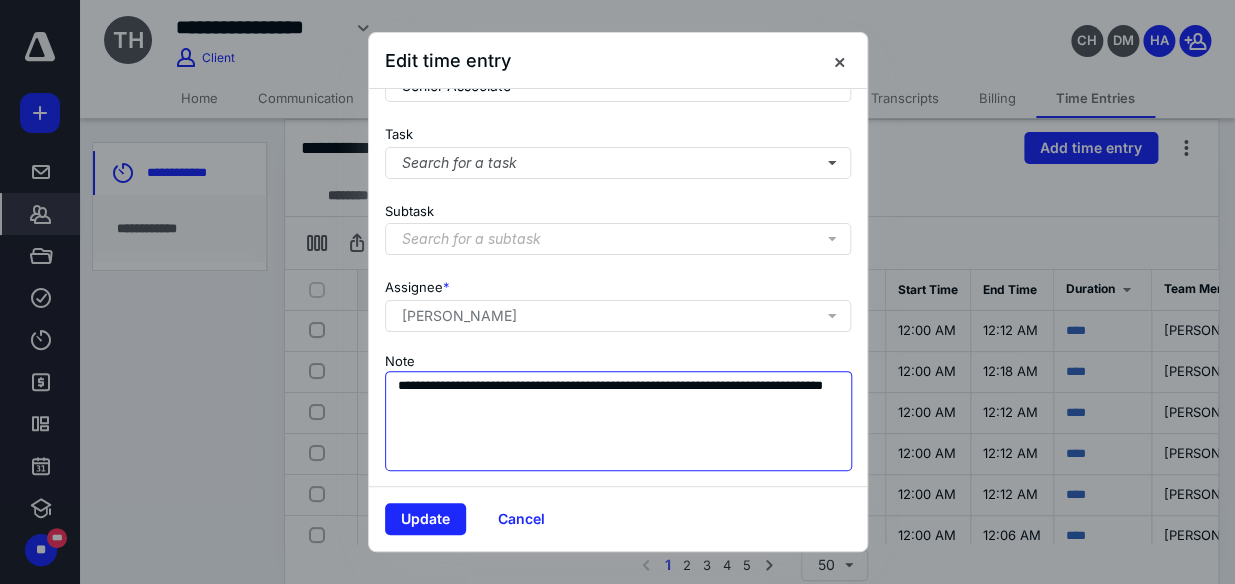 click on "**********" at bounding box center (619, 421) 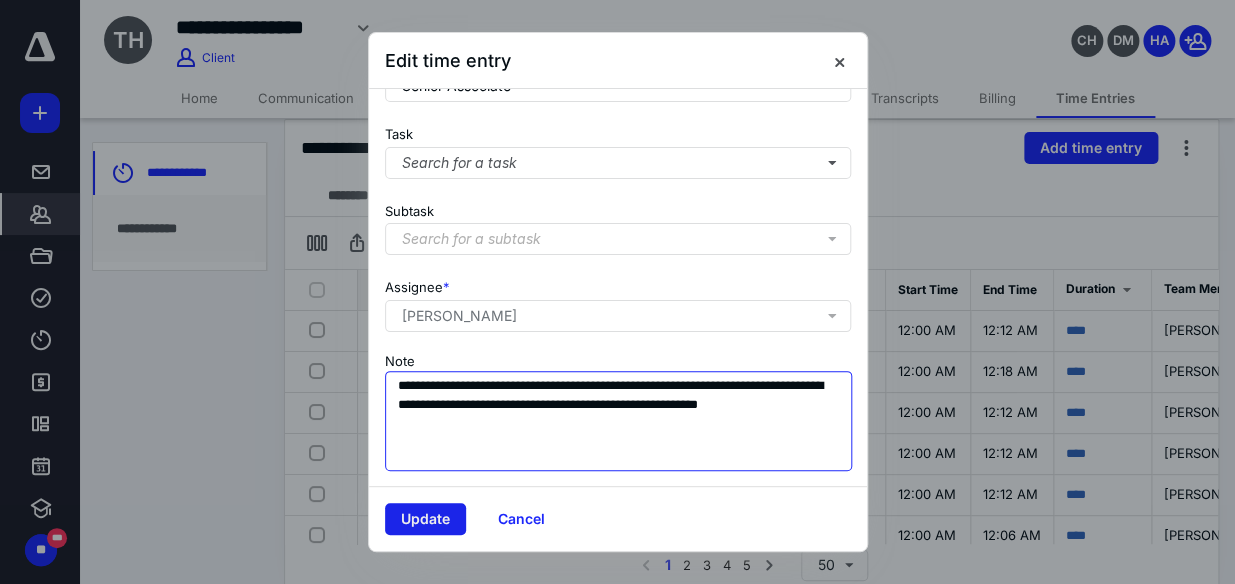 type on "**********" 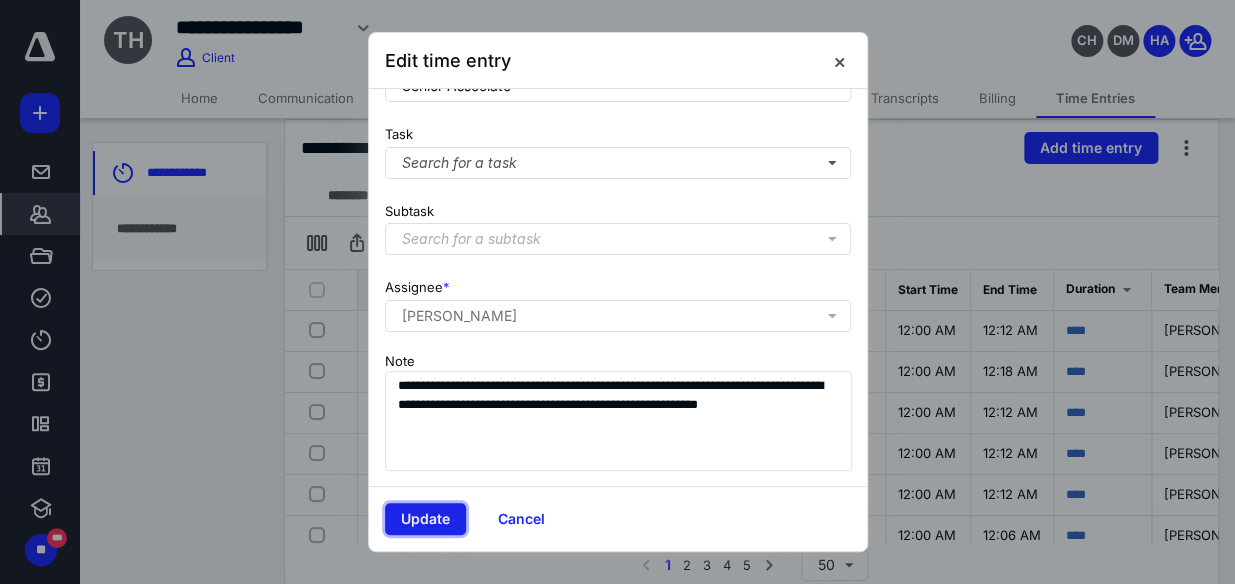 click on "Update" at bounding box center (425, 519) 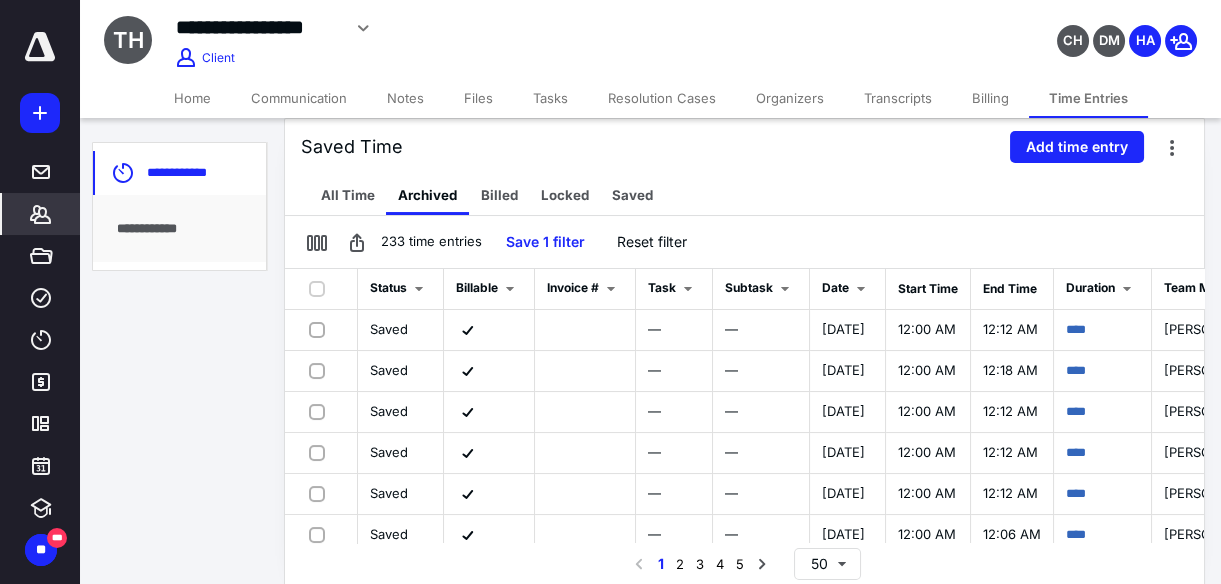 click on "Files" at bounding box center (478, 98) 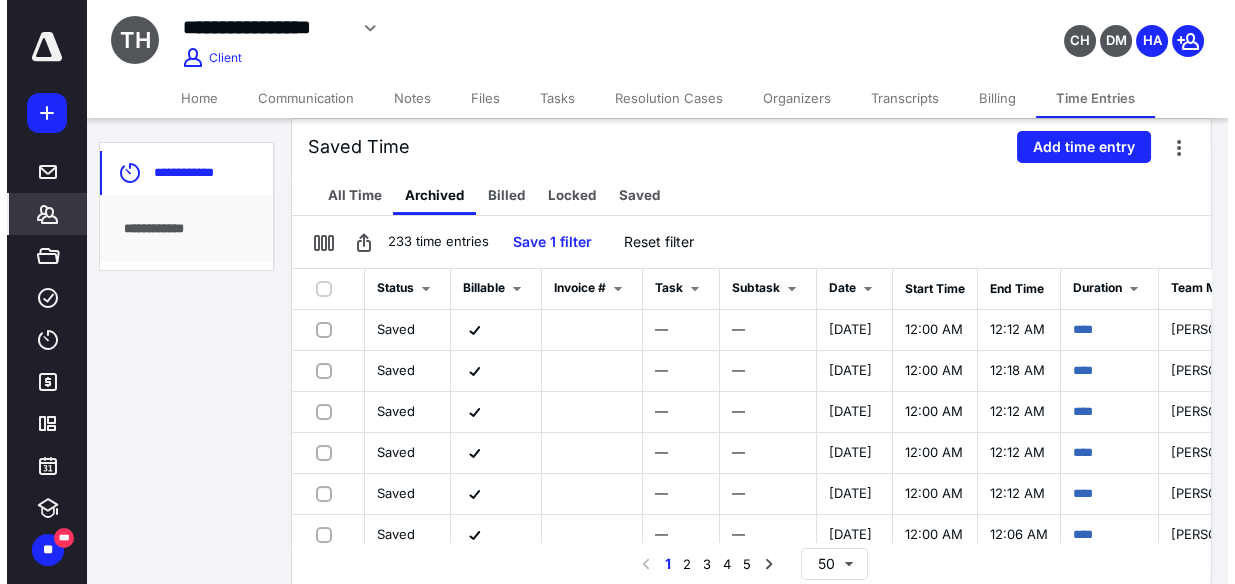 scroll, scrollTop: 0, scrollLeft: 0, axis: both 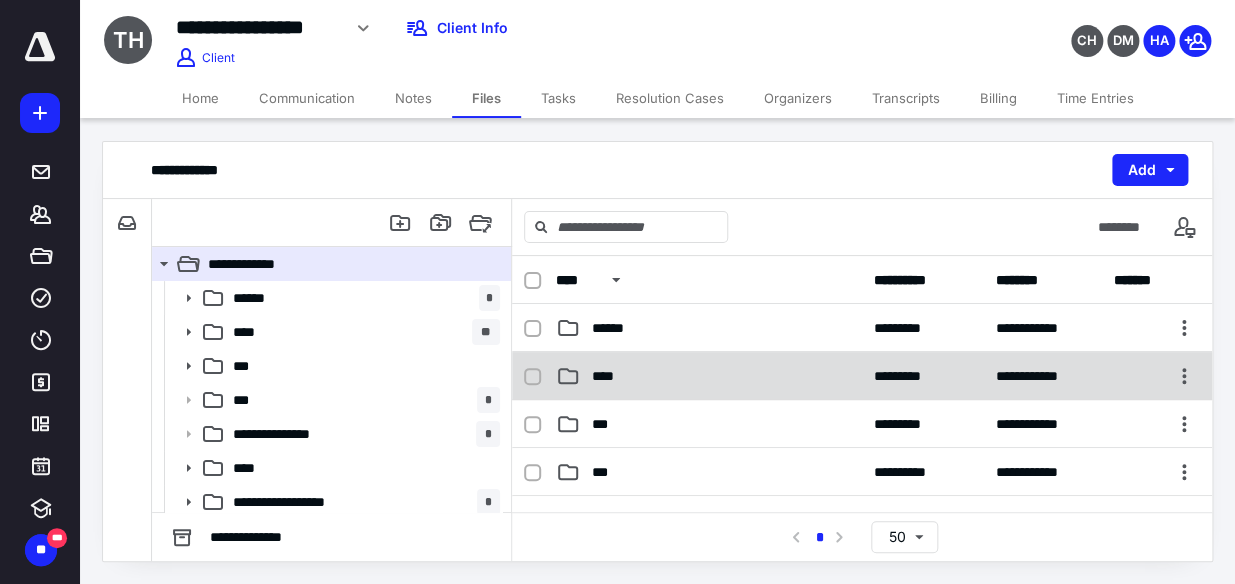 click on "**********" at bounding box center (862, 376) 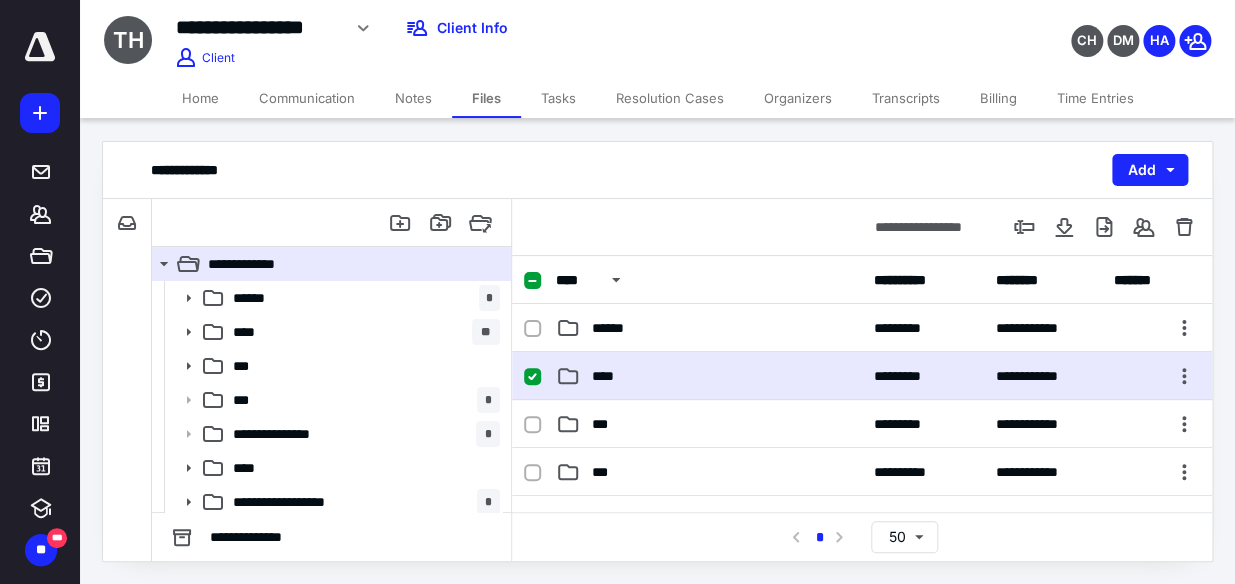 click on "**********" at bounding box center [862, 376] 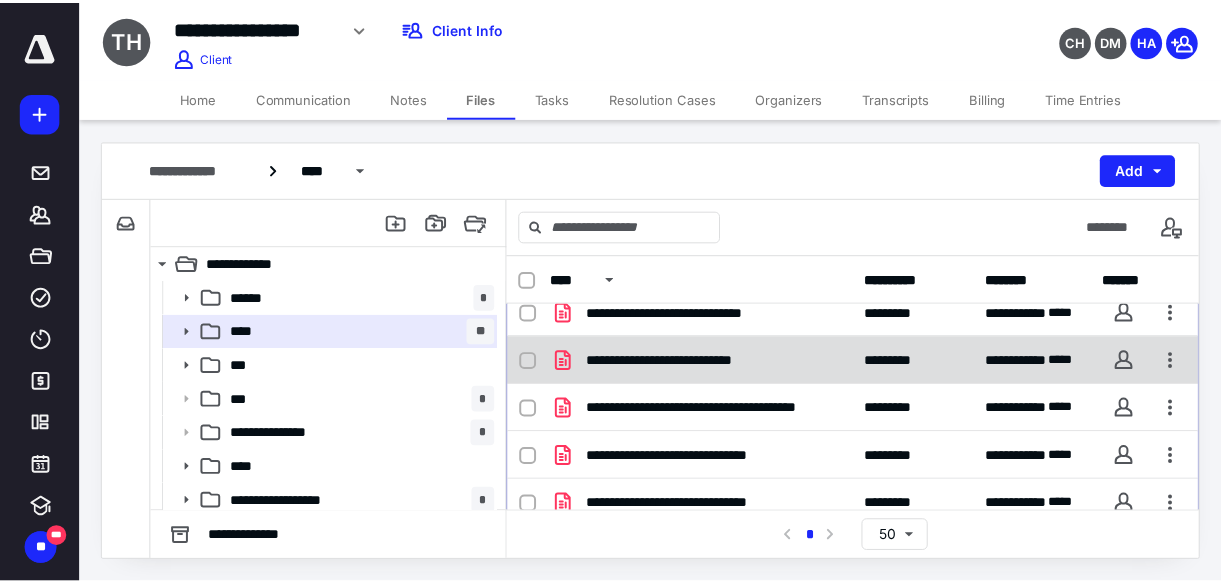 scroll, scrollTop: 400, scrollLeft: 0, axis: vertical 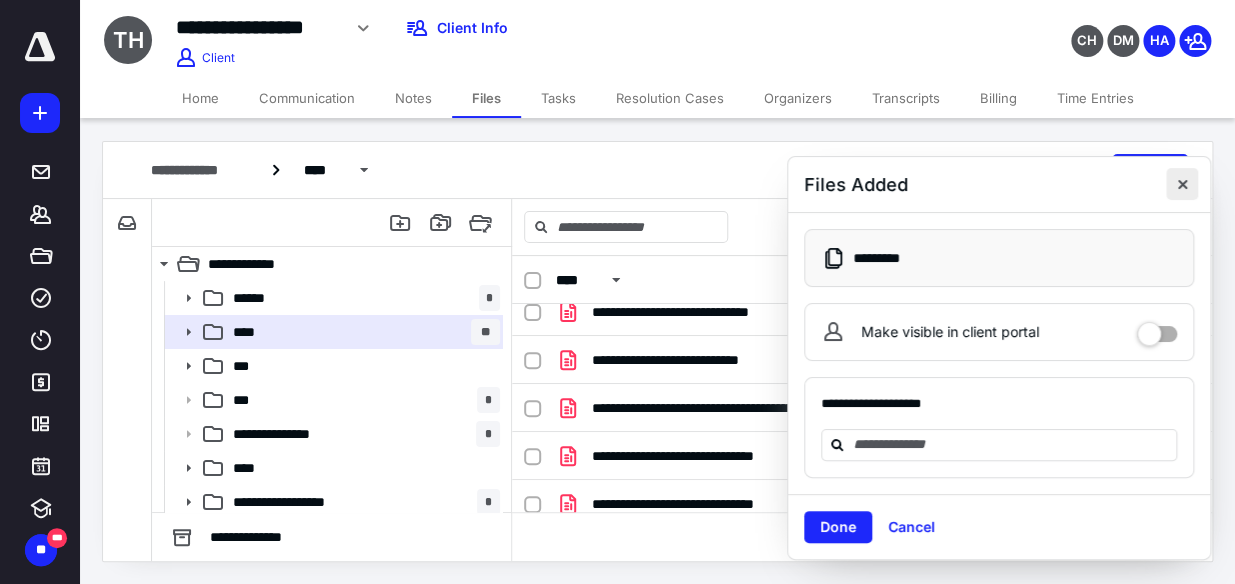 click at bounding box center (1182, 184) 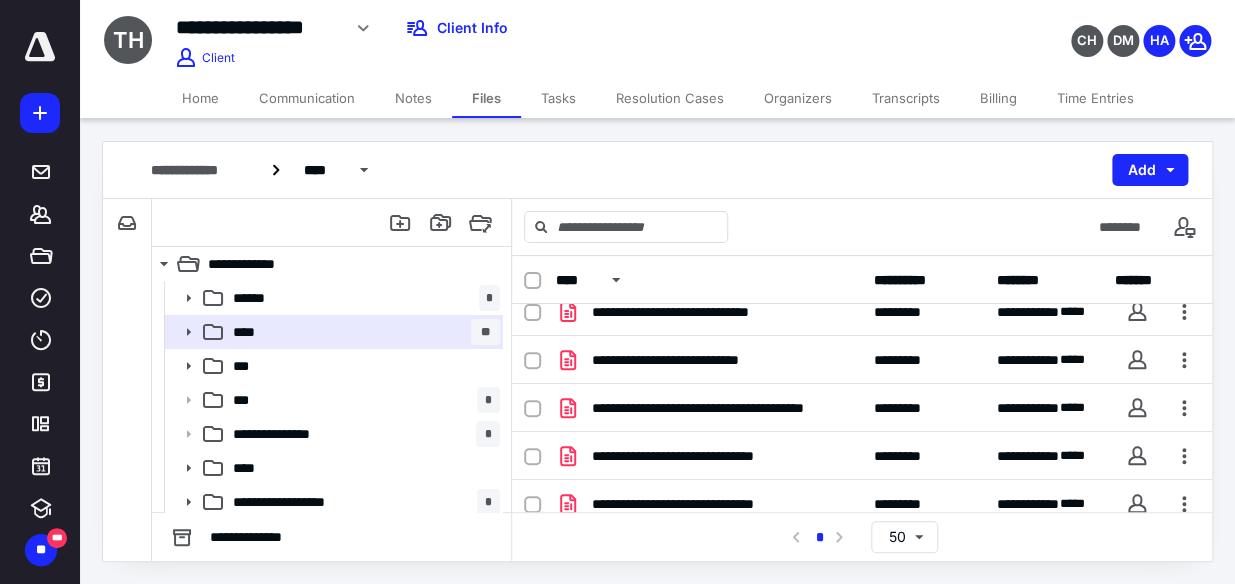 click on "Time Entries" at bounding box center (1095, 98) 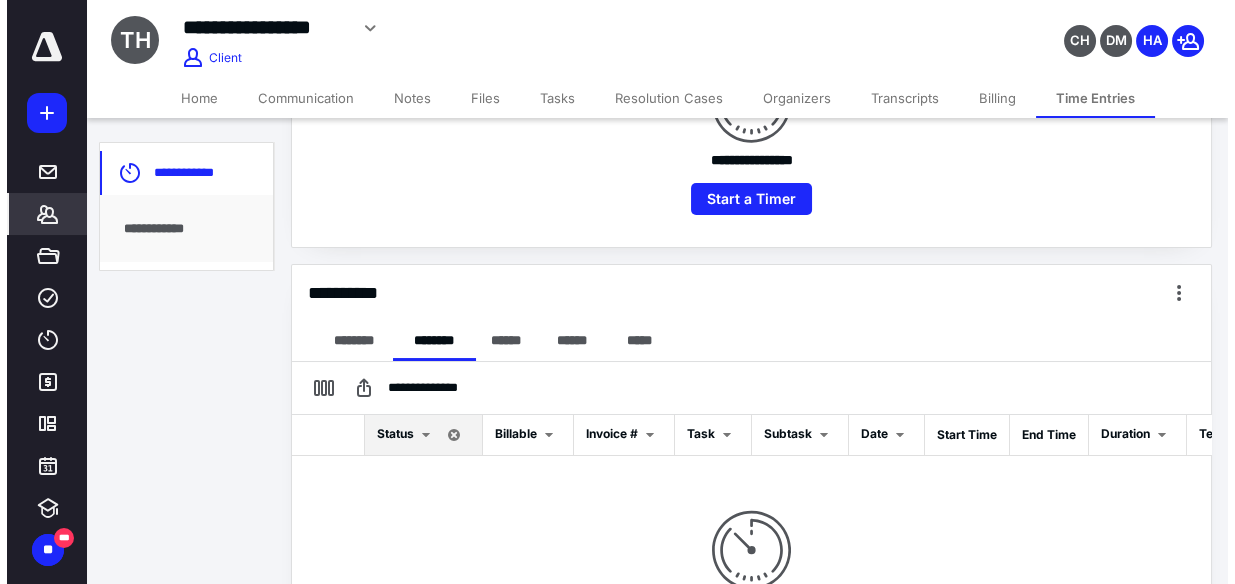 scroll, scrollTop: 445, scrollLeft: 0, axis: vertical 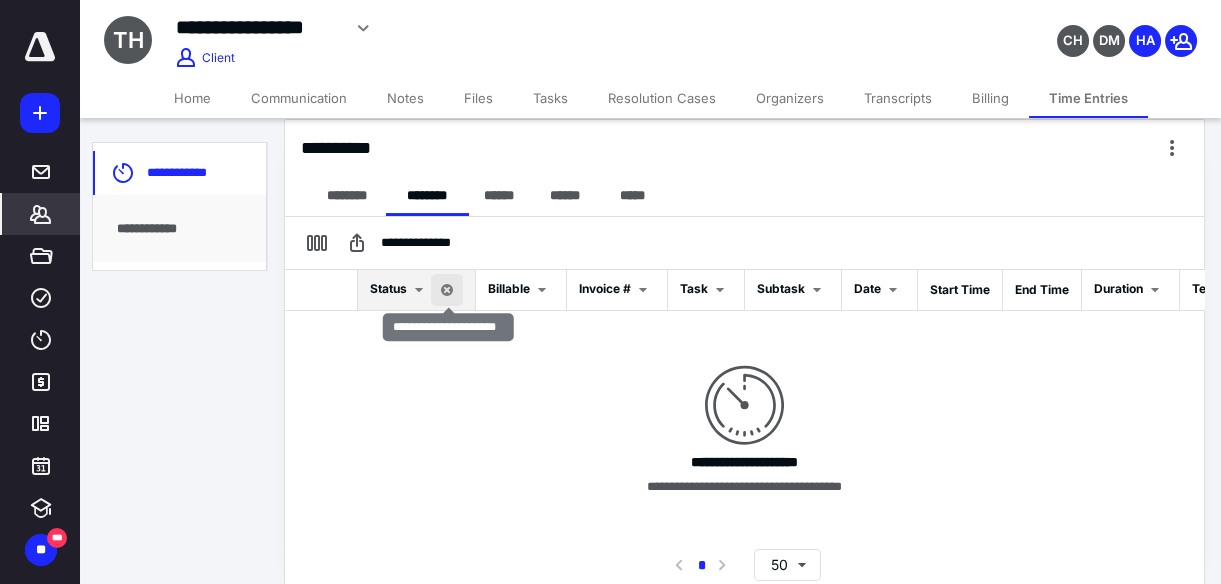 click at bounding box center [447, 290] 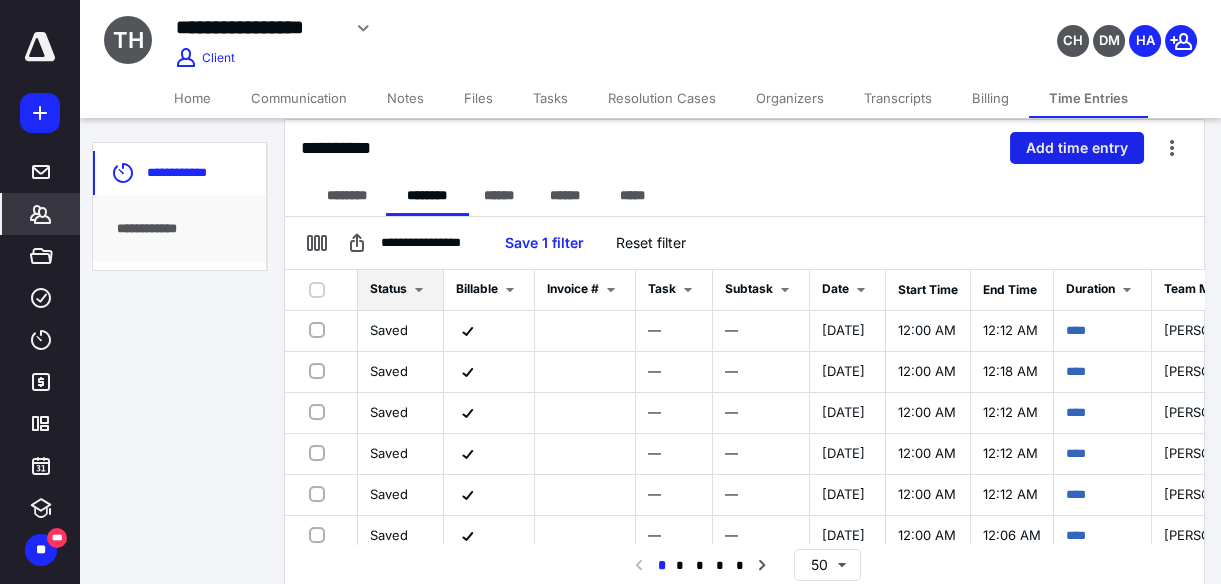click on "Add time entry" at bounding box center [1077, 148] 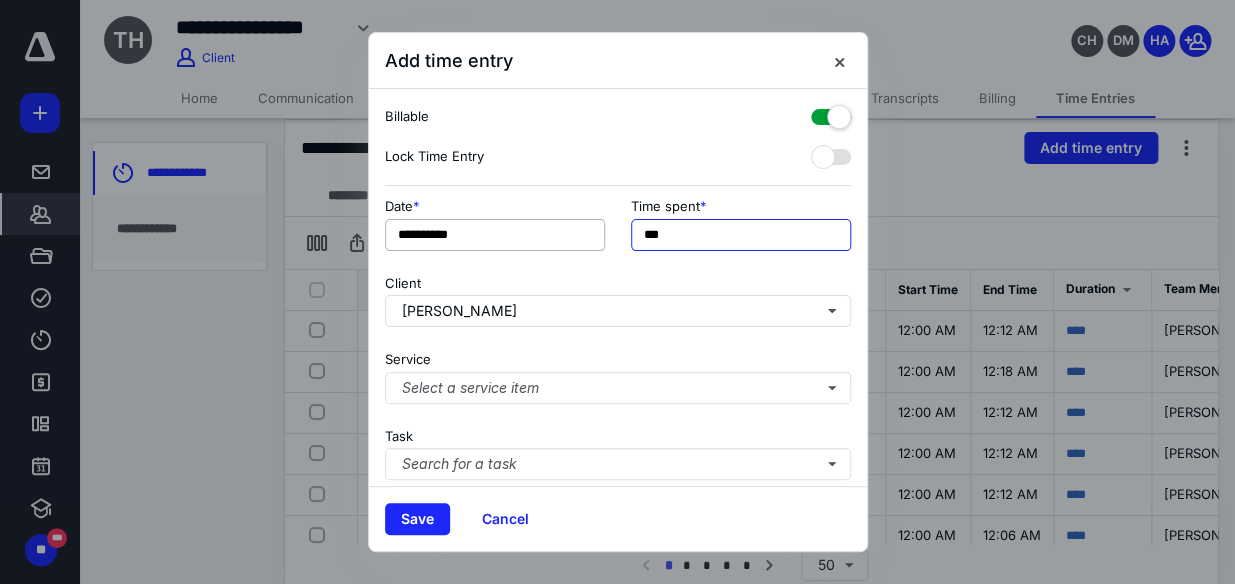 drag, startPoint x: 693, startPoint y: 239, endPoint x: 553, endPoint y: 237, distance: 140.01428 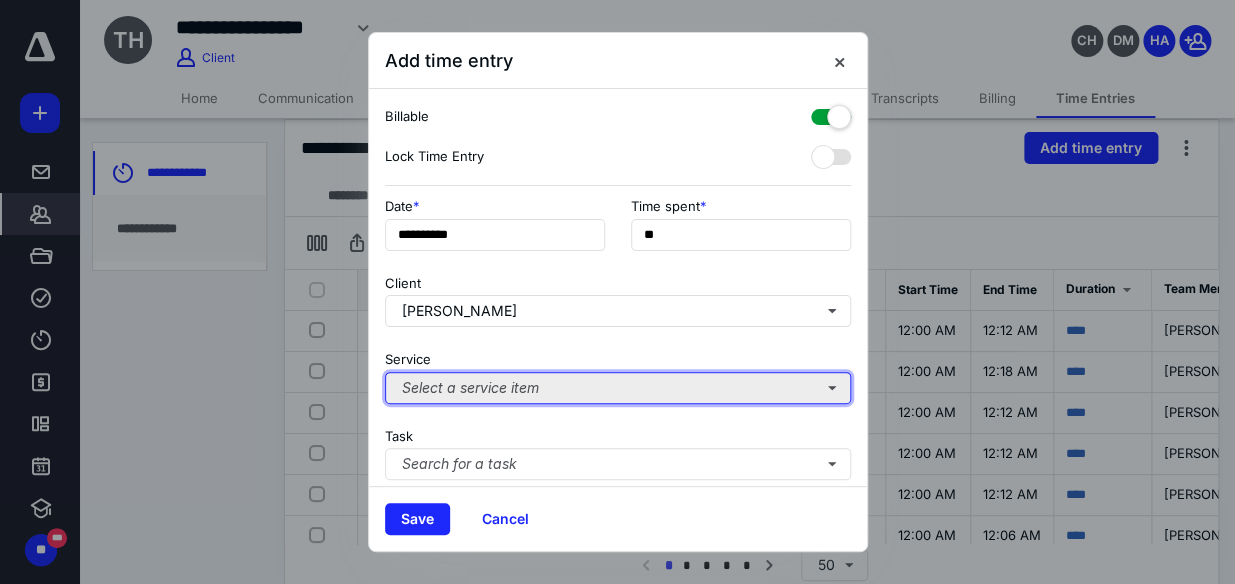 type on "***" 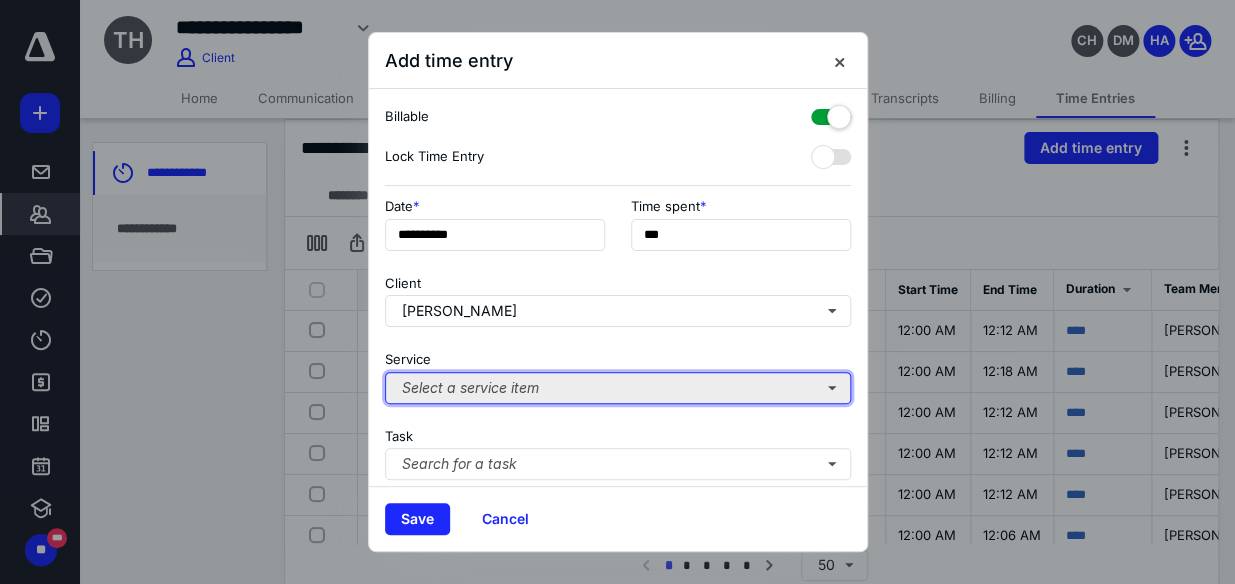 click on "Select a service item" at bounding box center (618, 388) 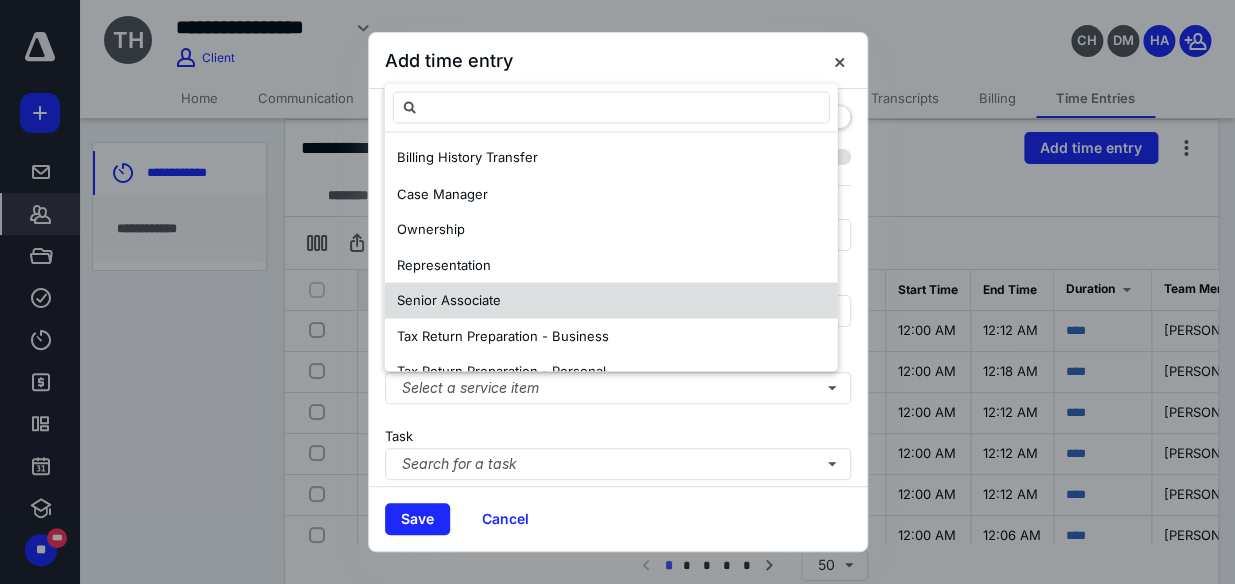 click on "Senior Associate" at bounding box center (611, 301) 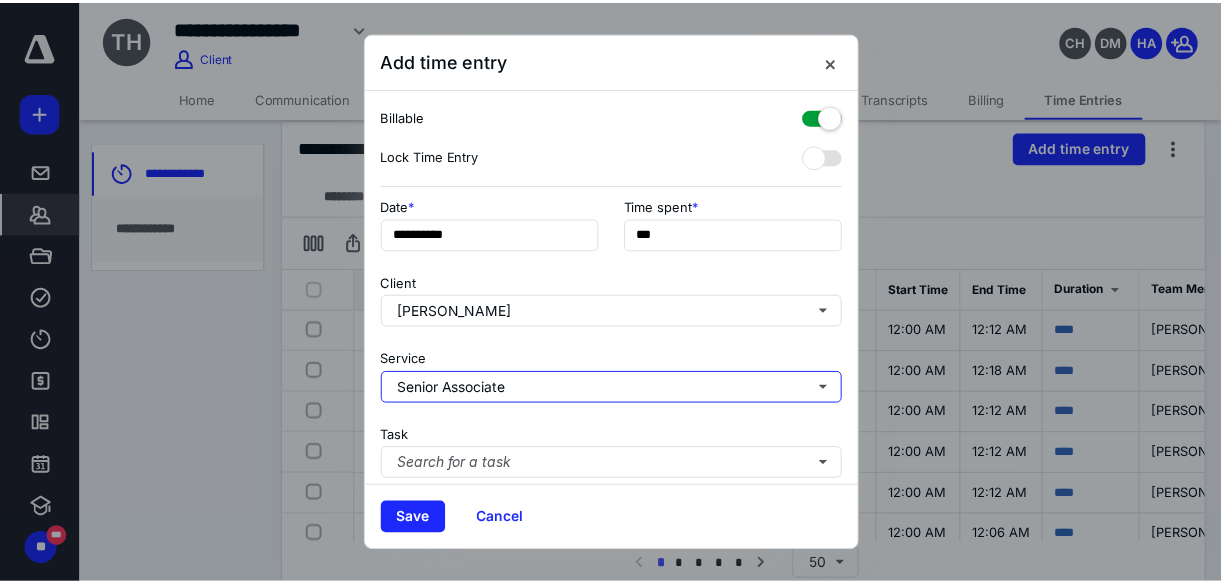 scroll, scrollTop: 301, scrollLeft: 0, axis: vertical 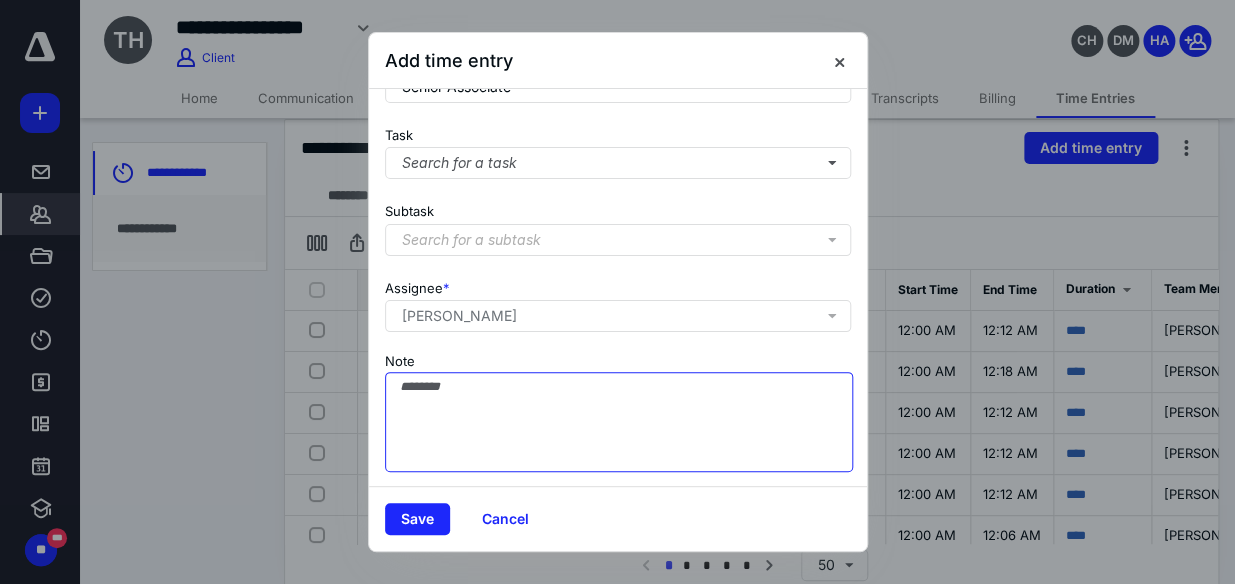 click on "Note" at bounding box center [619, 422] 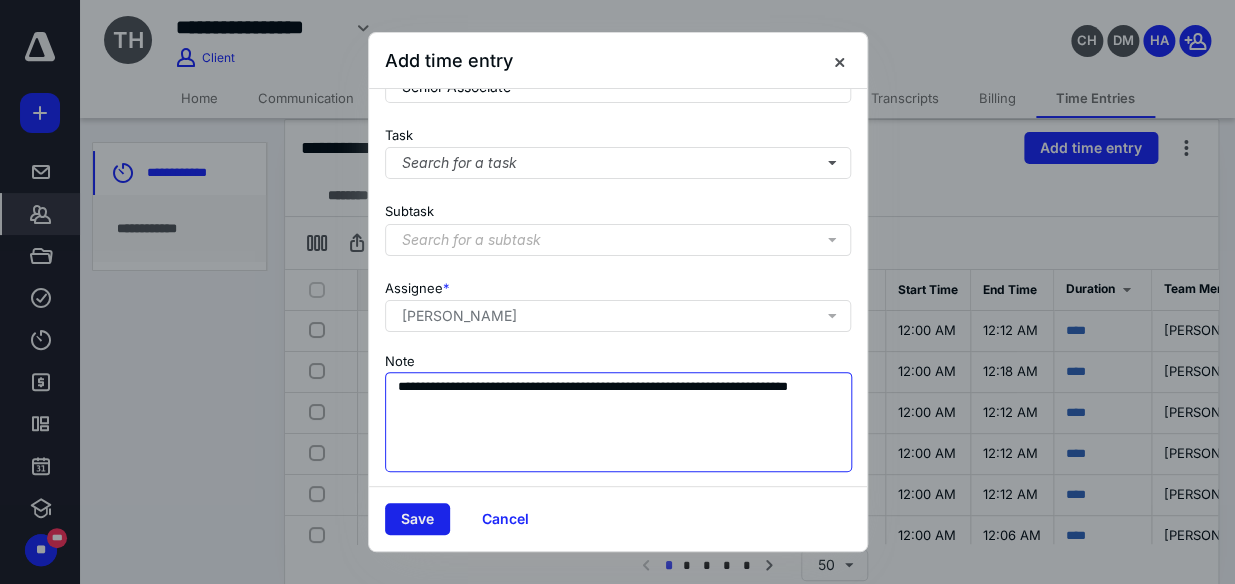 type on "**********" 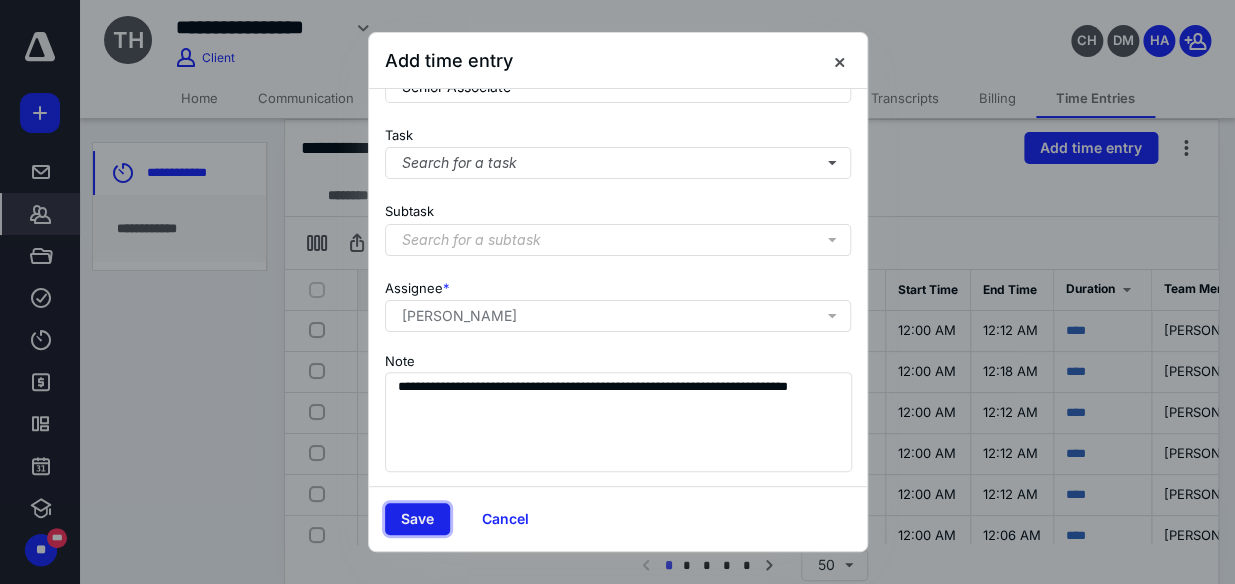 click on "Save" at bounding box center [417, 519] 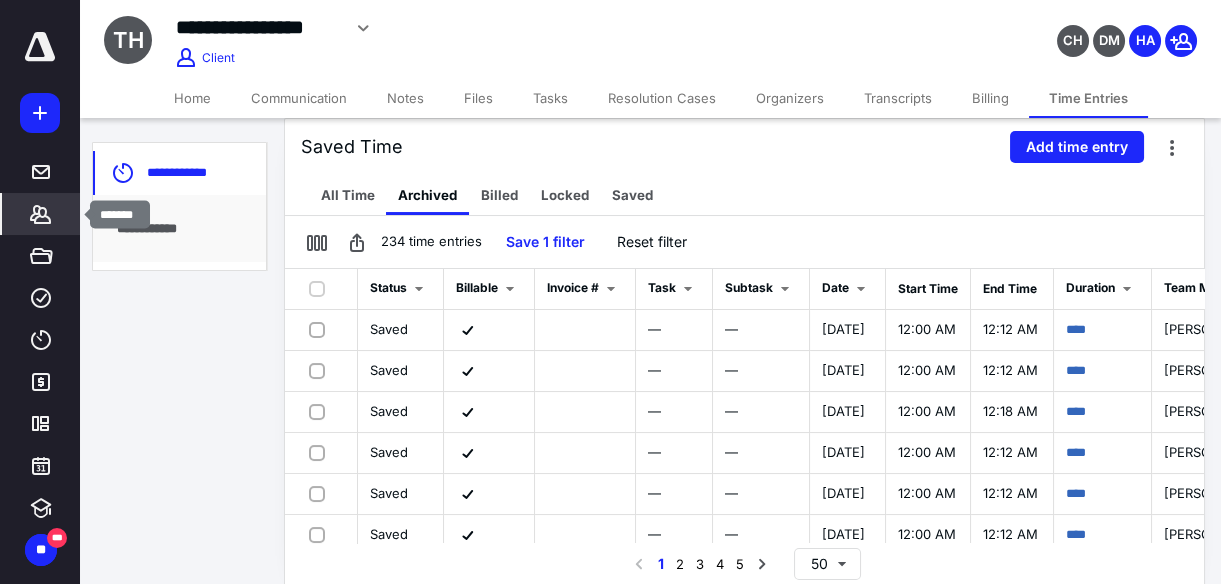 click on "*******" at bounding box center [41, 214] 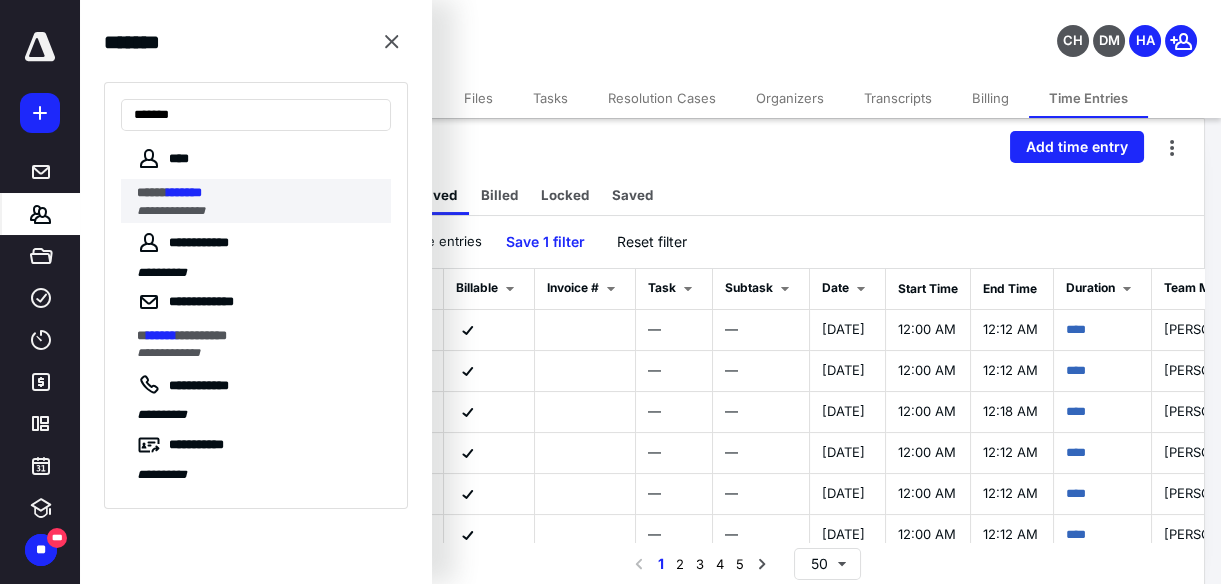 type on "*******" 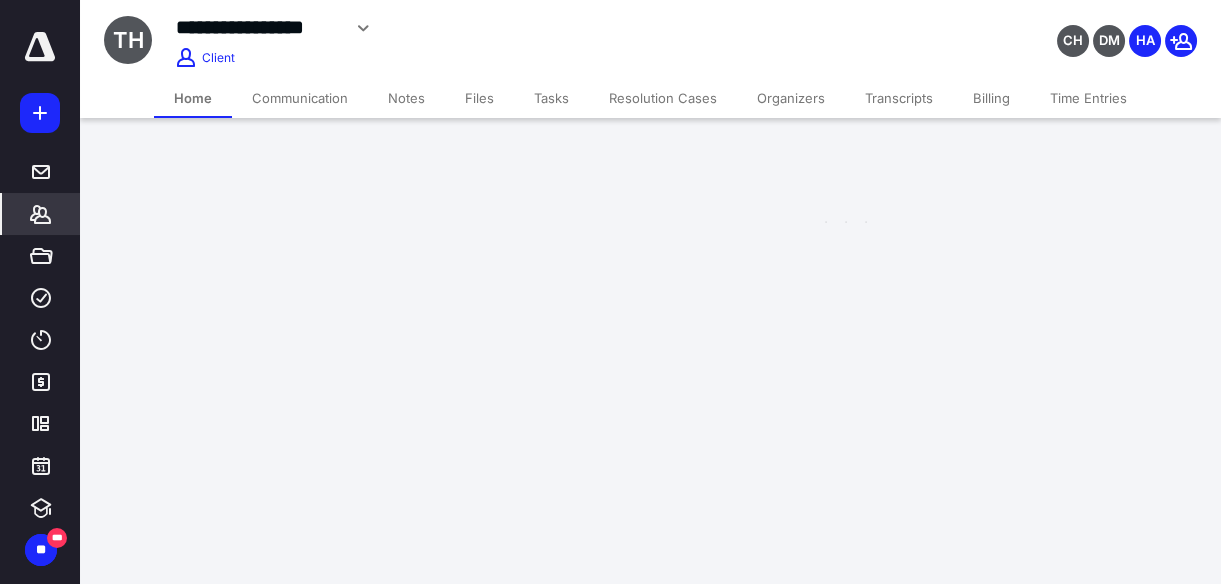 scroll, scrollTop: 0, scrollLeft: 0, axis: both 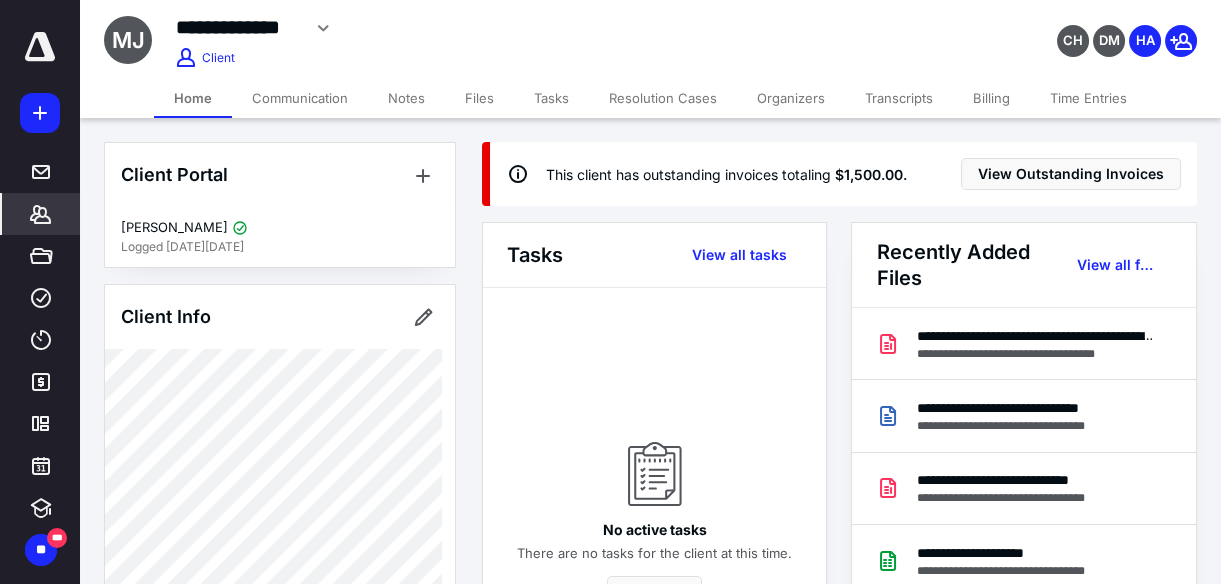 click on "Time Entries" at bounding box center (1088, 98) 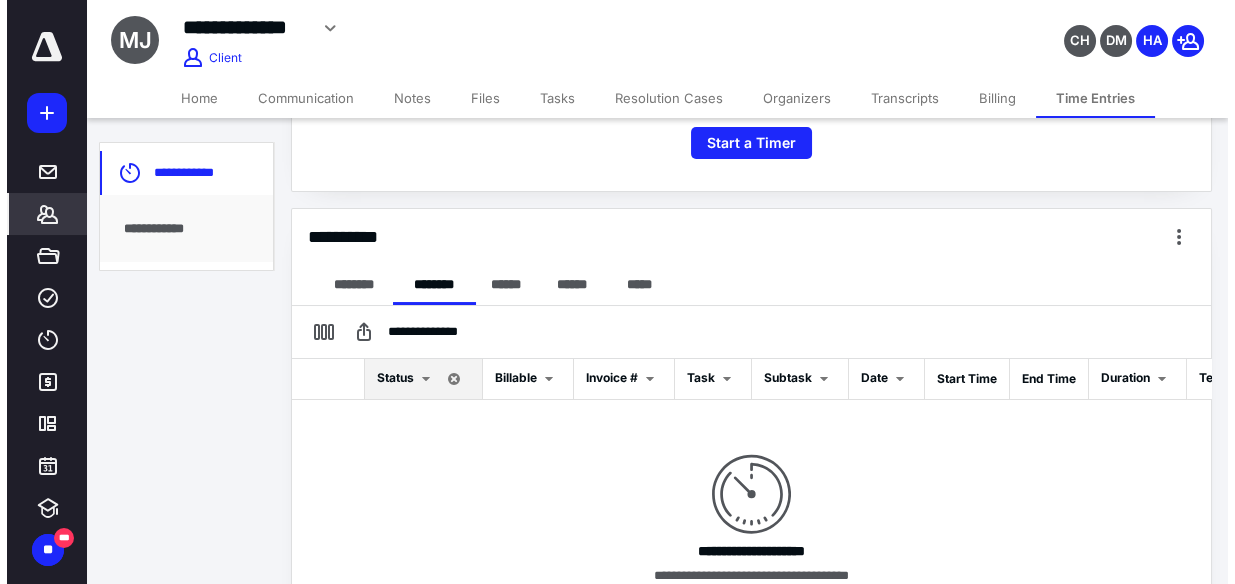 scroll, scrollTop: 386, scrollLeft: 0, axis: vertical 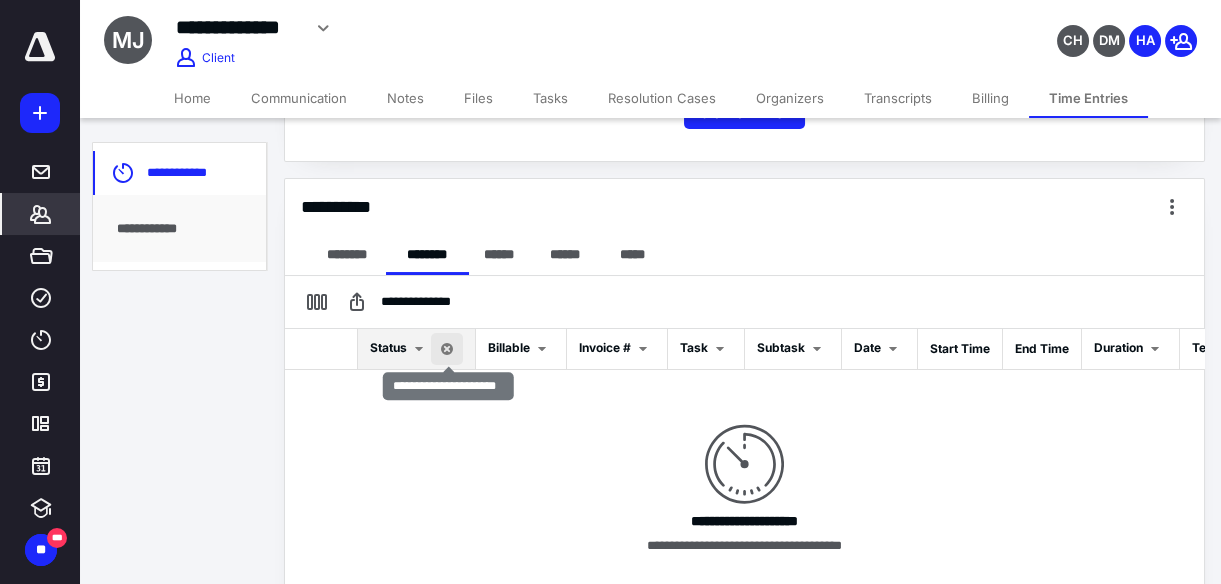 click at bounding box center [447, 349] 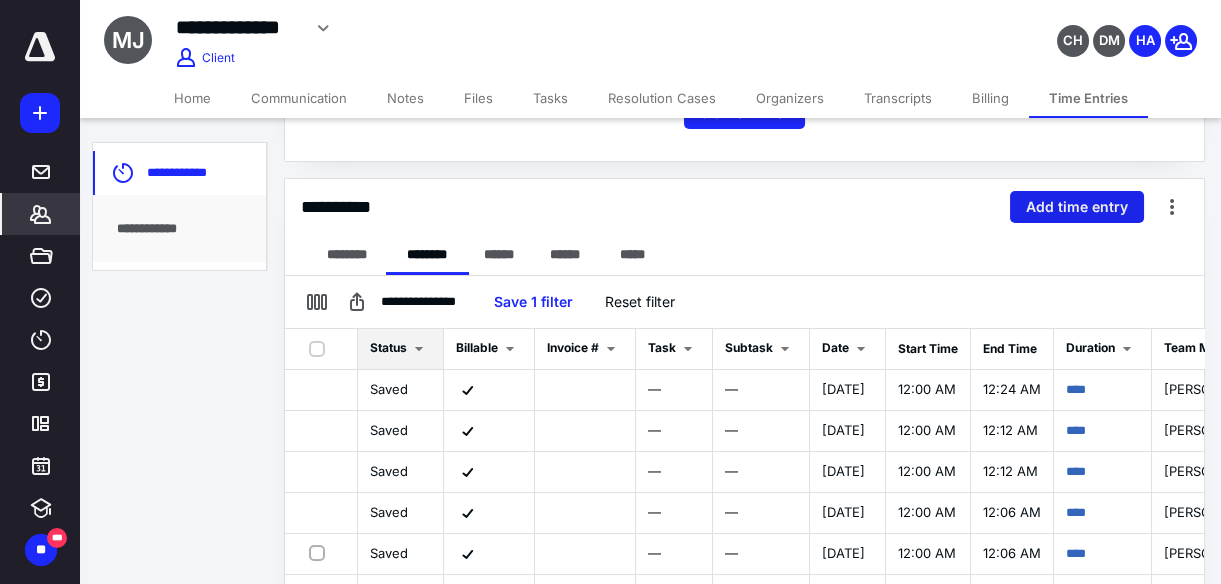 click on "Add time entry" at bounding box center [1077, 207] 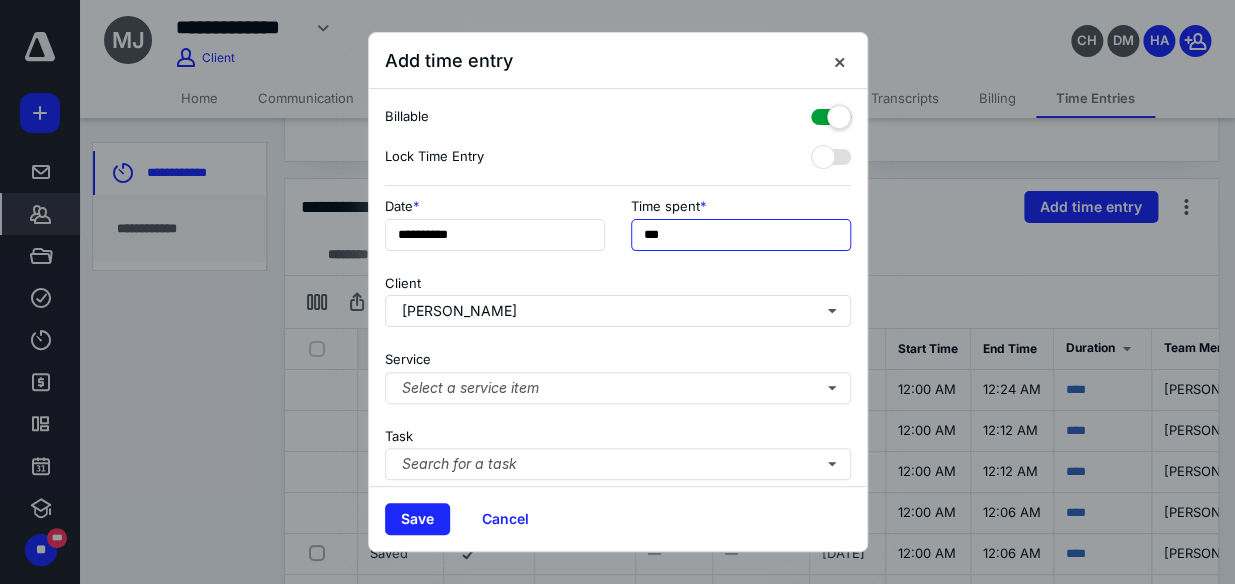 drag, startPoint x: 747, startPoint y: 236, endPoint x: 501, endPoint y: 260, distance: 247.16795 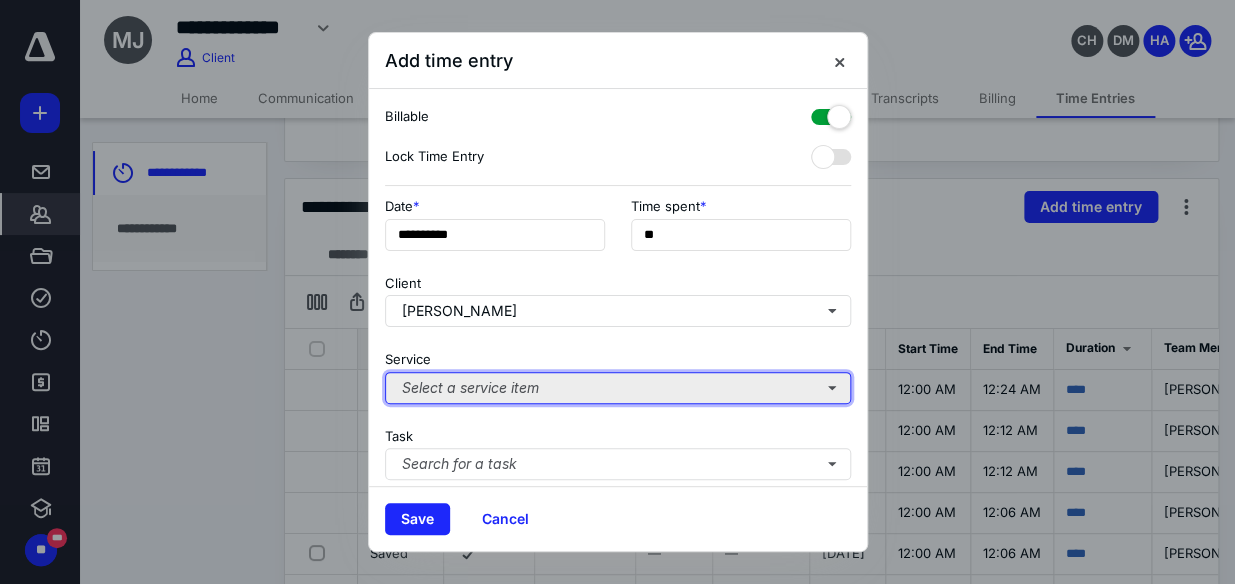 type on "**" 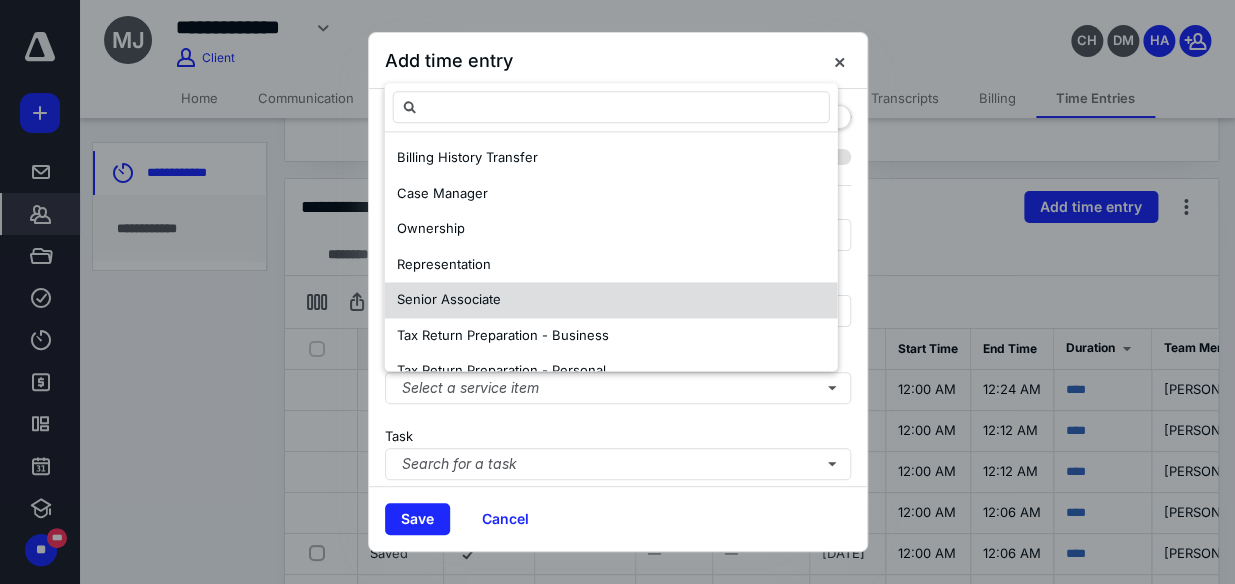 click on "Senior Associate" at bounding box center (449, 299) 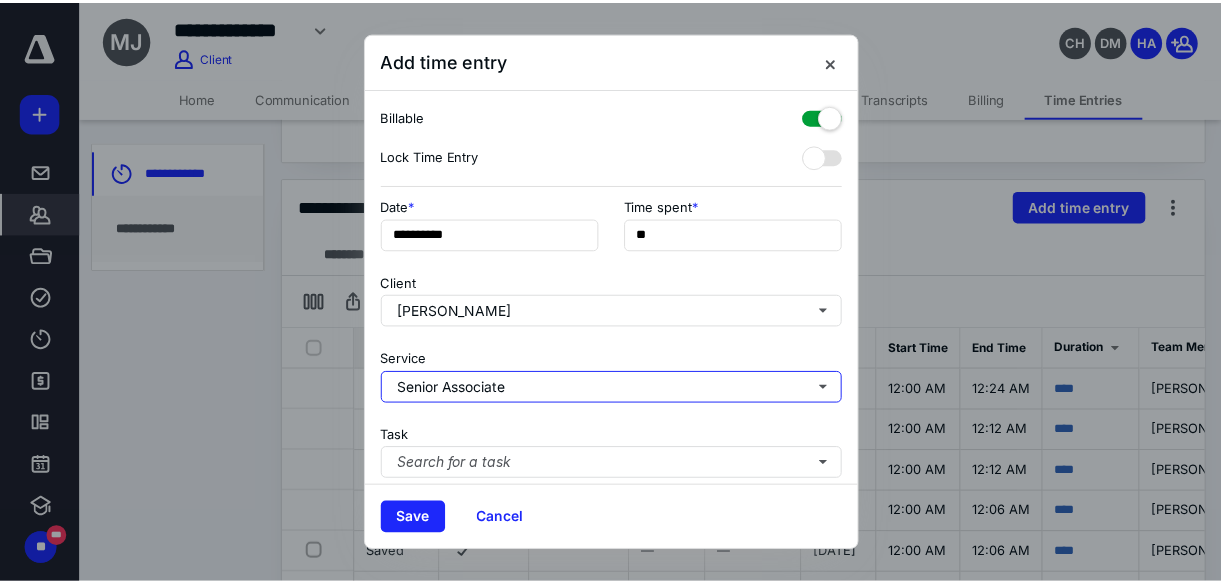 scroll, scrollTop: 301, scrollLeft: 0, axis: vertical 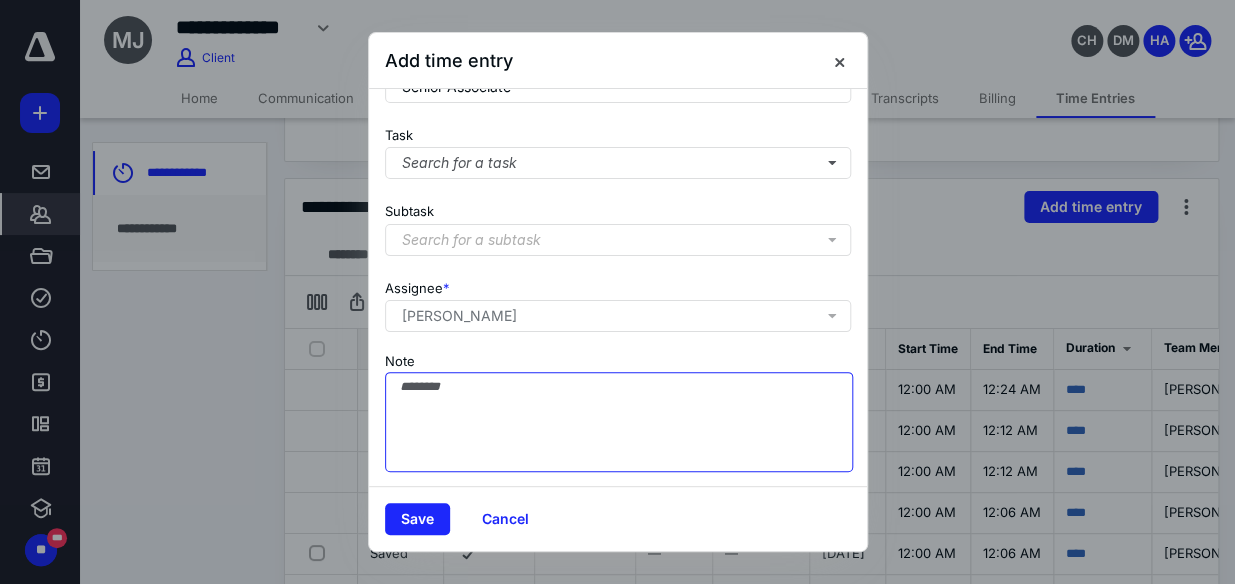 click on "Note" at bounding box center [619, 422] 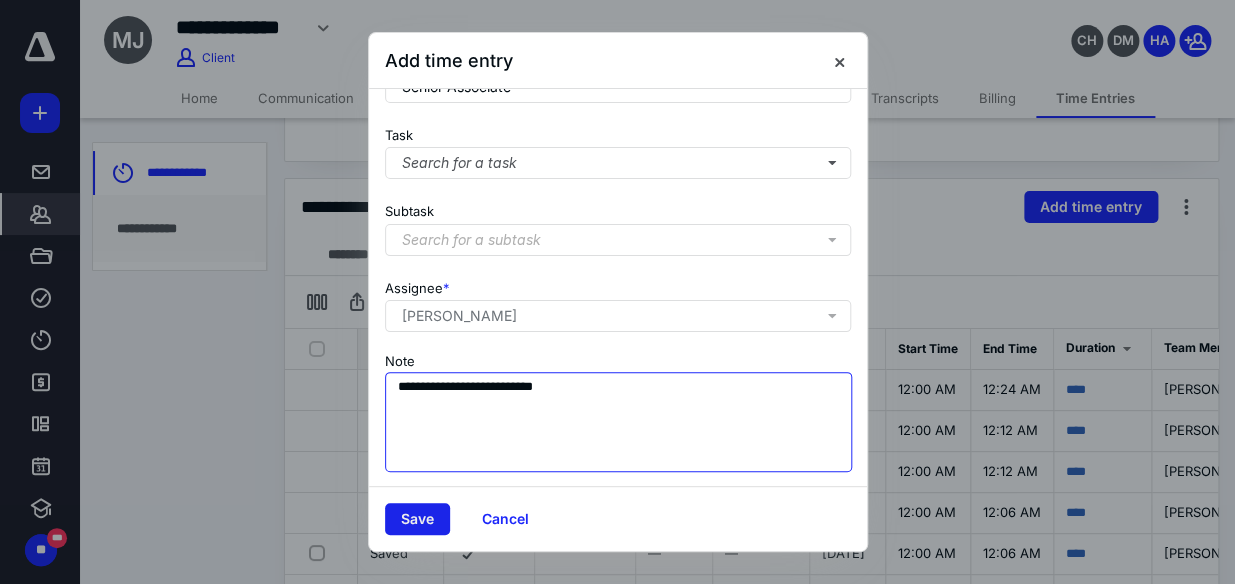 type on "**********" 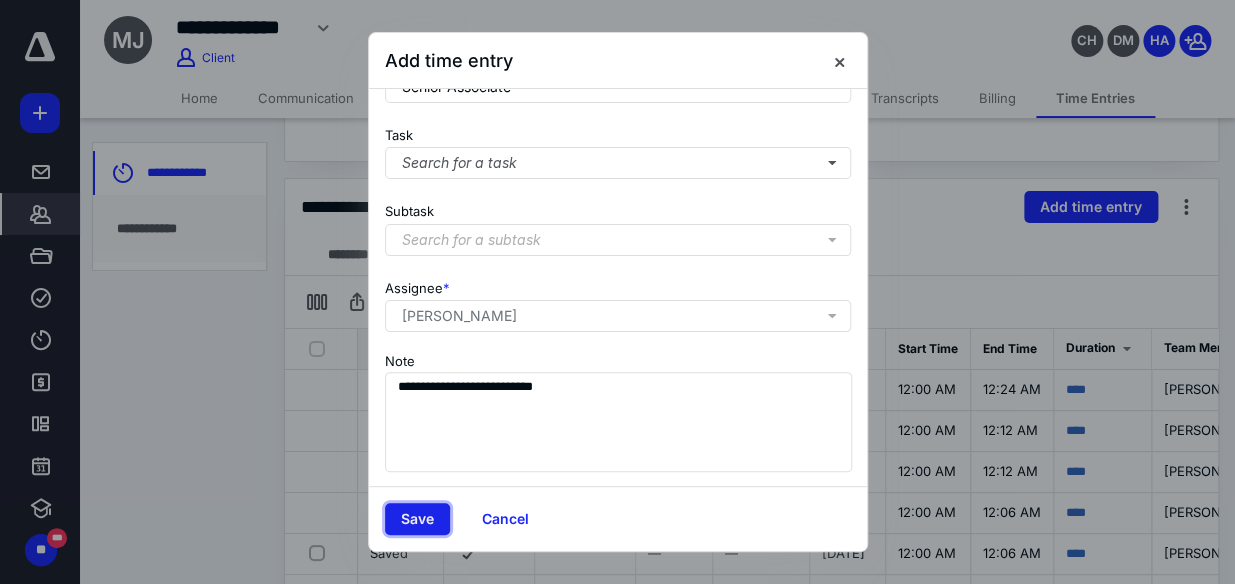 click on "Save" at bounding box center [417, 519] 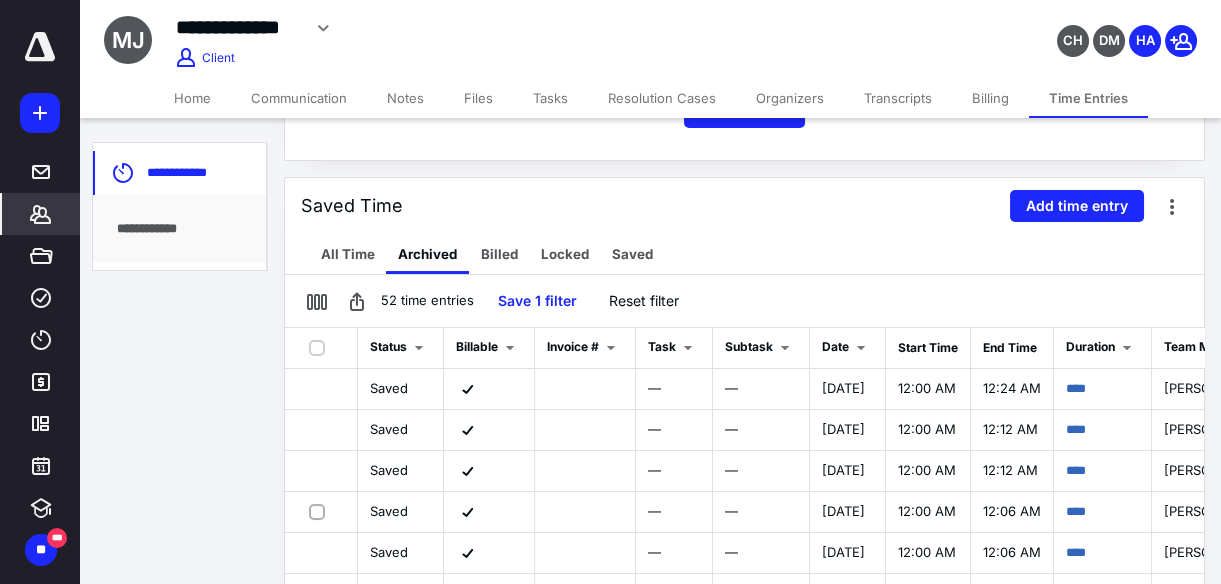 click on "**********" at bounding box center (610, 188) 